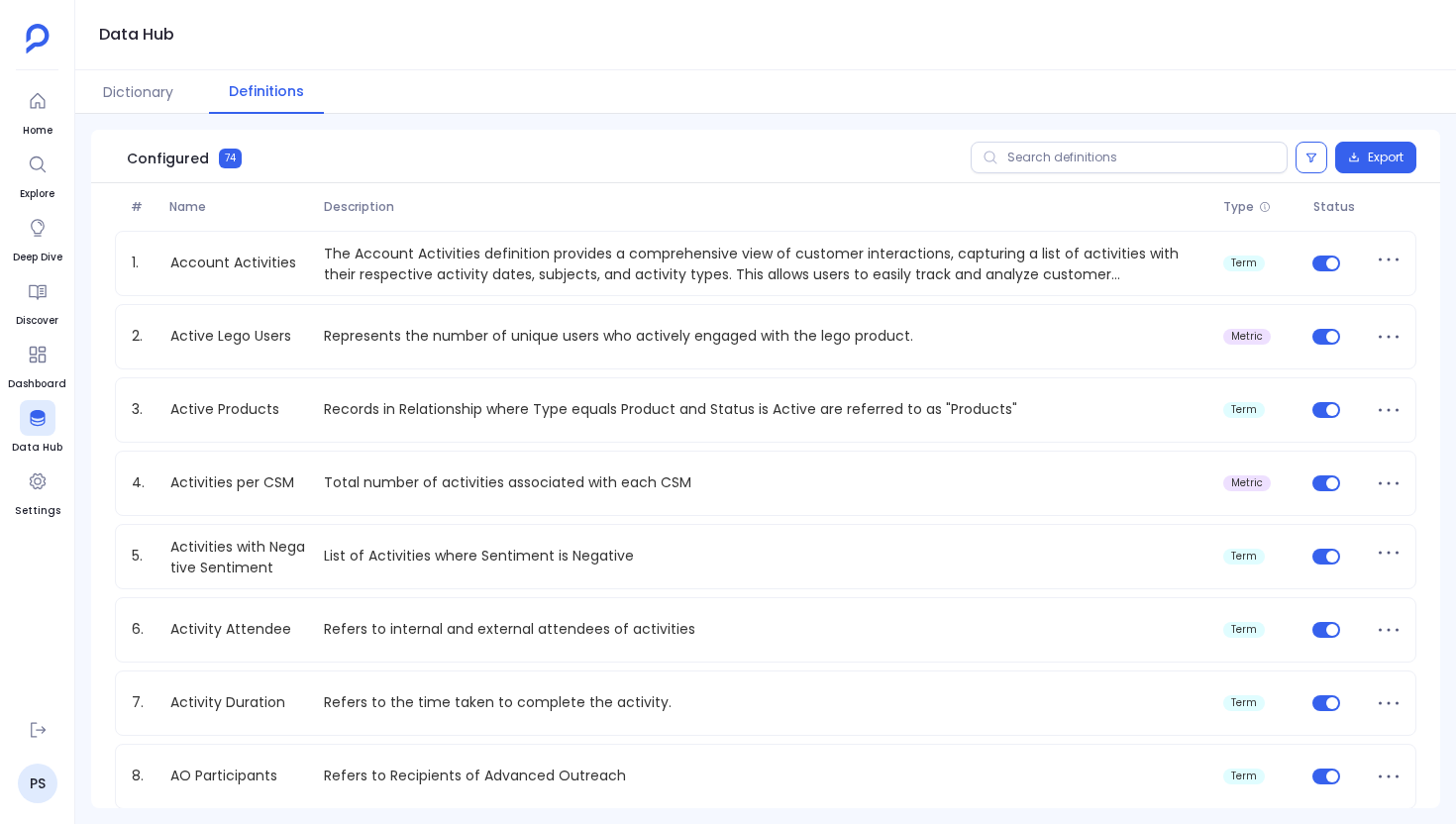 scroll, scrollTop: 0, scrollLeft: 0, axis: both 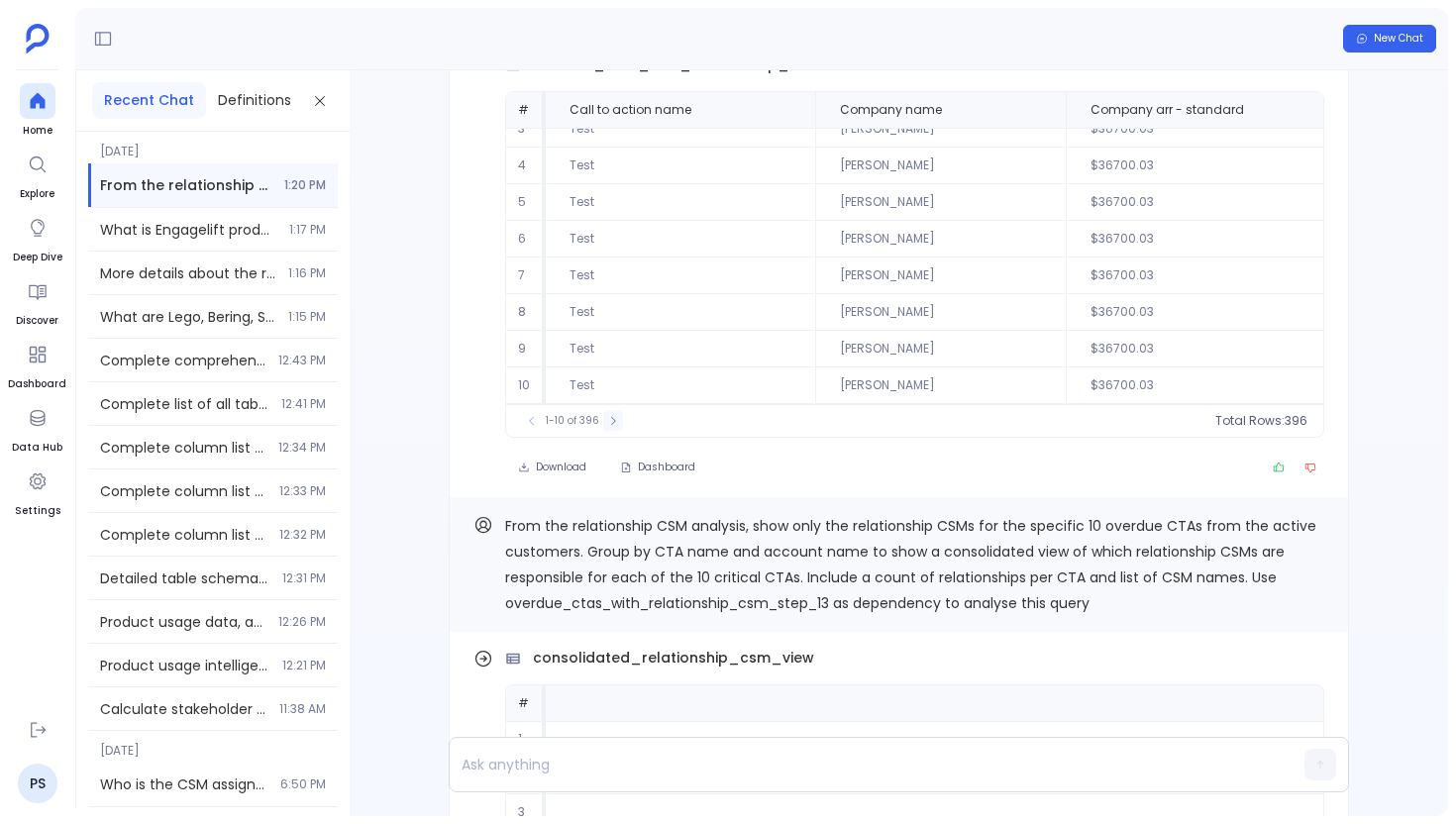 click 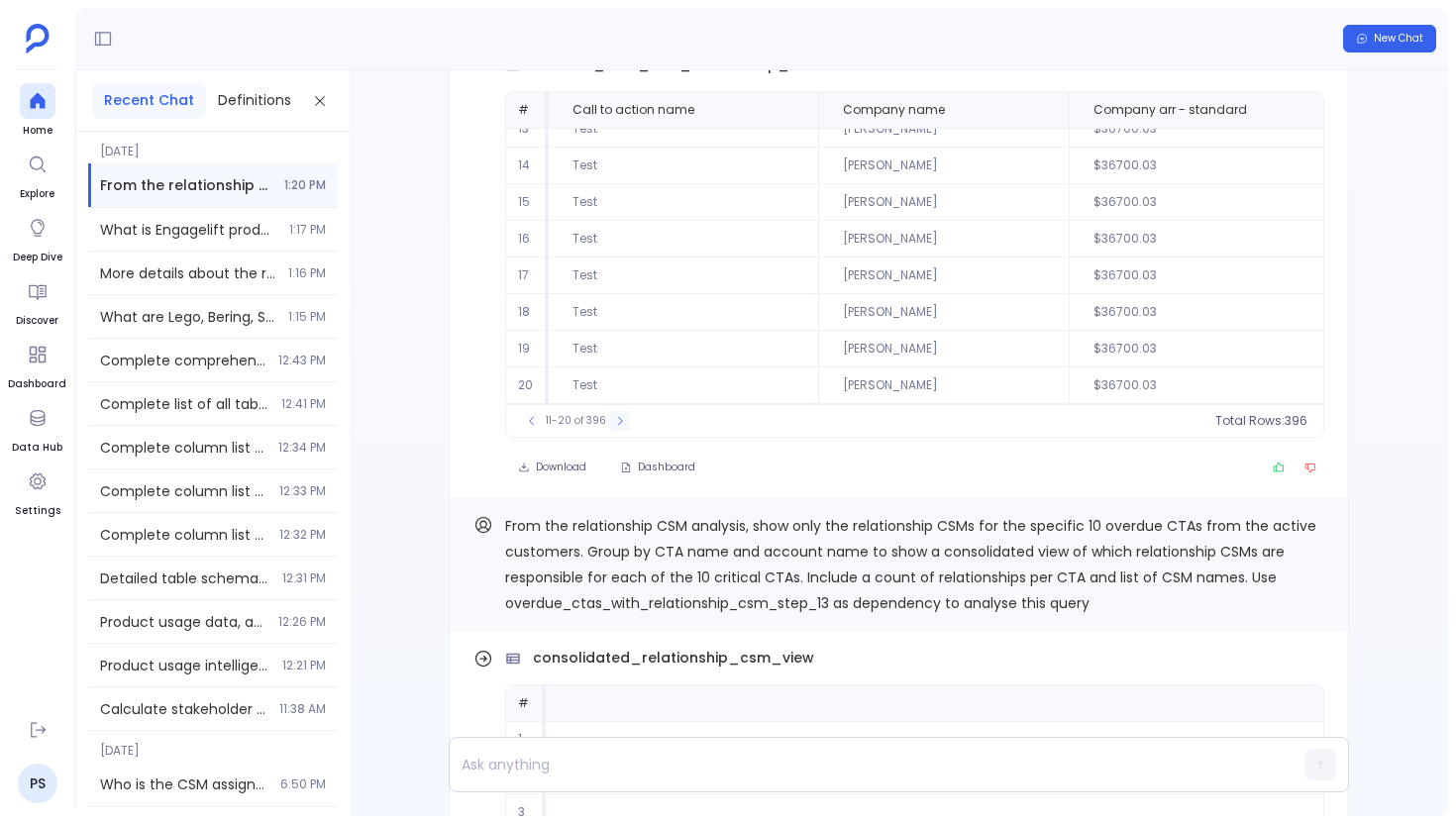 click 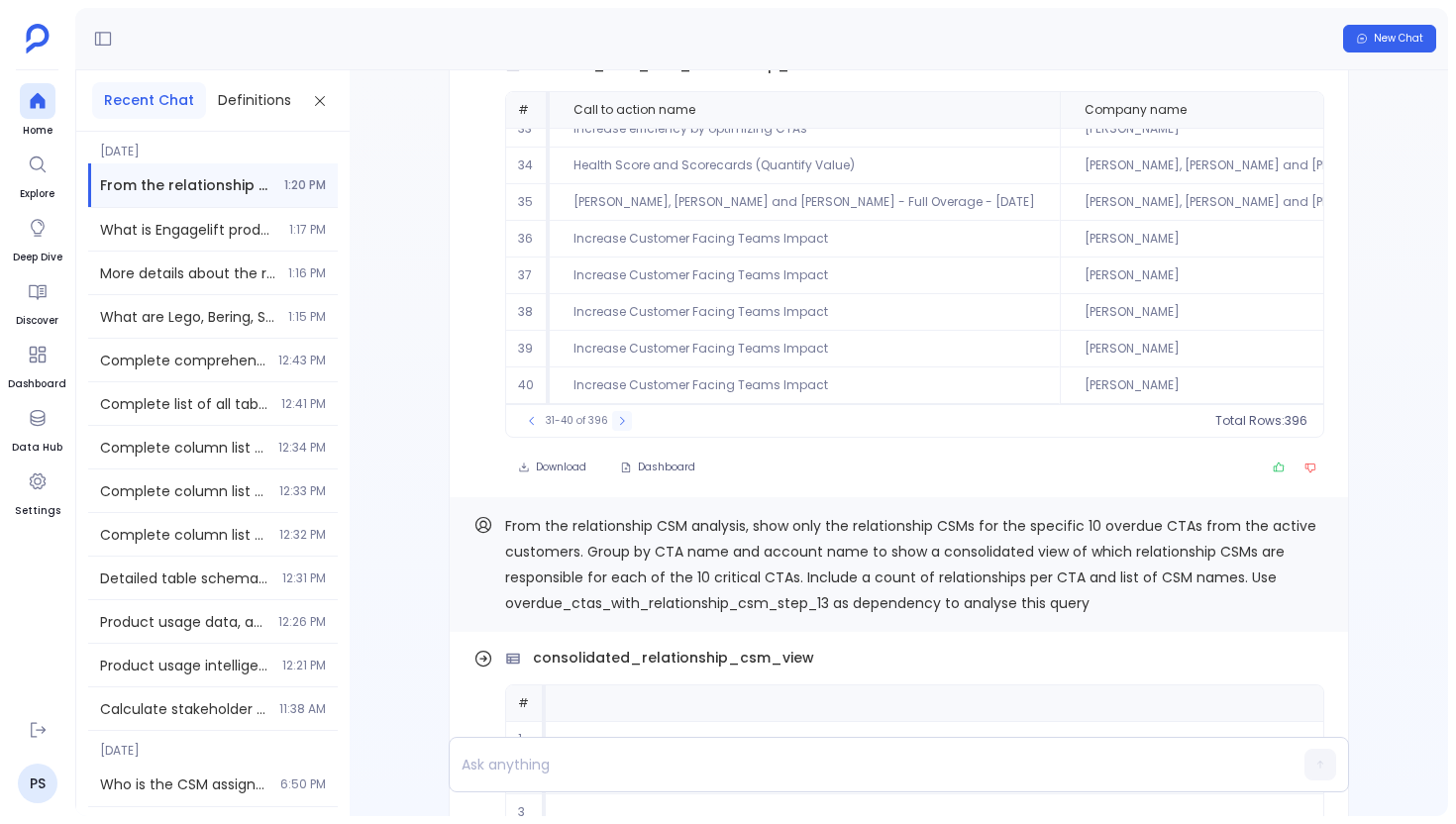 click at bounding box center (622, 421) 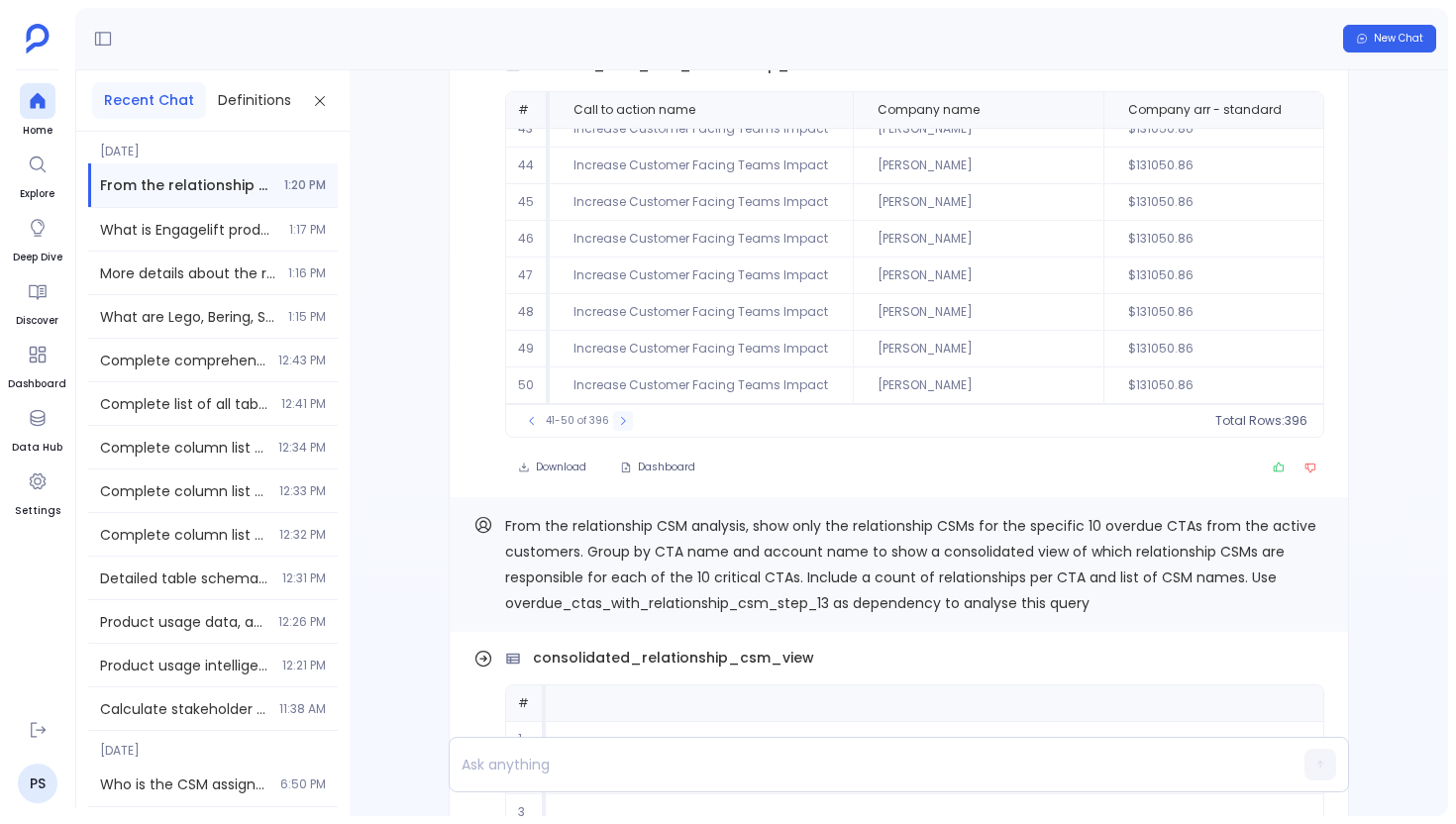 click at bounding box center (623, 421) 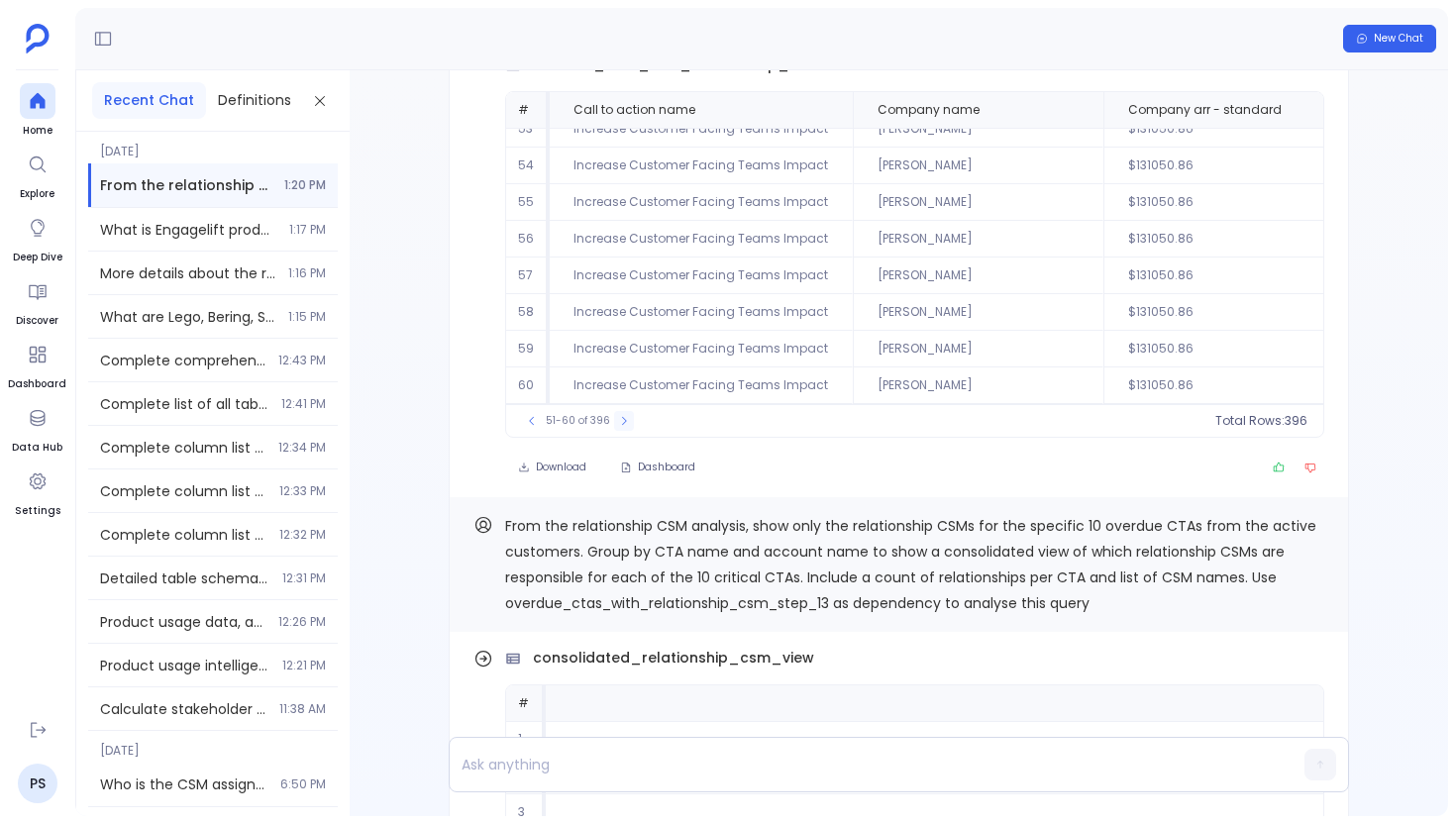 click 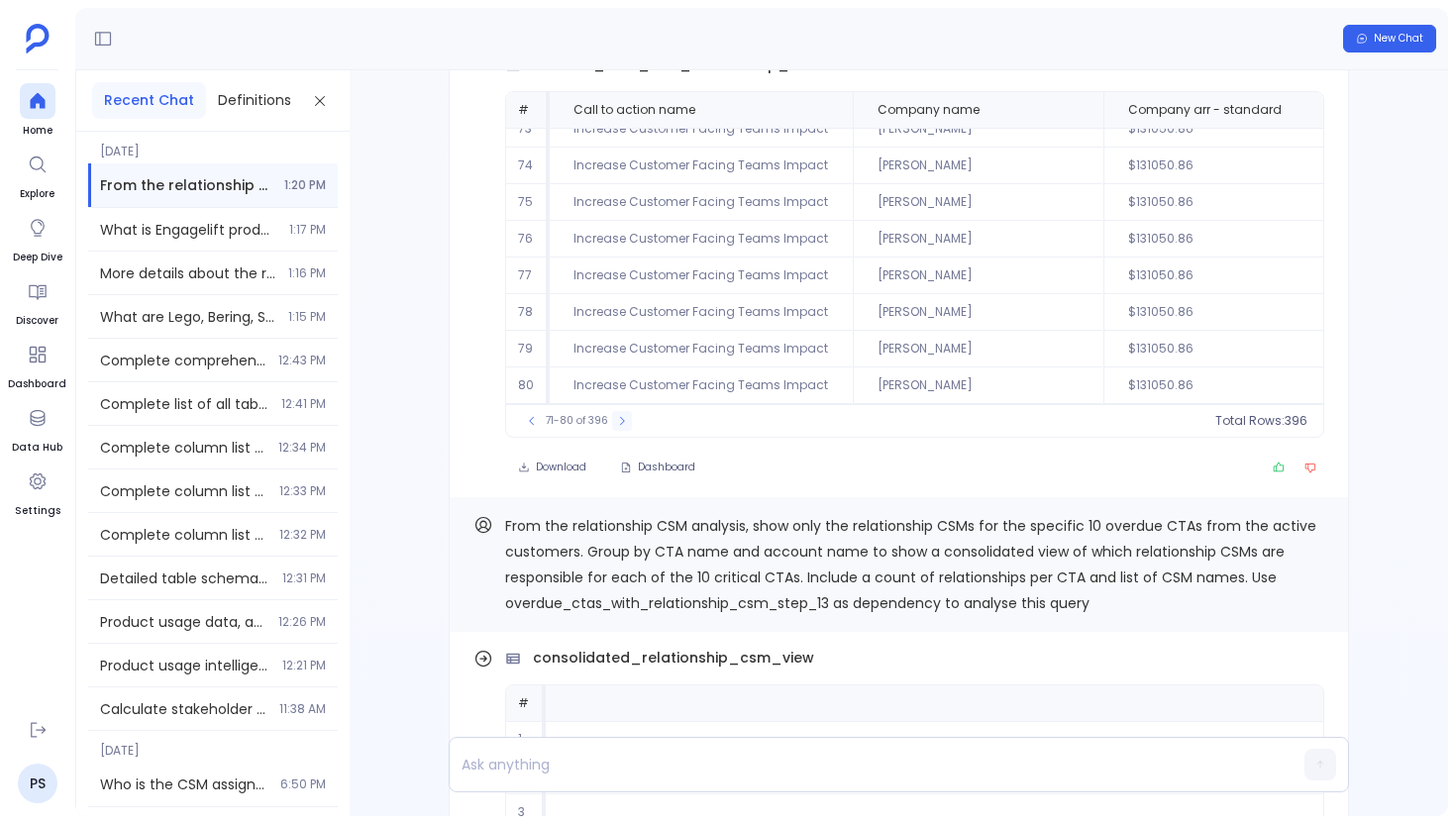 click 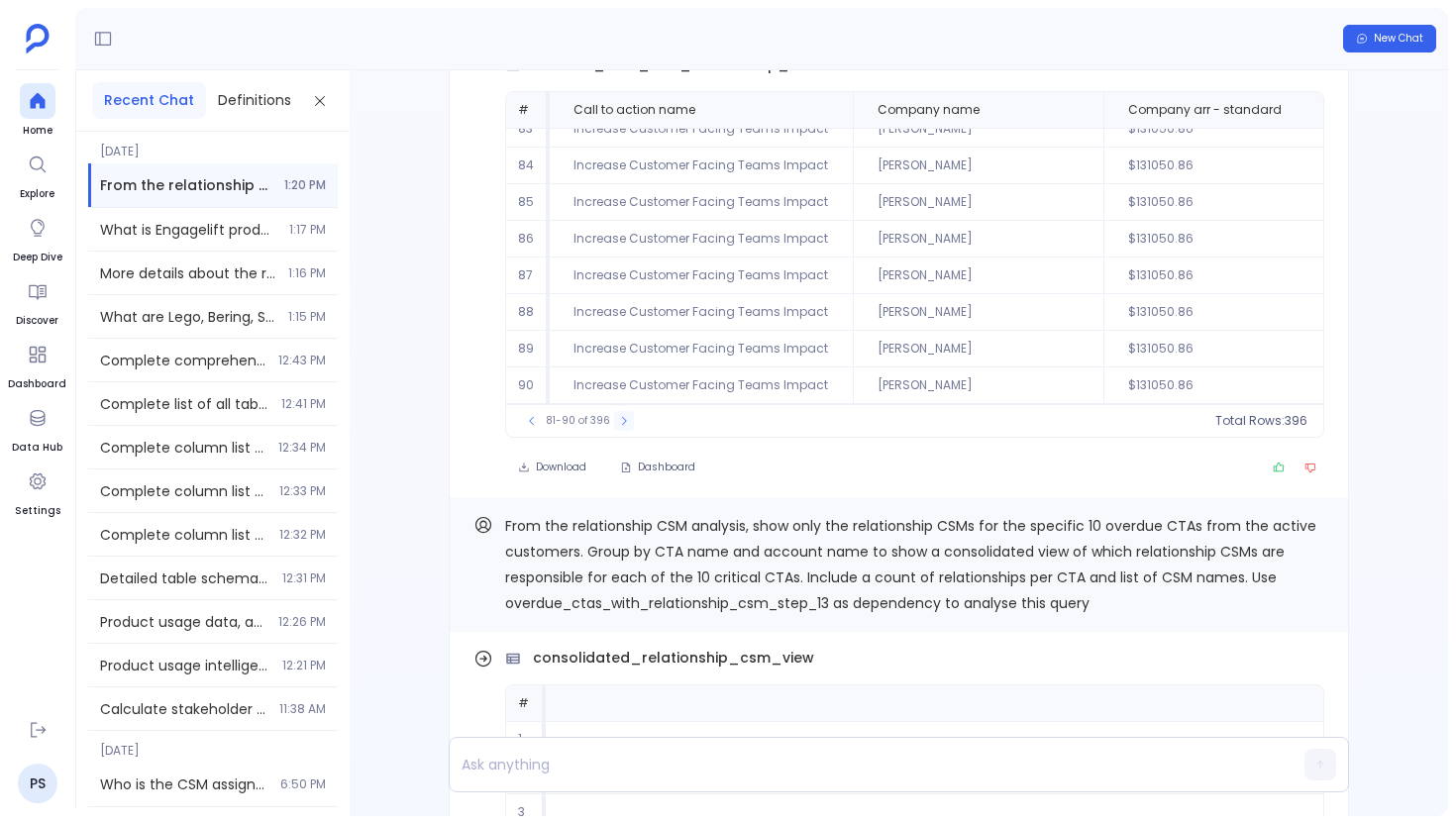 click 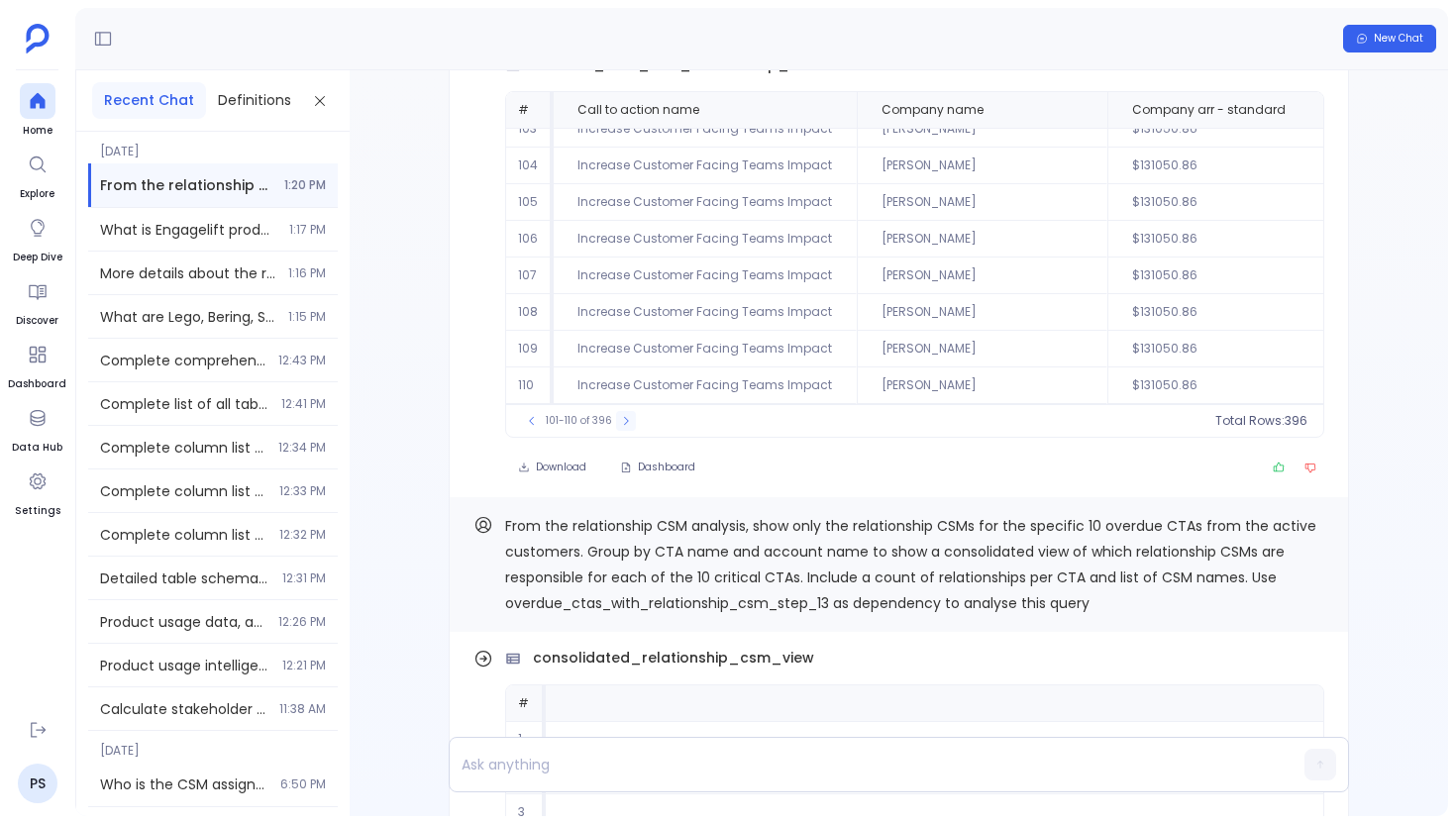 click 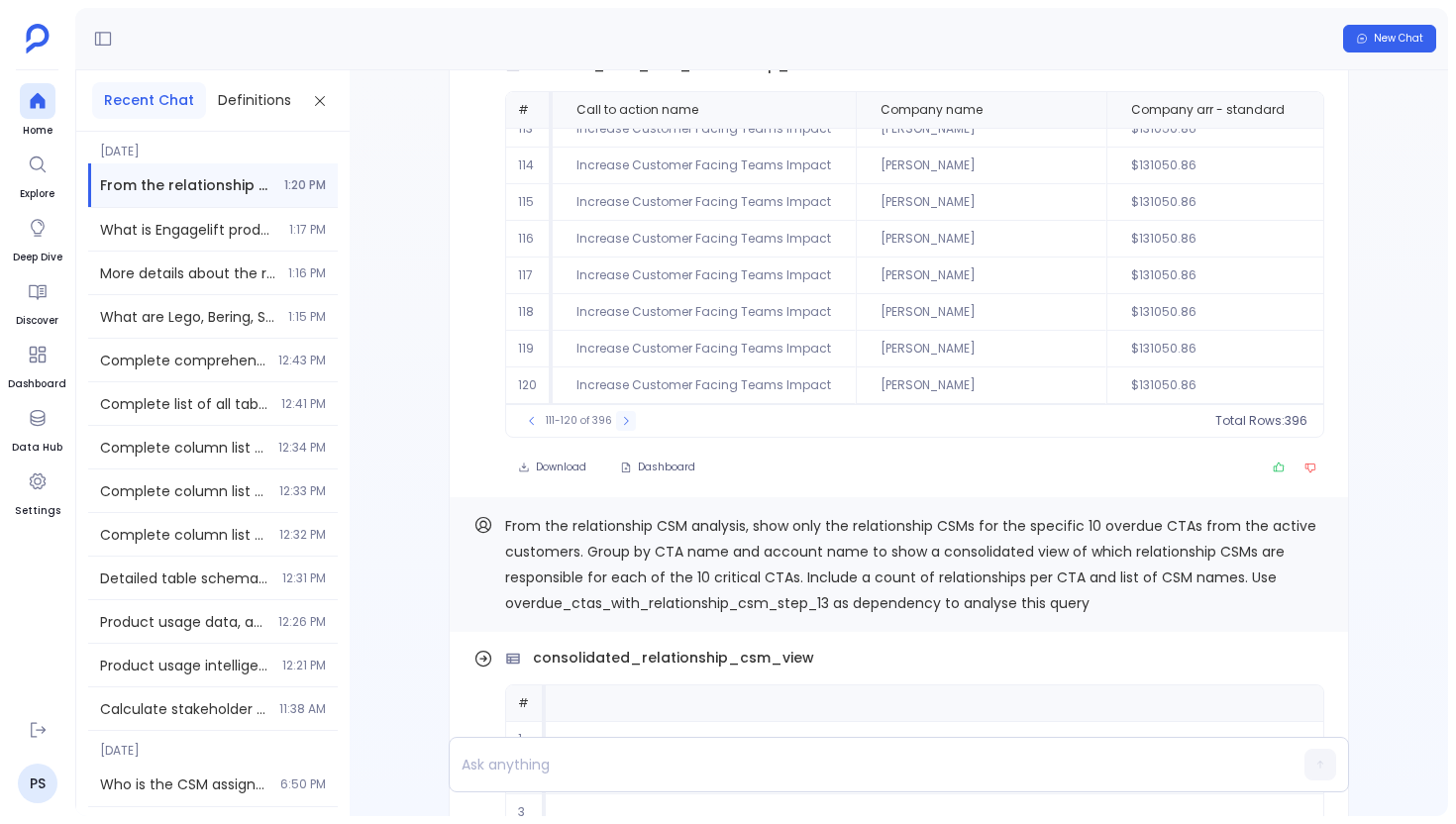 click 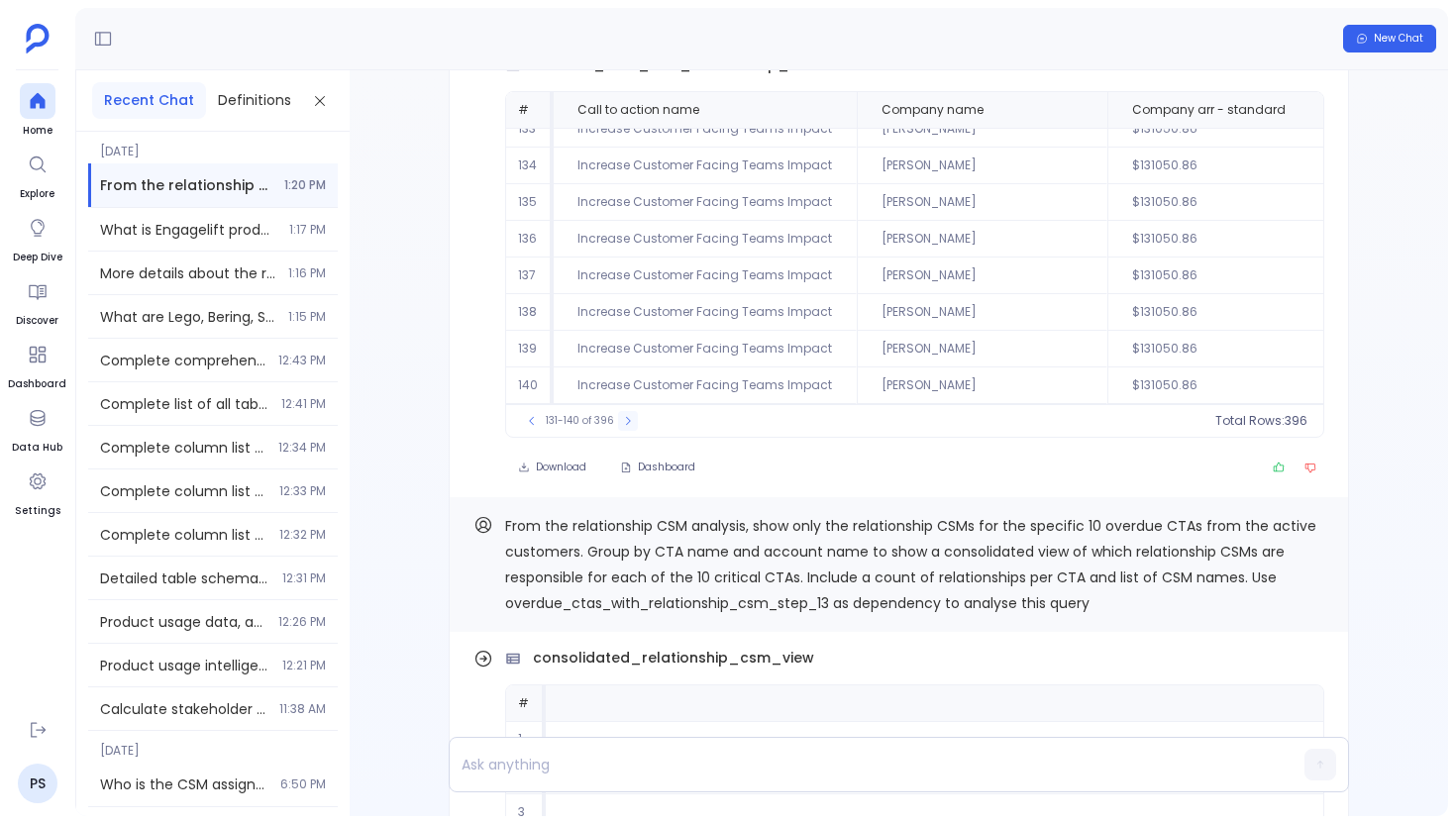click 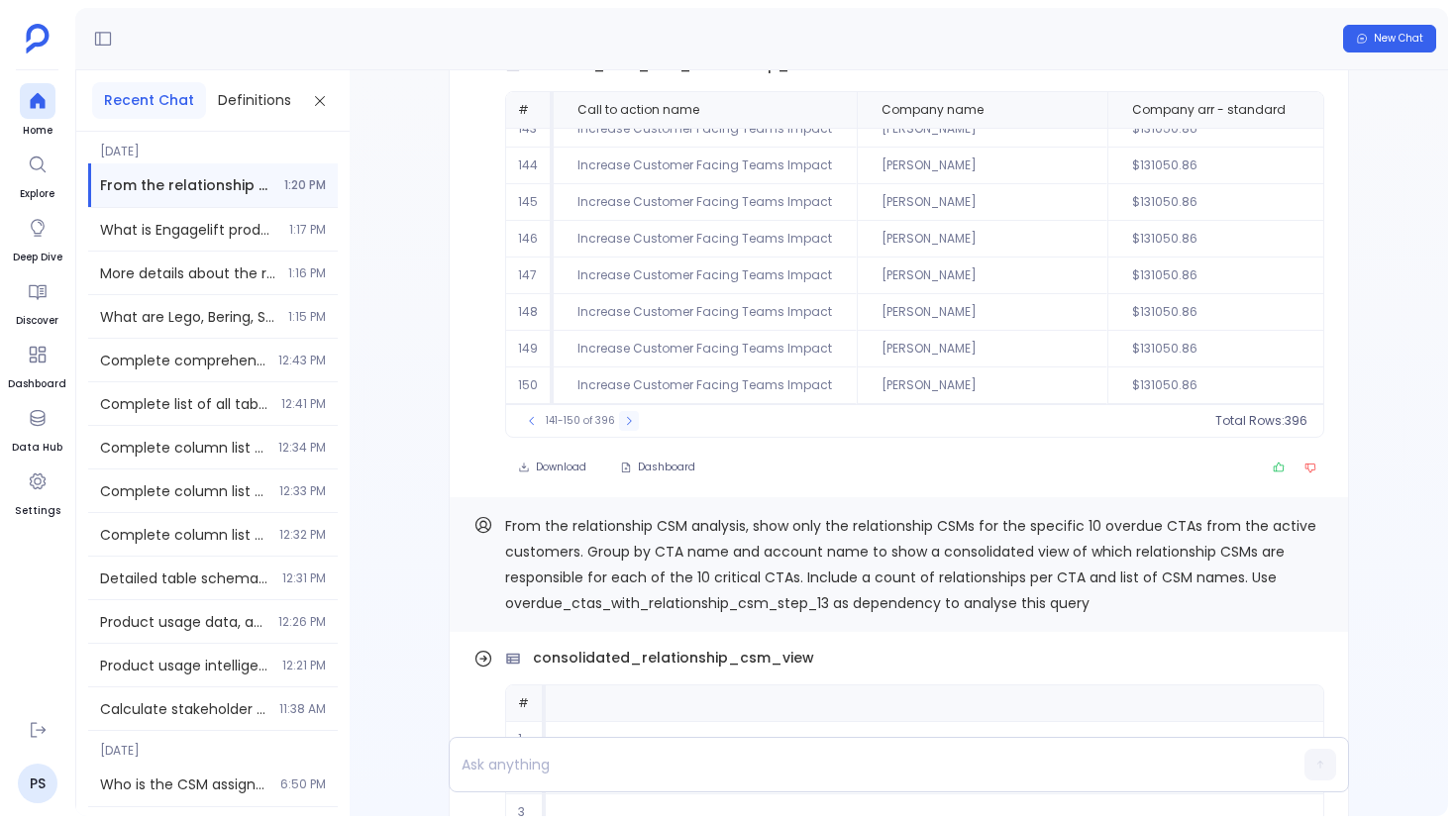 click 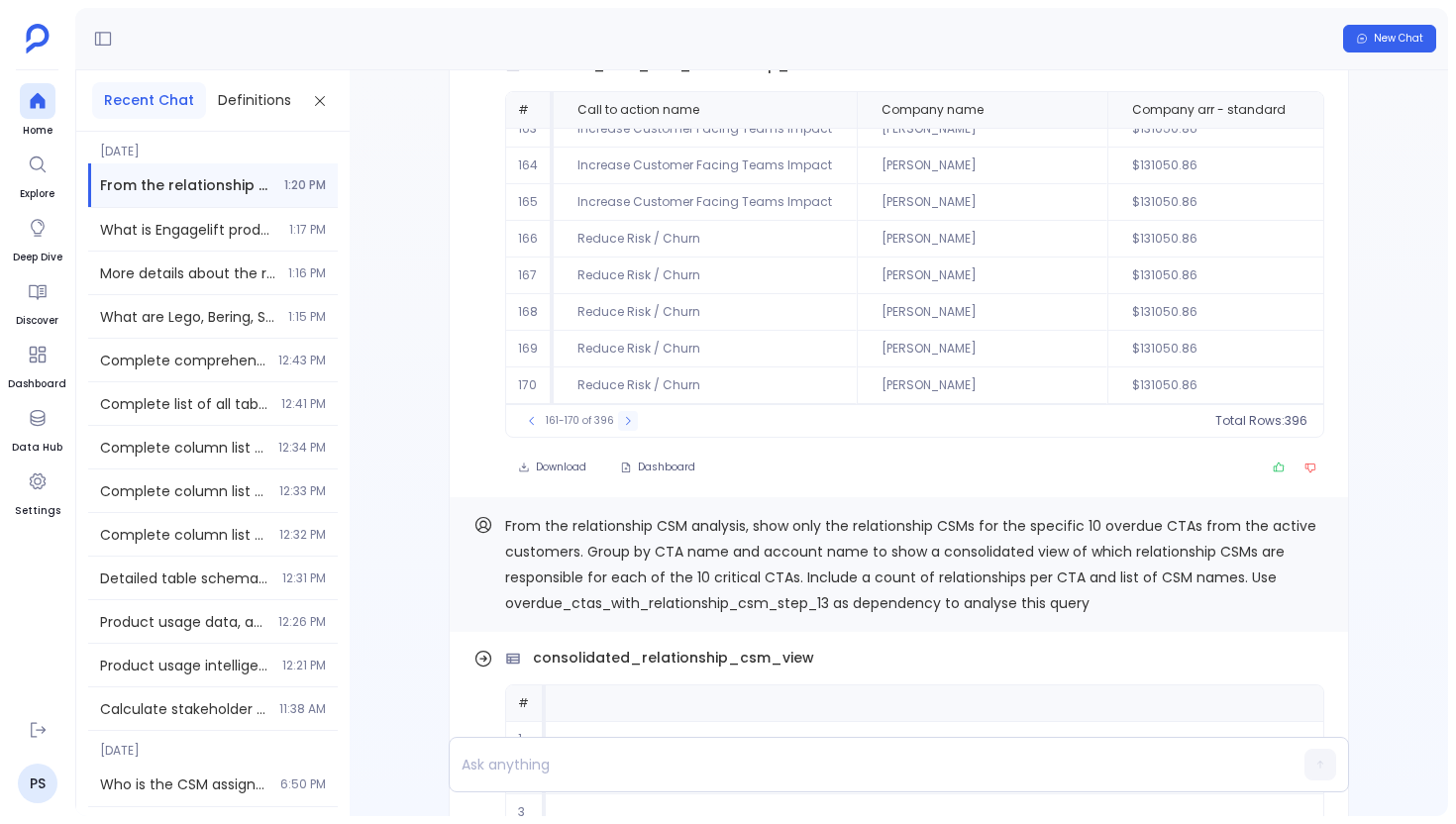 click 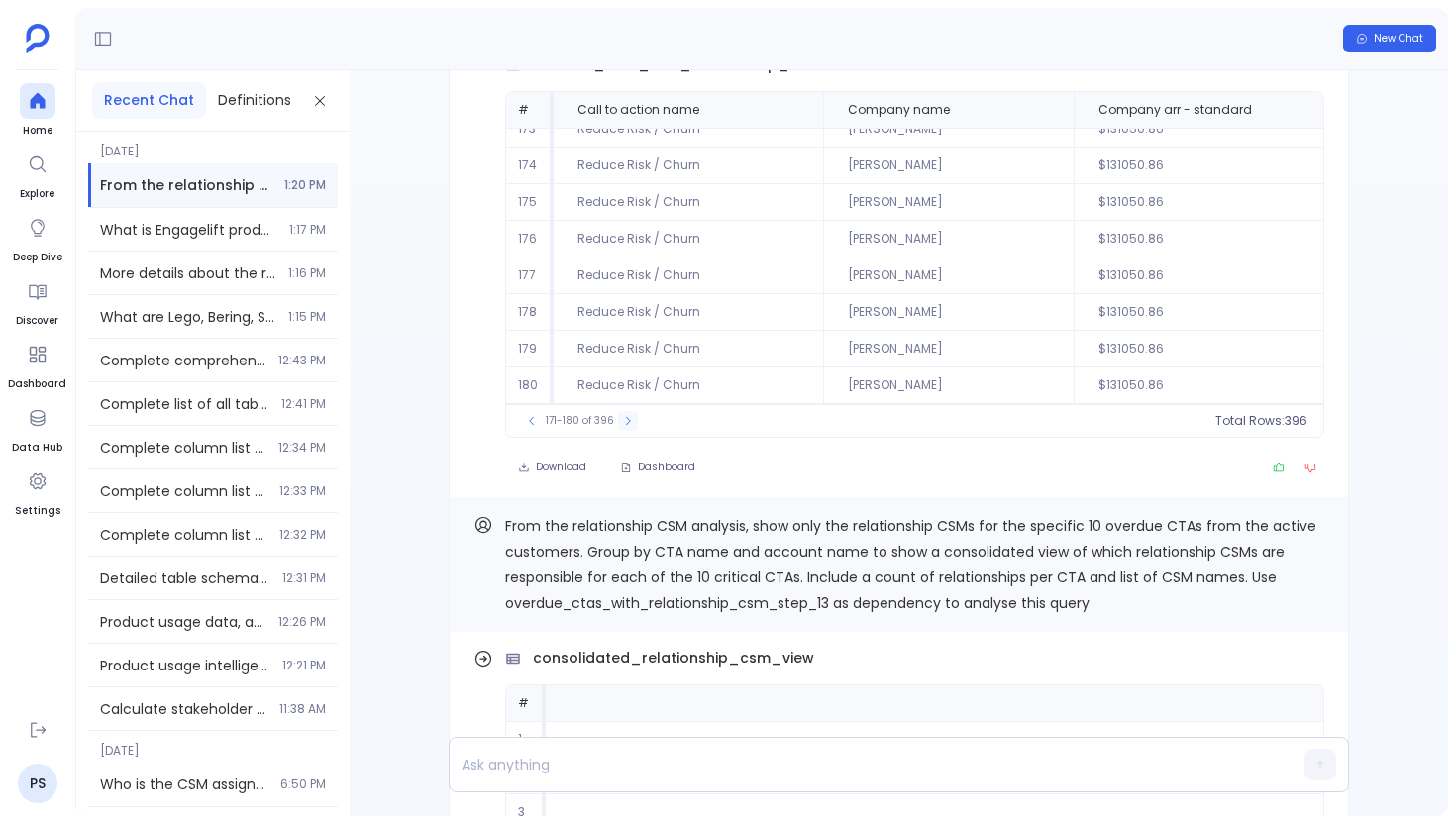 click 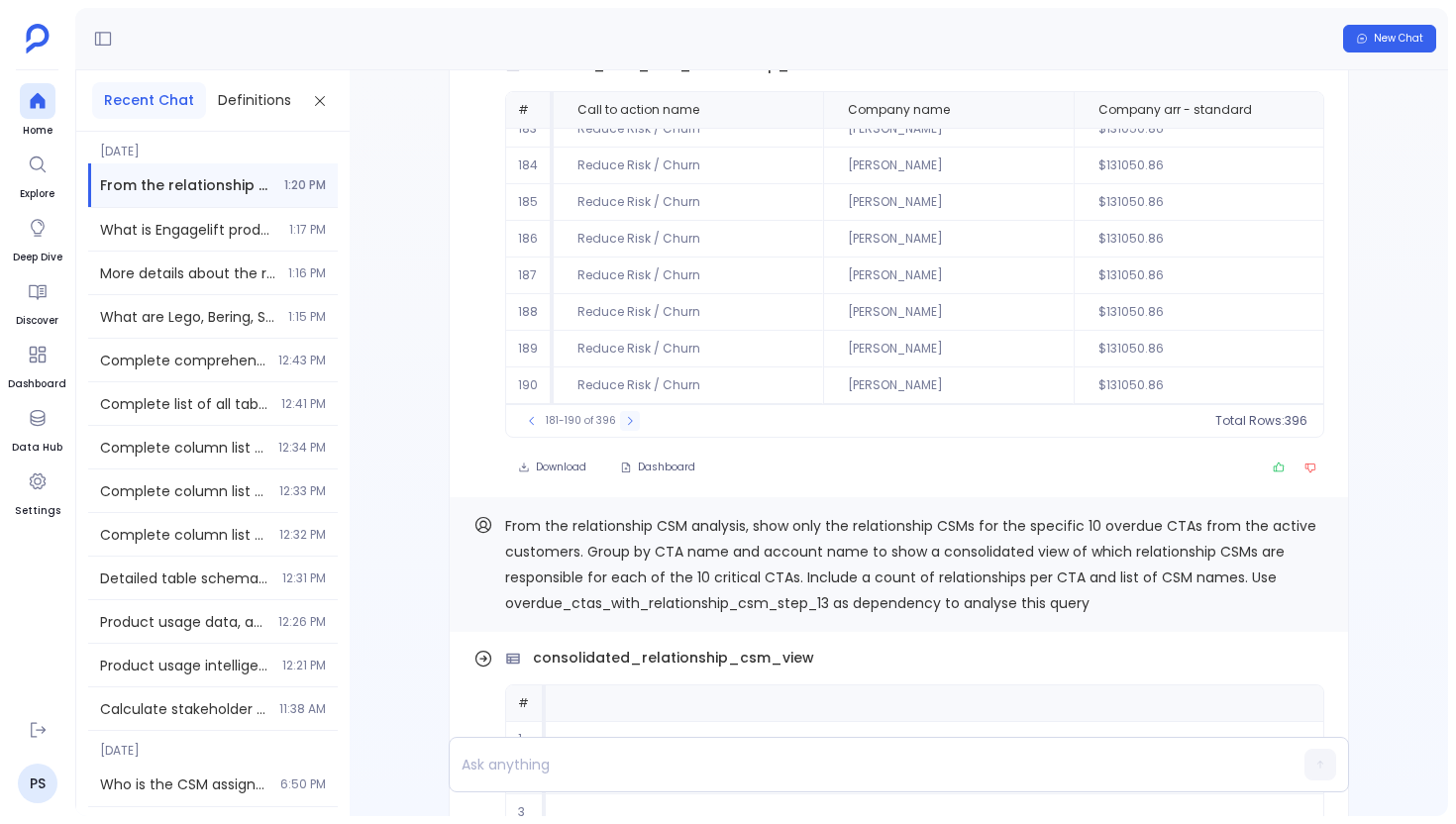 click 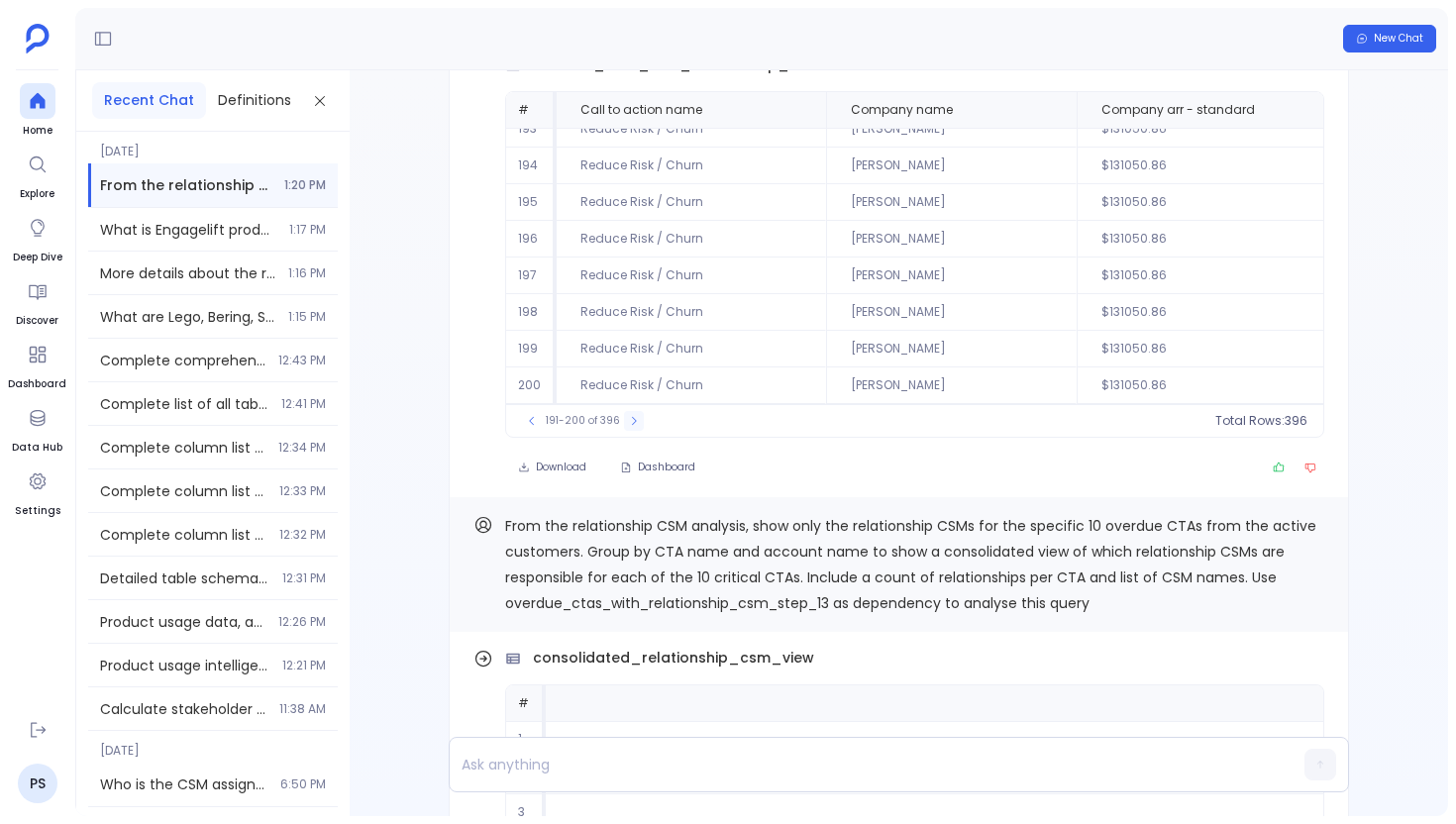 click 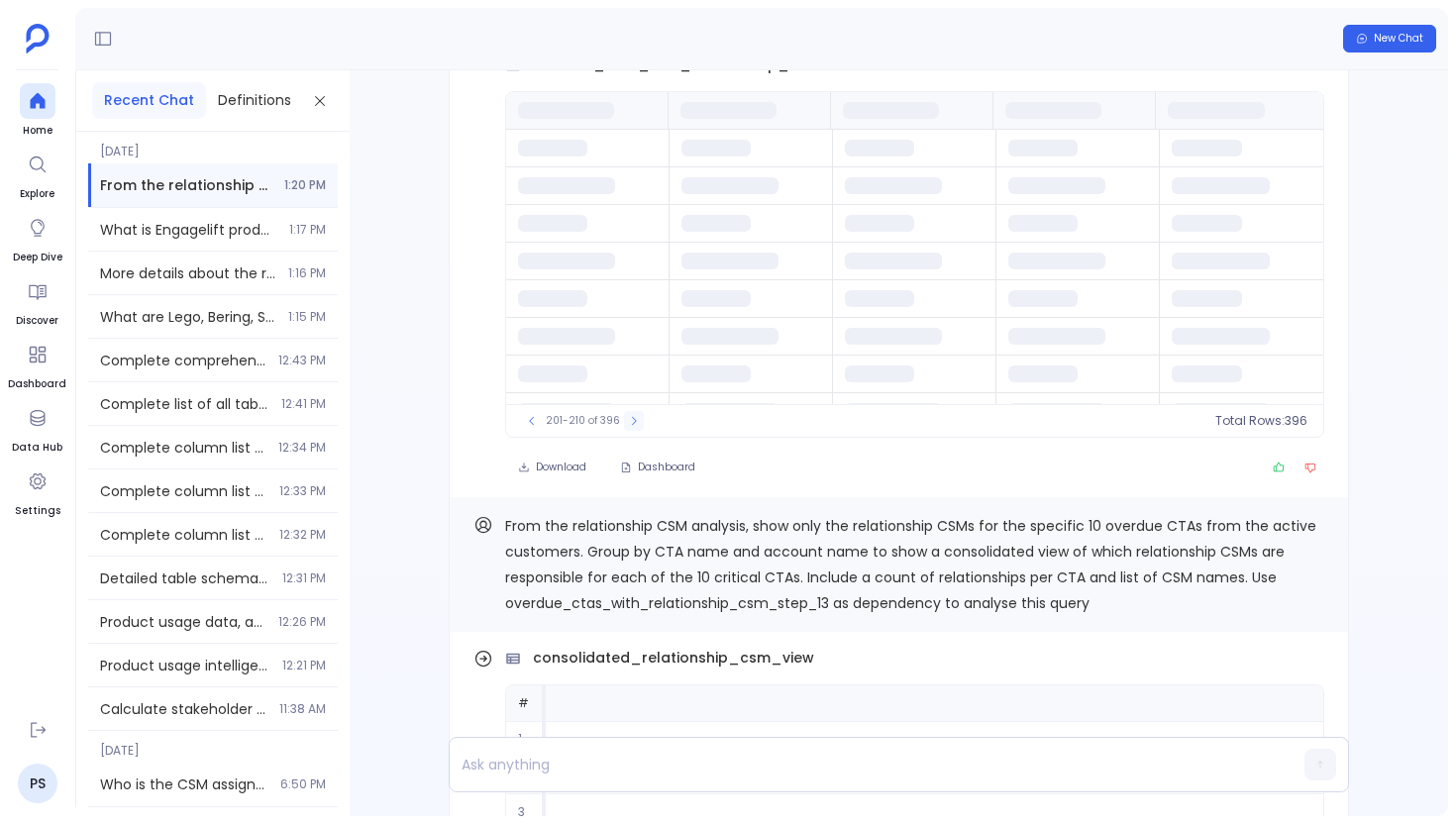 scroll, scrollTop: 0, scrollLeft: 0, axis: both 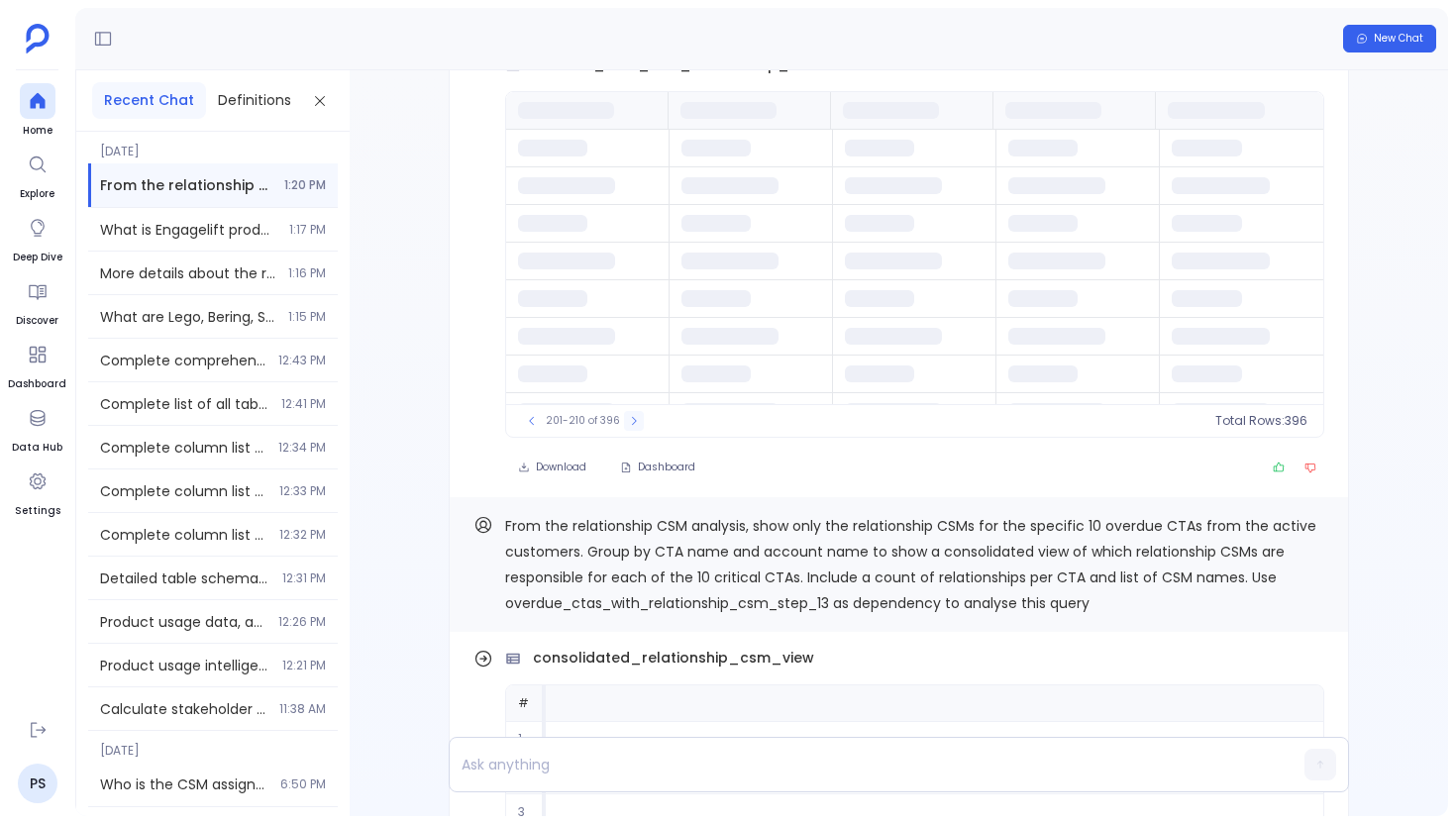 click 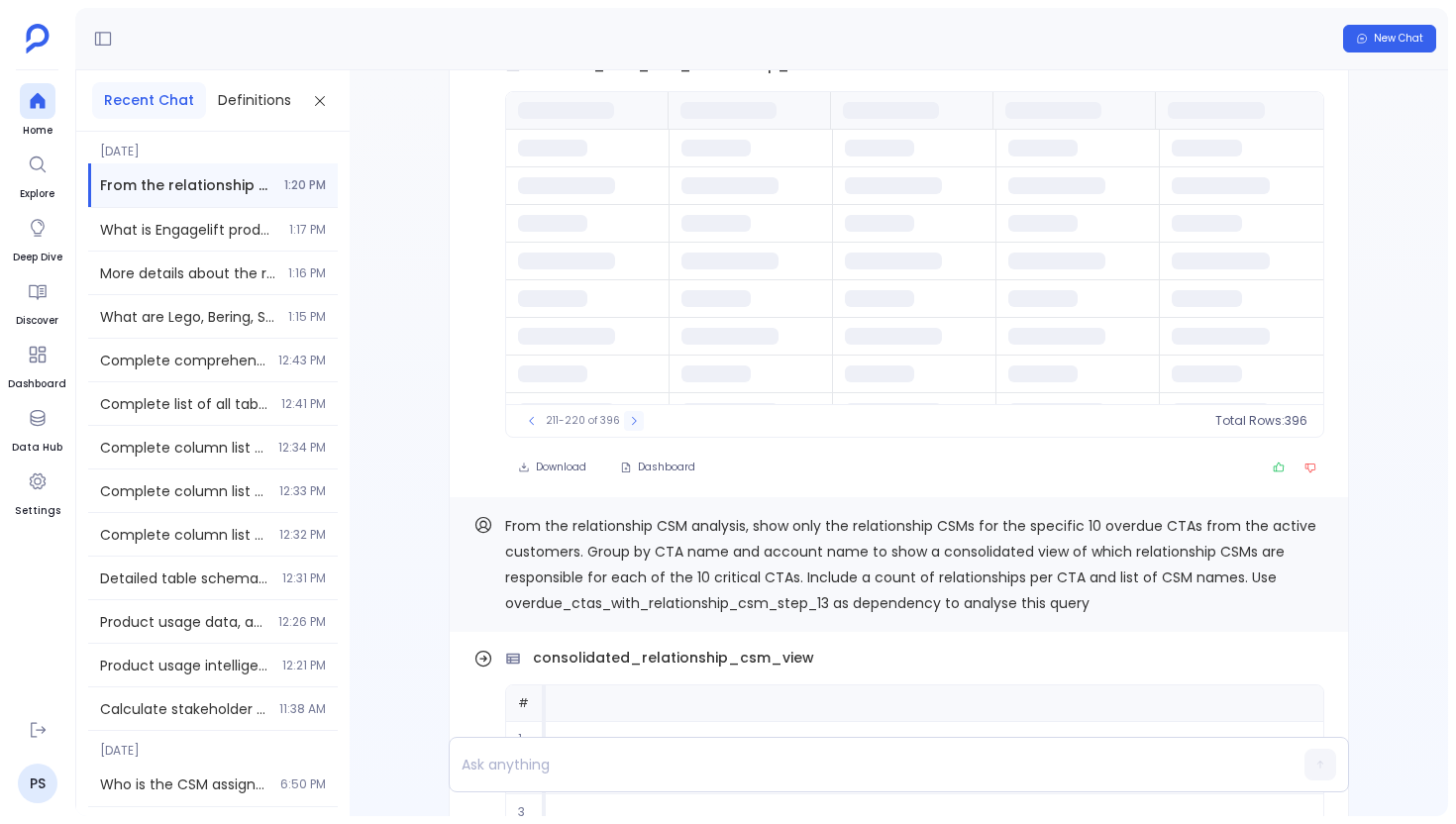 click 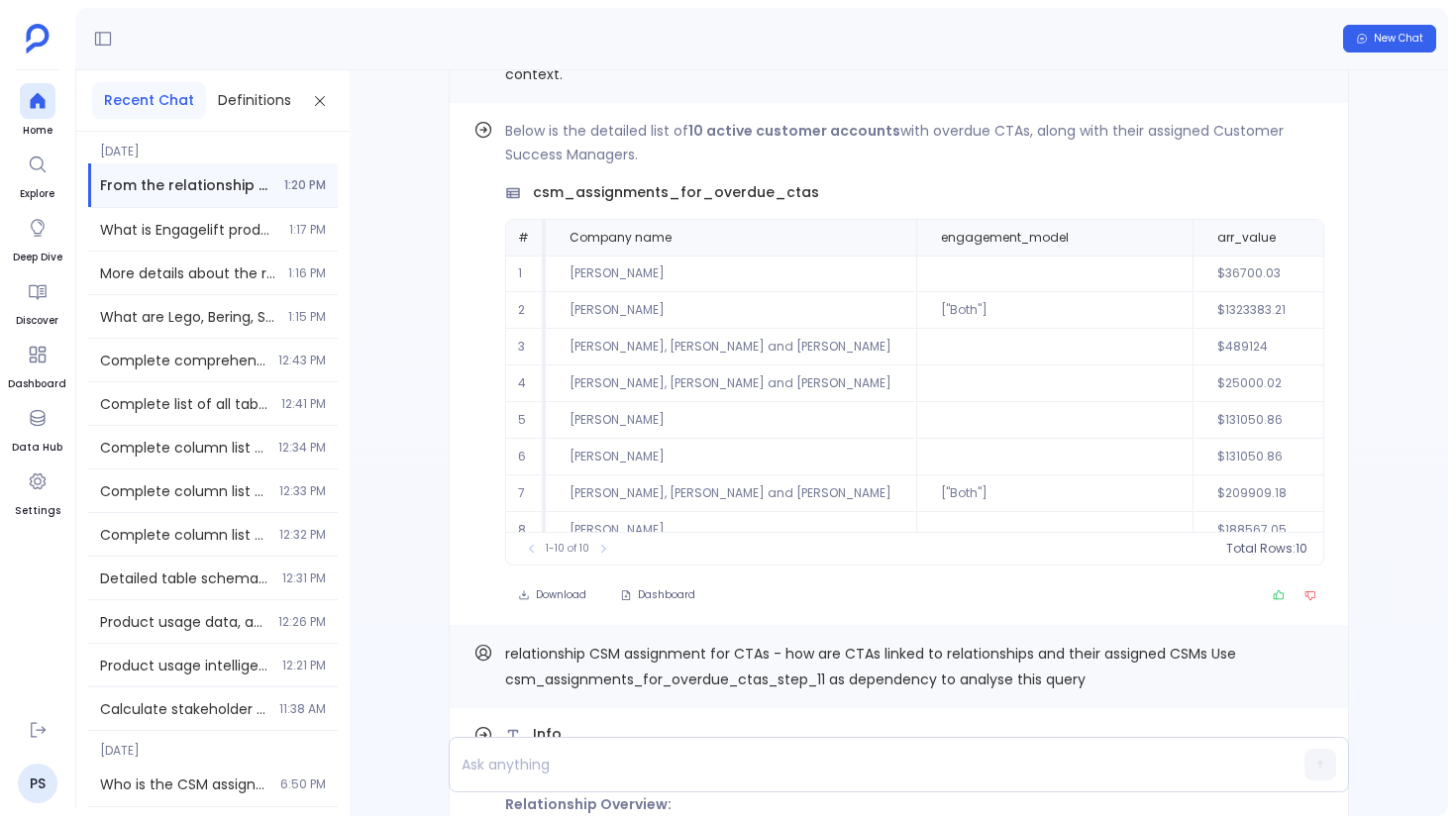 scroll, scrollTop: -2110, scrollLeft: 0, axis: vertical 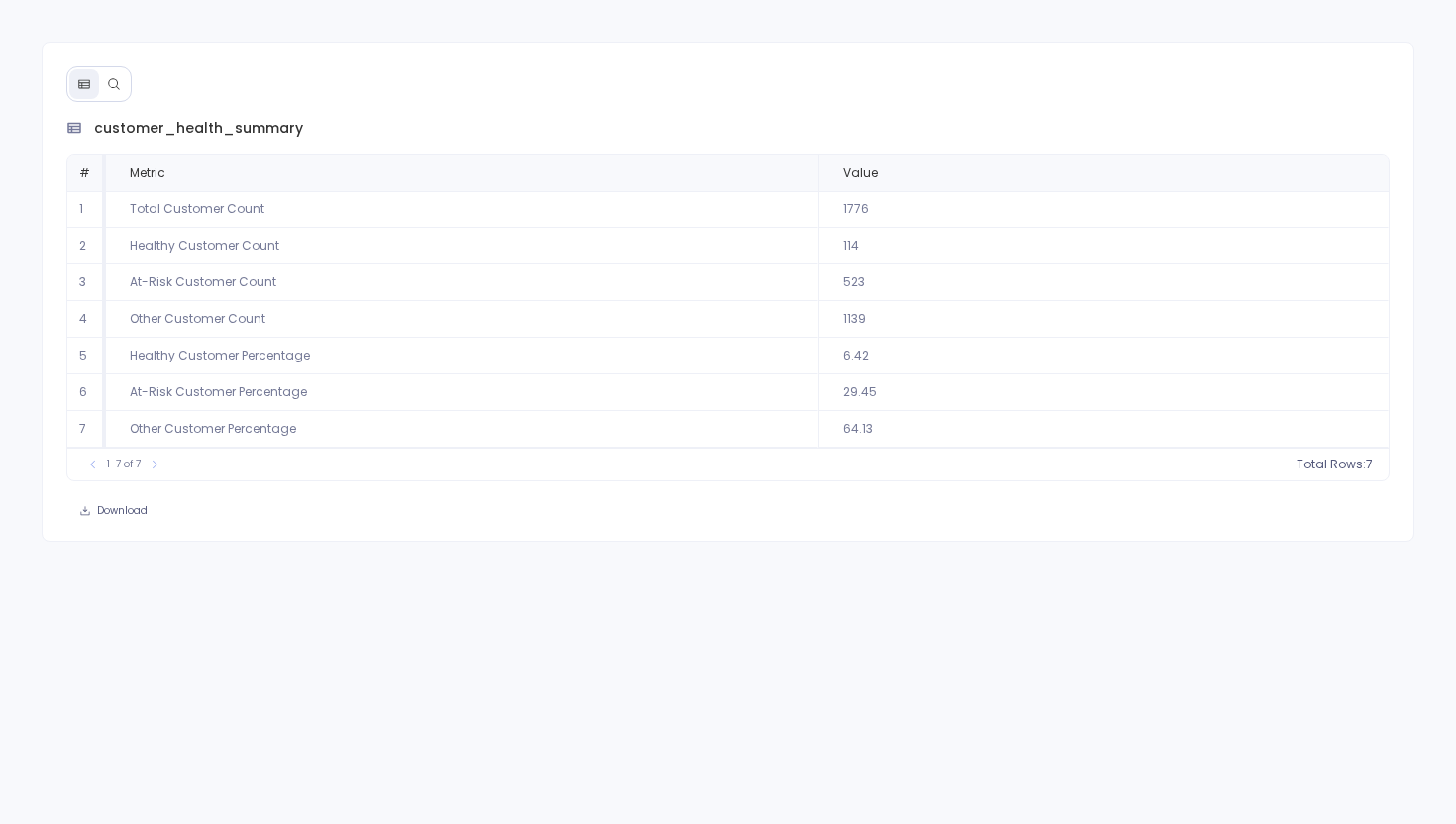 click 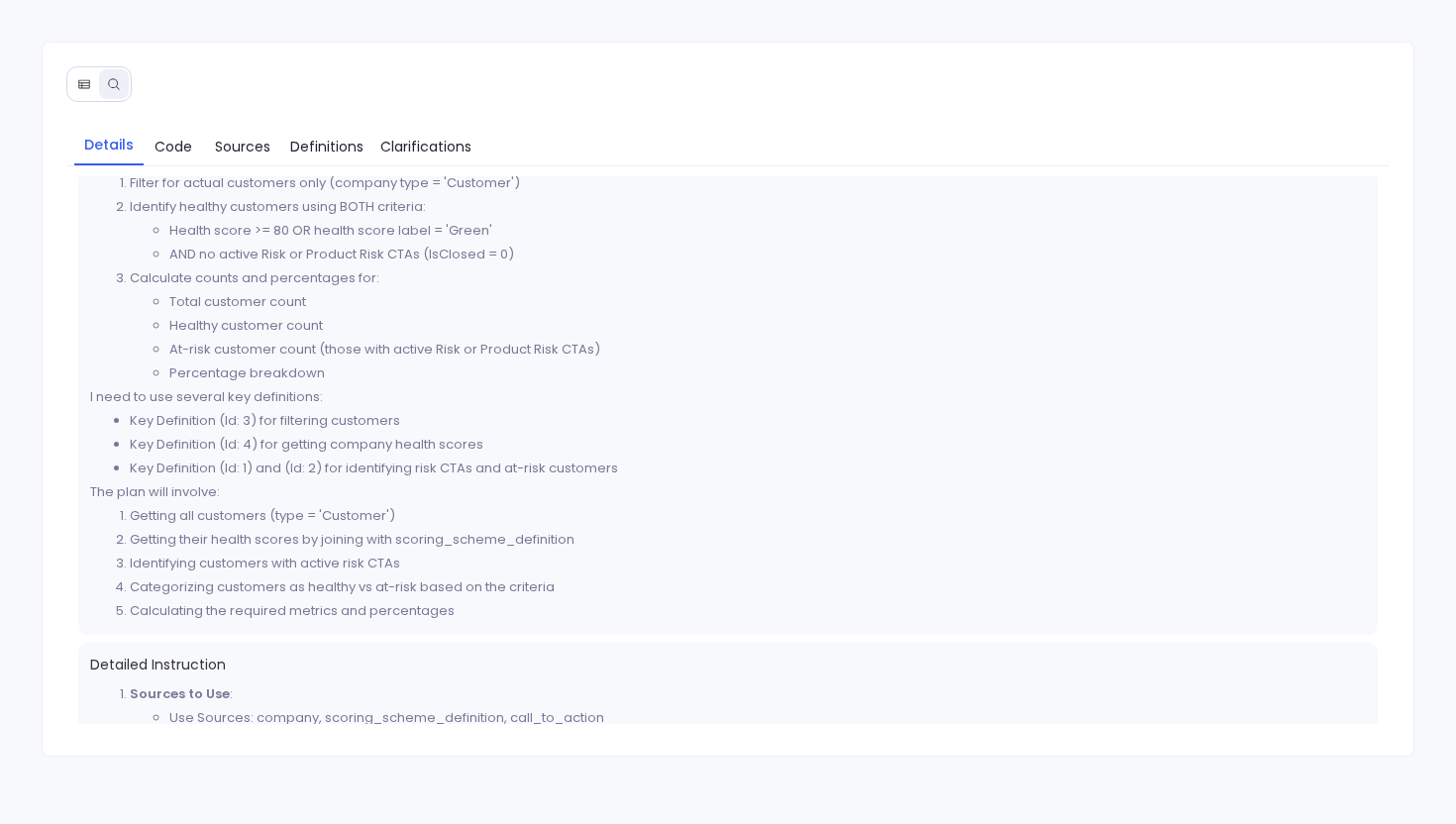 scroll, scrollTop: 82, scrollLeft: 0, axis: vertical 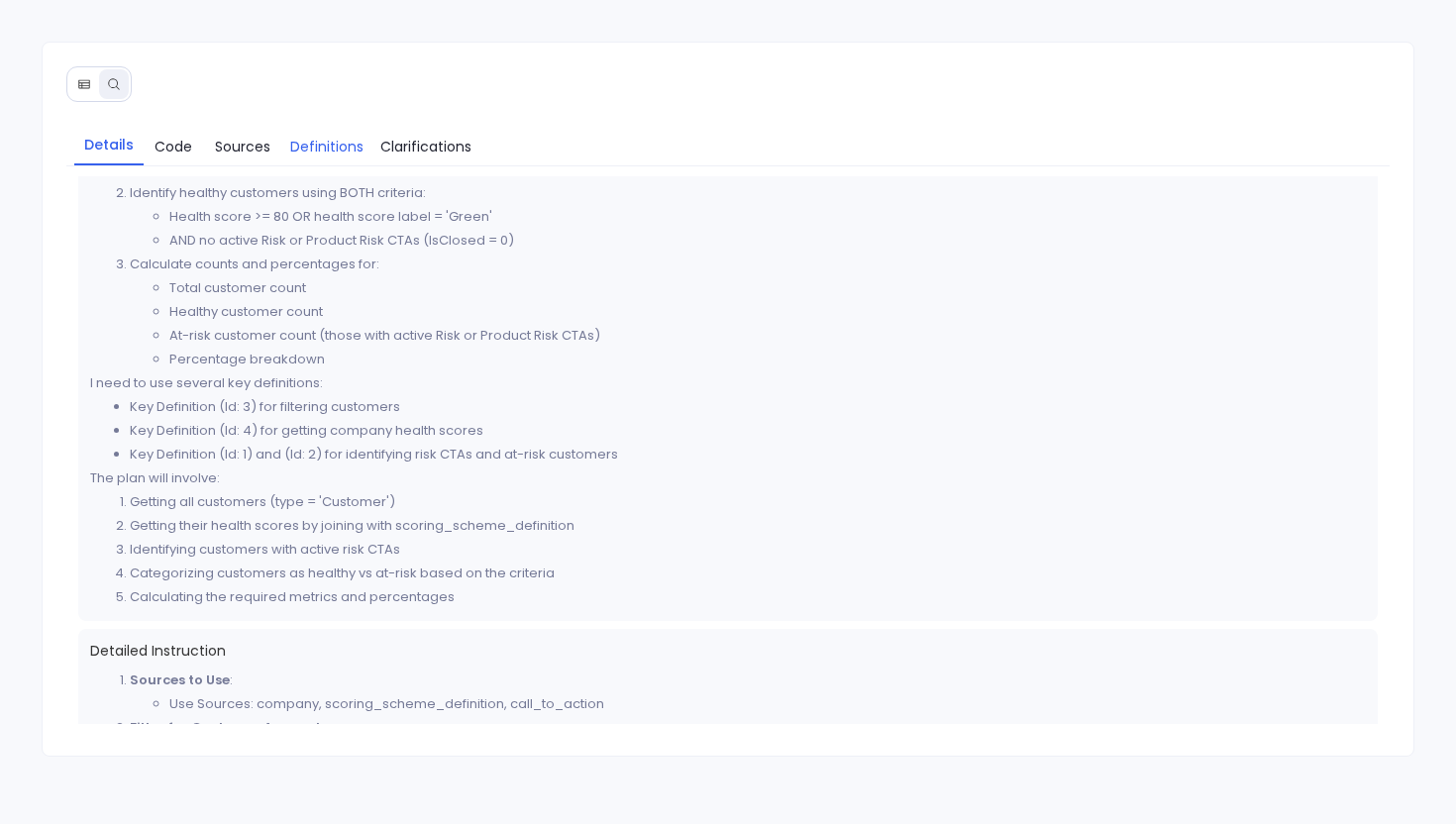 click on "Definitions" at bounding box center (327, 147) 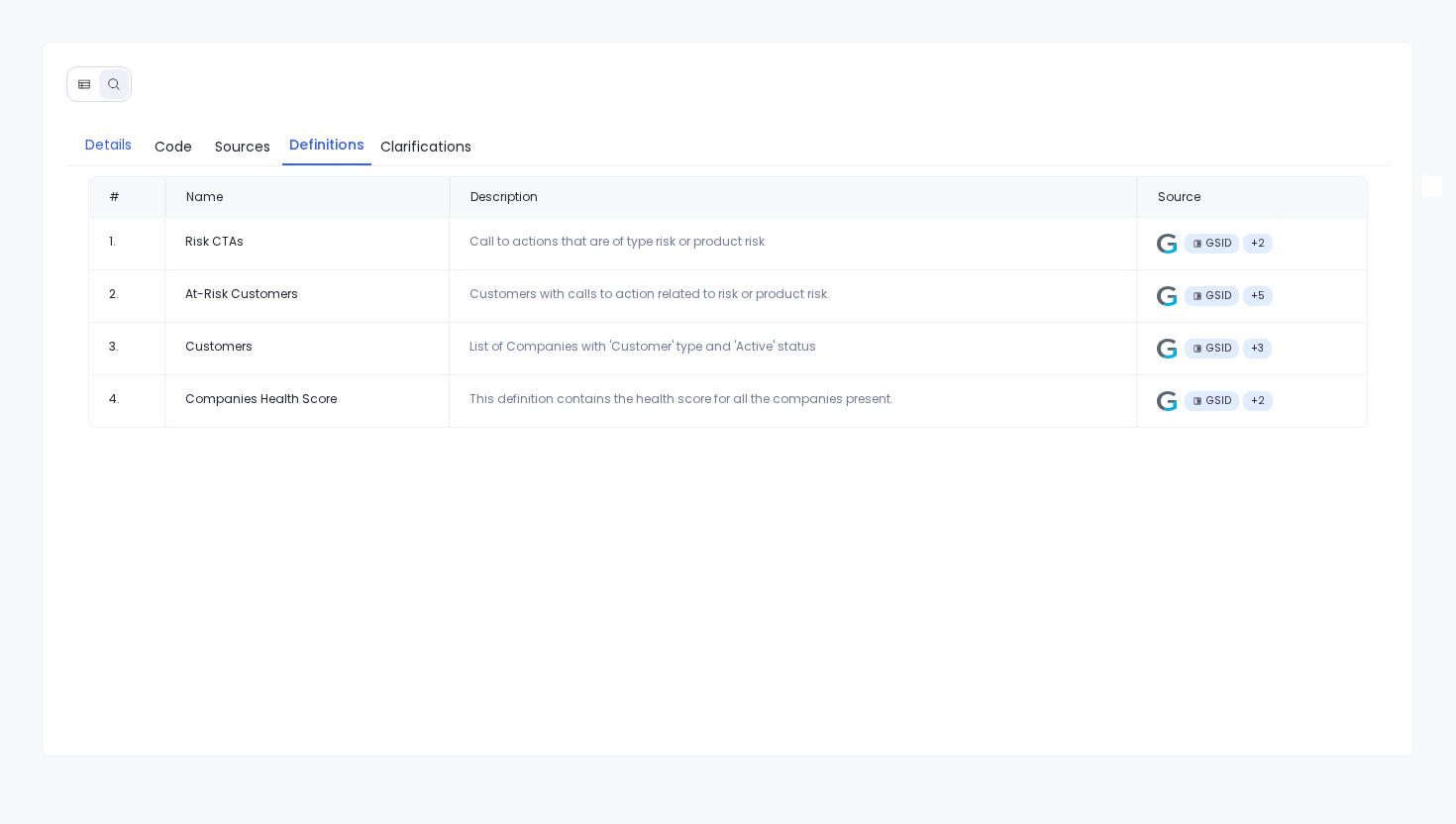 click on "Details" at bounding box center (108, 145) 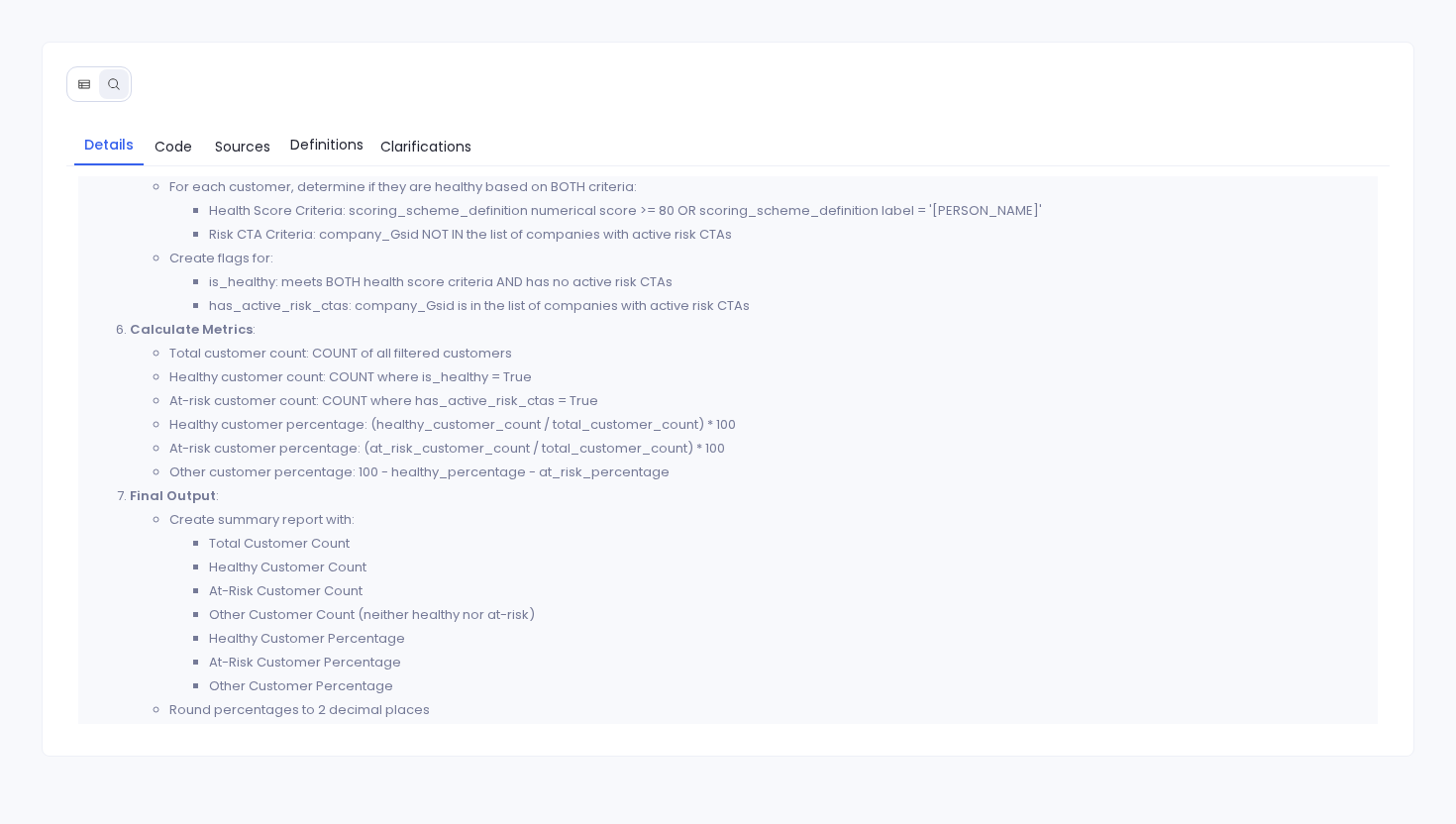 scroll, scrollTop: 980, scrollLeft: 0, axis: vertical 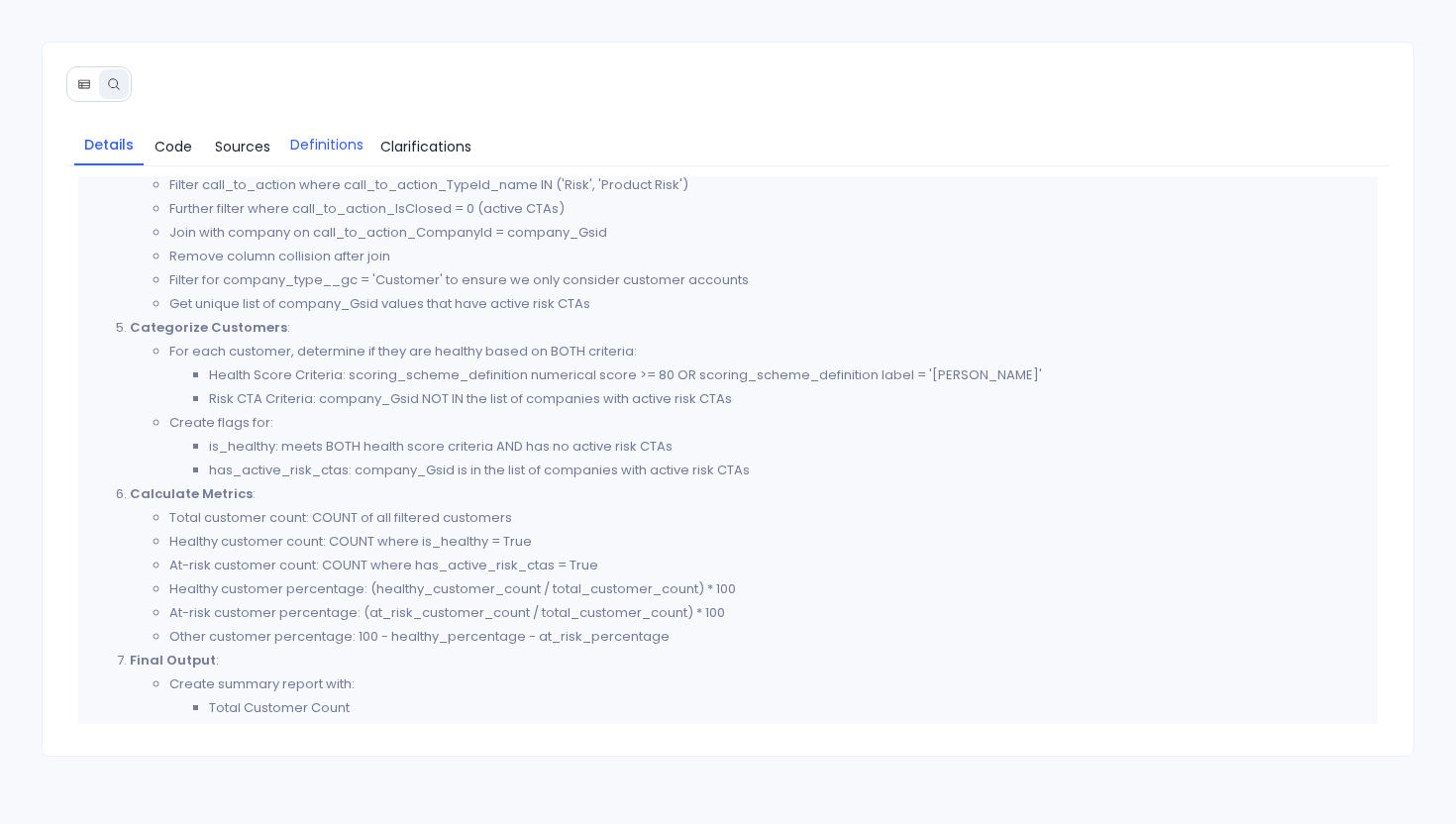 click on "Definitions" at bounding box center (327, 145) 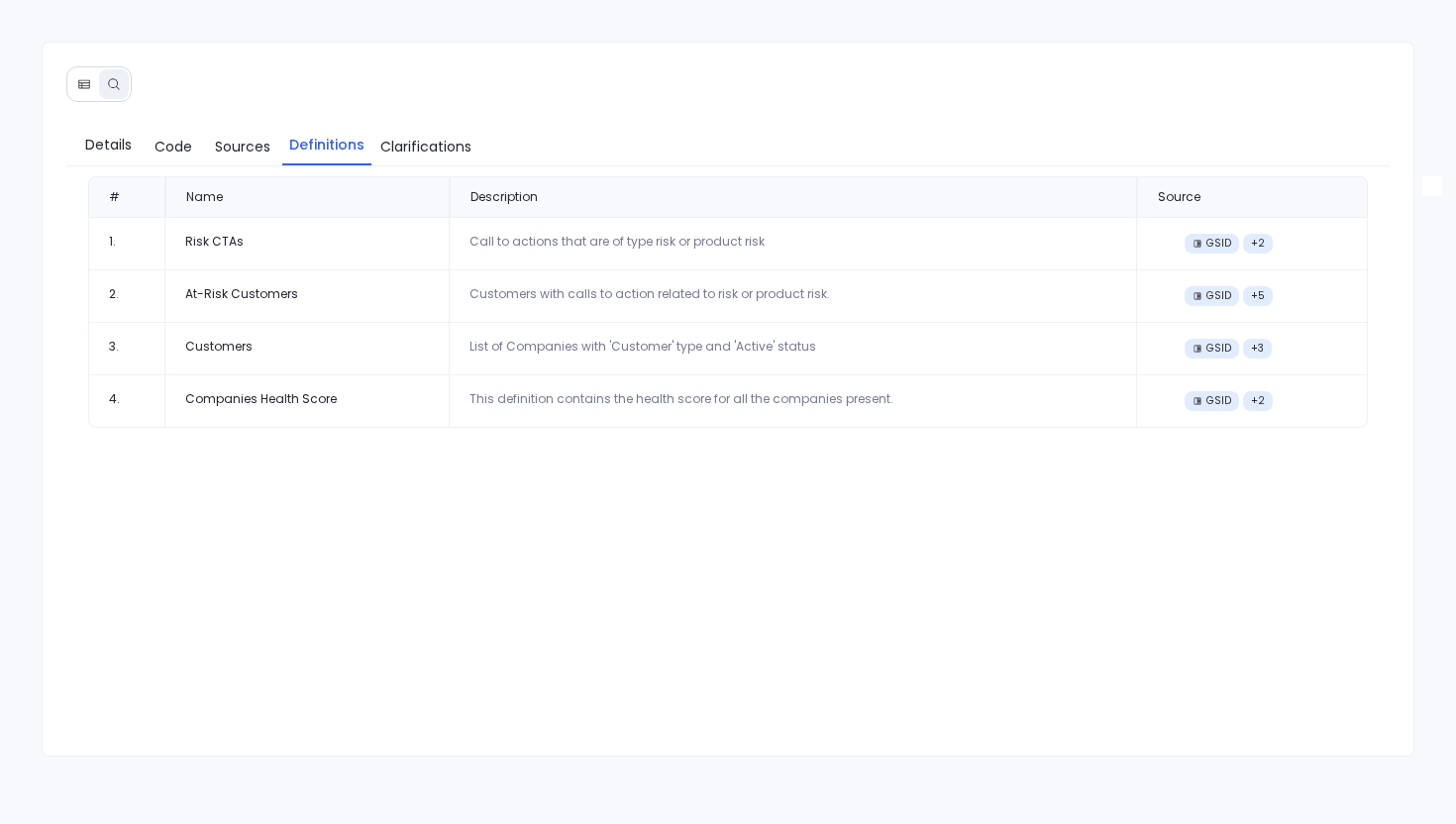 scroll, scrollTop: 0, scrollLeft: 0, axis: both 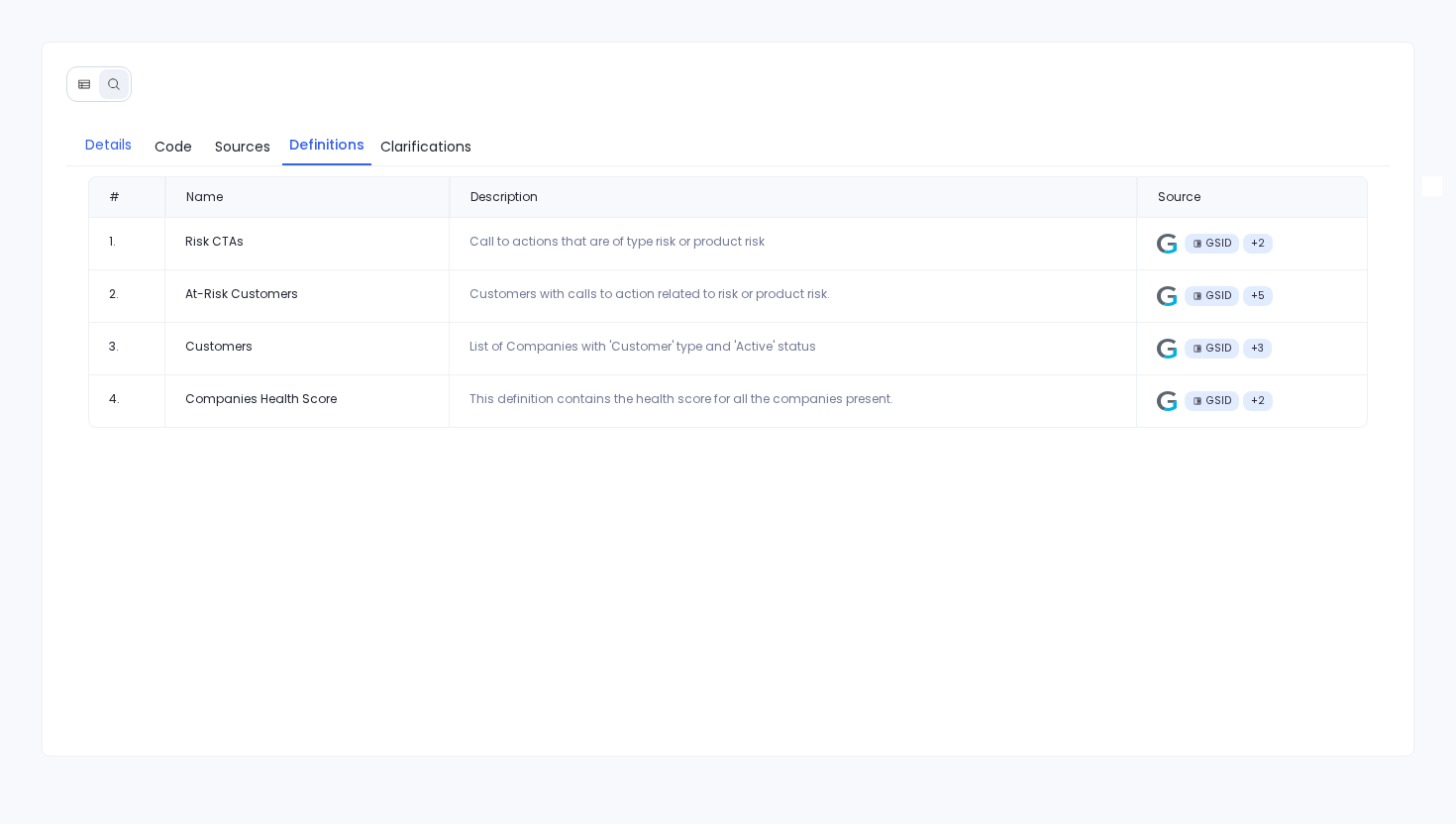 click on "Details" at bounding box center [108, 145] 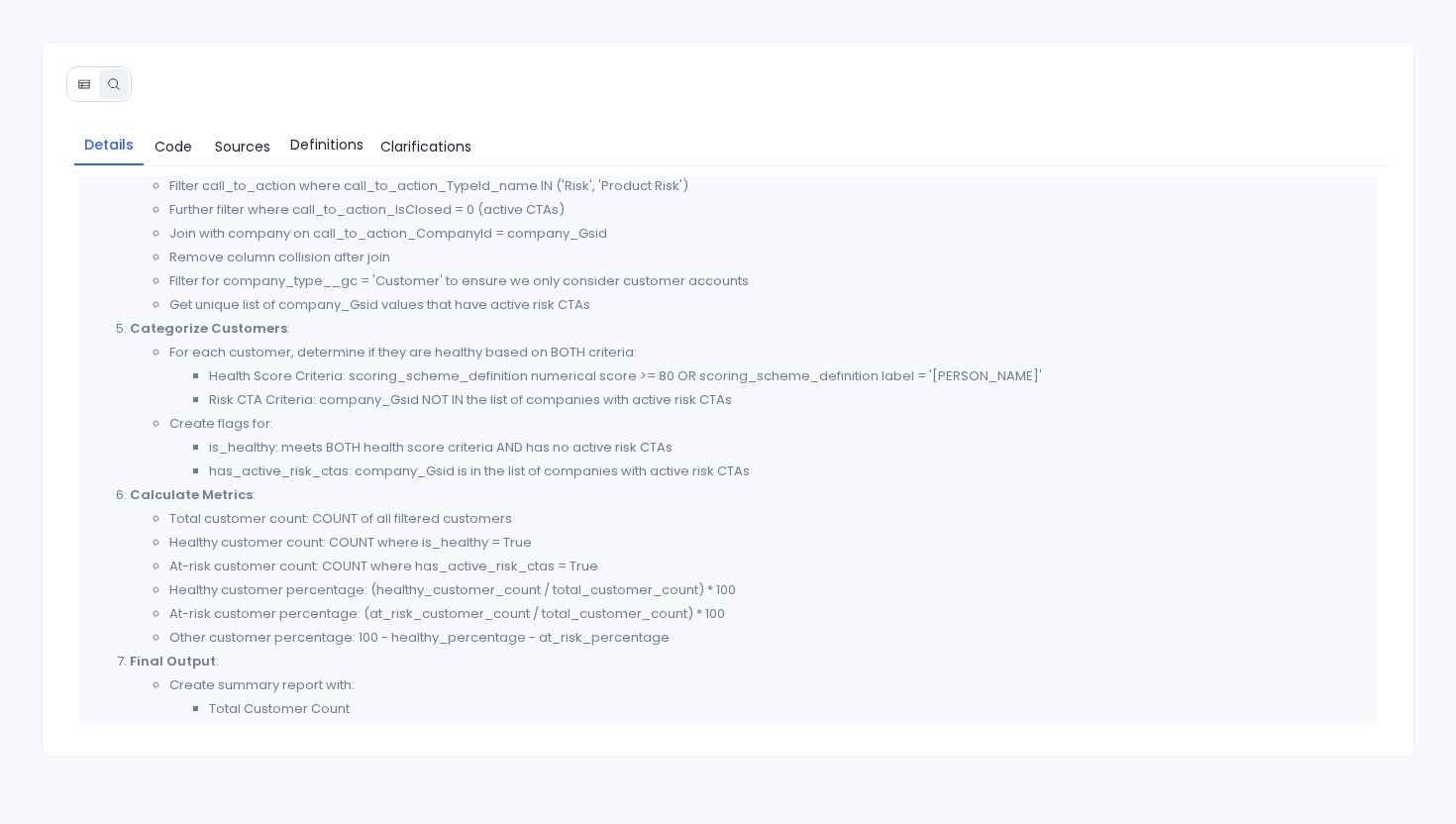 scroll, scrollTop: 803, scrollLeft: 0, axis: vertical 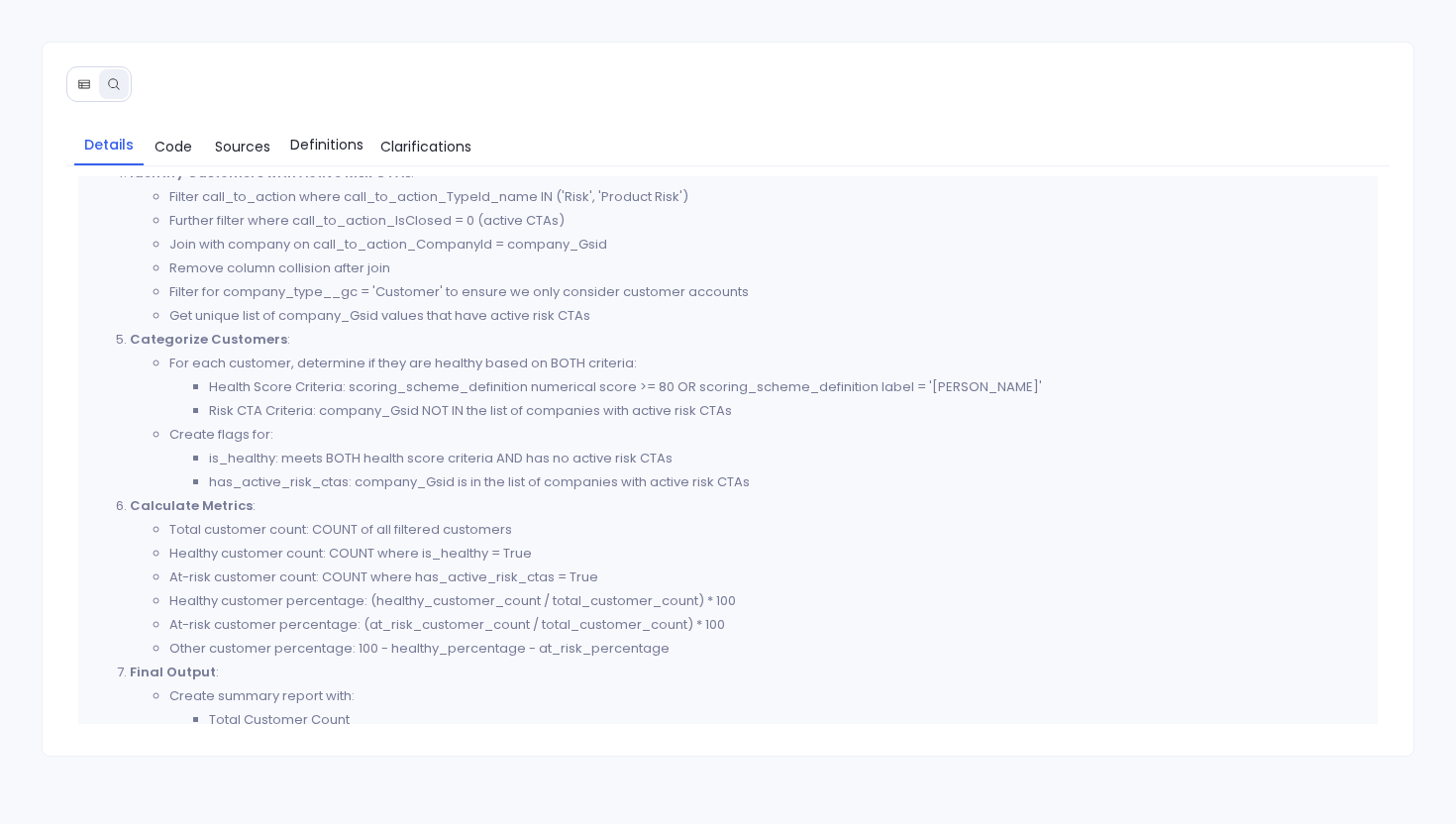 click at bounding box center (84, 84) 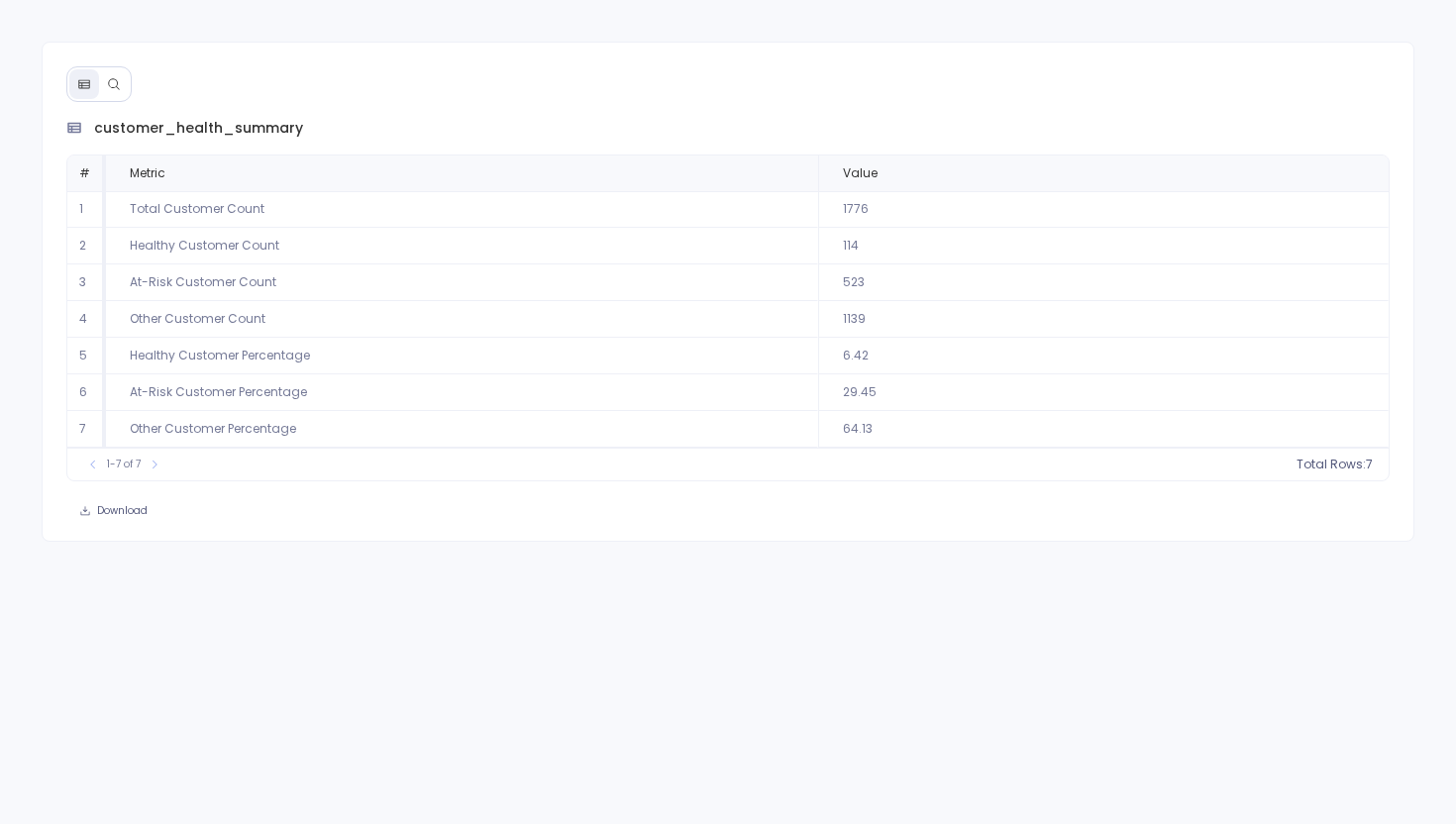 click on "customer_health_summary # Metric Value 1 Total Customer Count 1776 2 Healthy Customer Count 114 3 At-Risk Customer Count 523 4 Other Customer Count 1139 5 Healthy Customer Percentage 6.42 6 At-Risk Customer Percentage 29.45 7 Other Customer Percentage 64.13
To pick up a draggable item, press the space bar.
While dragging, use the arrow keys to move the item.
Press space again to drop the item in its new position, or press escape to cancel.
1-7 of 7 Total Rows:  7 Download" at bounding box center [728, 412] 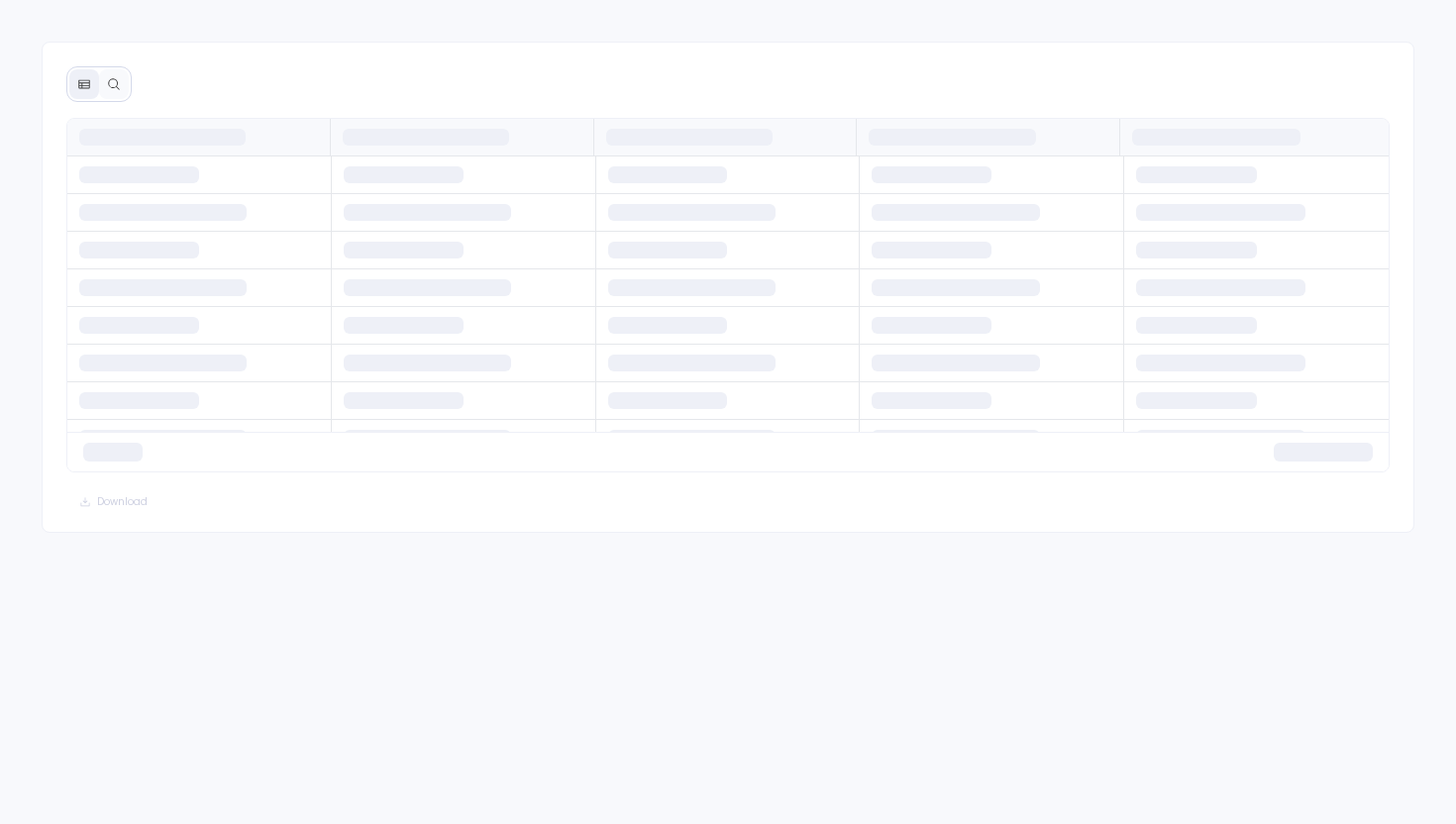 scroll, scrollTop: 0, scrollLeft: 0, axis: both 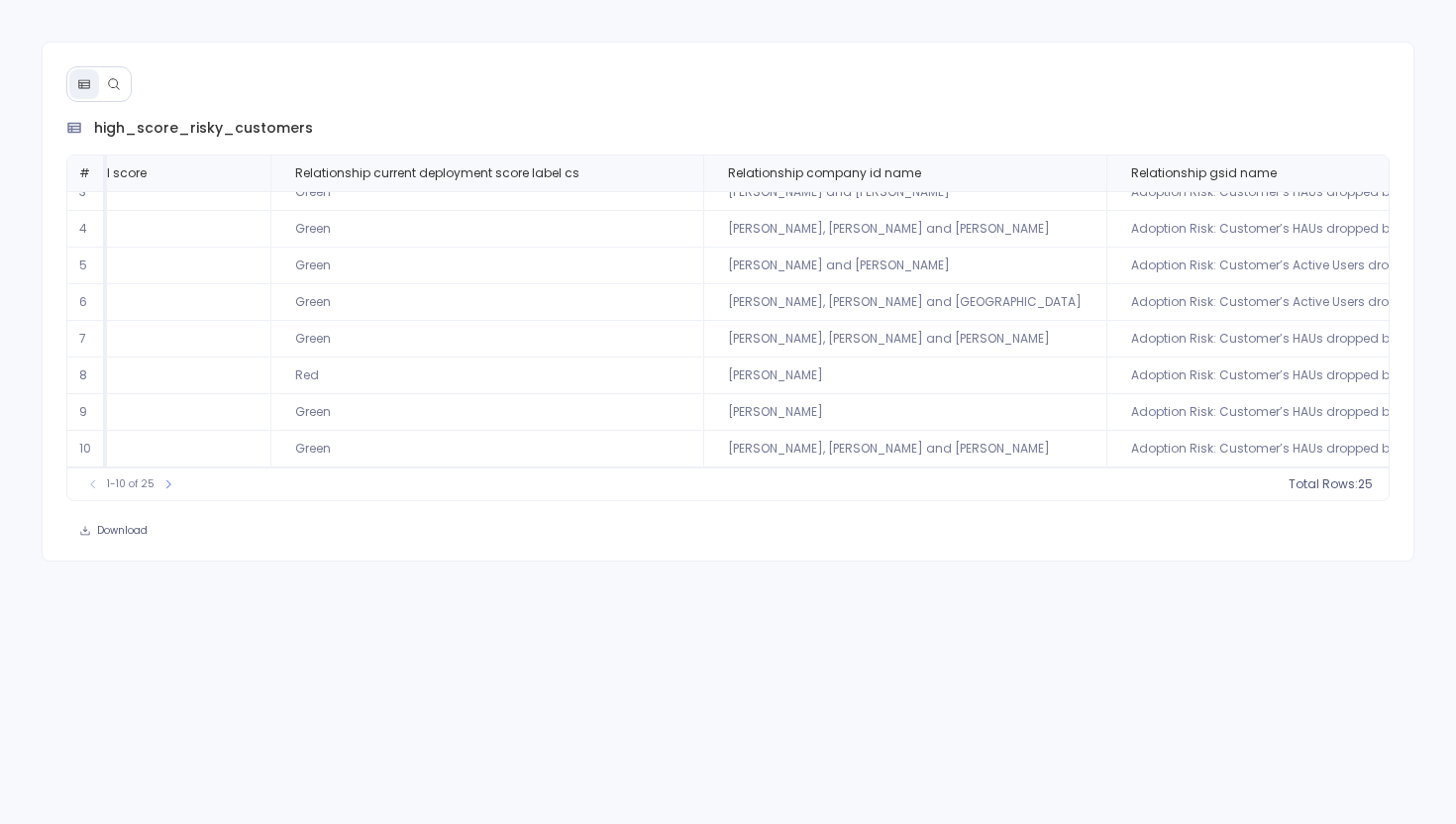 click on "high_score_risky_customers" at bounding box center (203, 128) 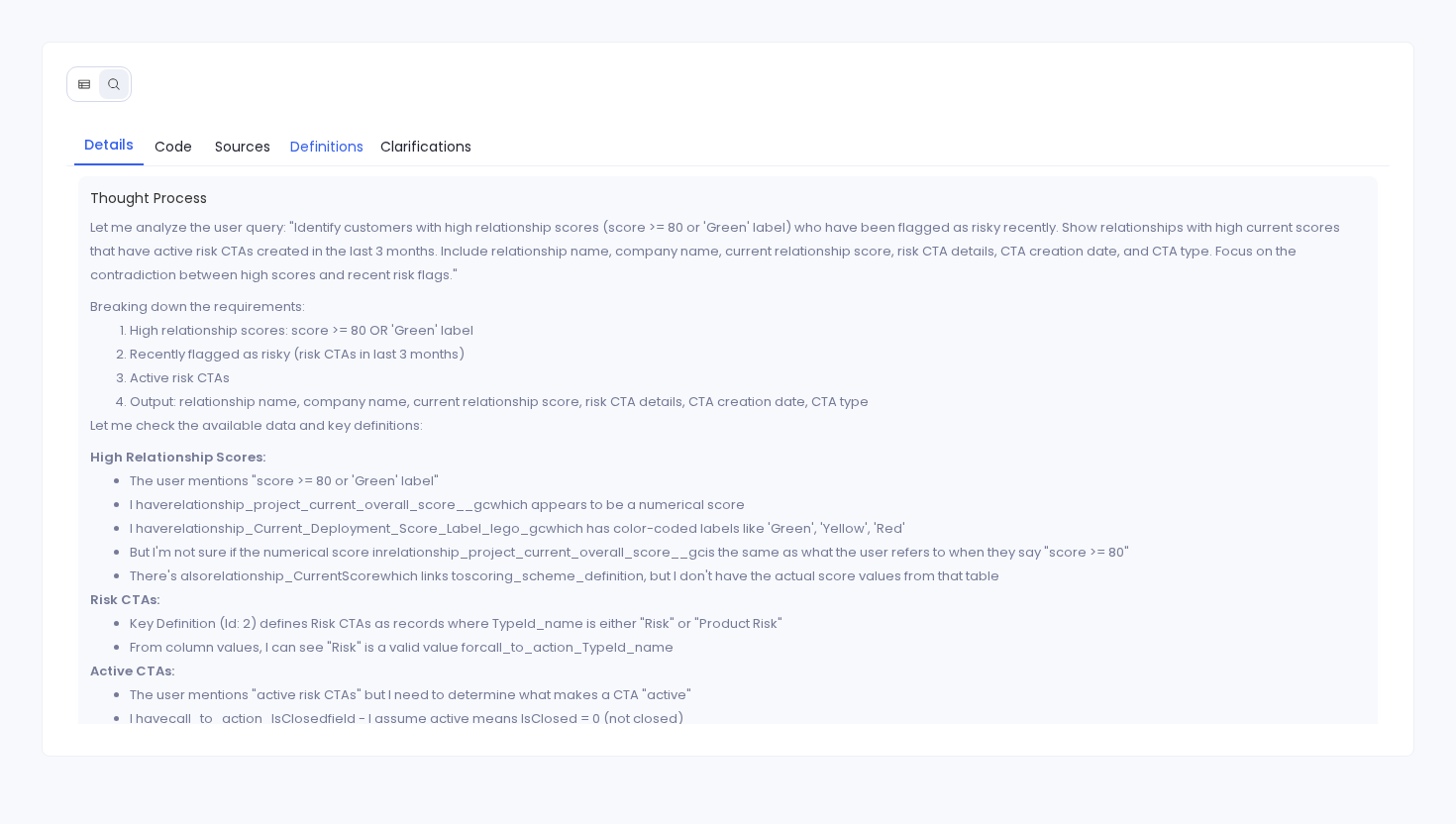 click on "Definitions" at bounding box center [327, 147] 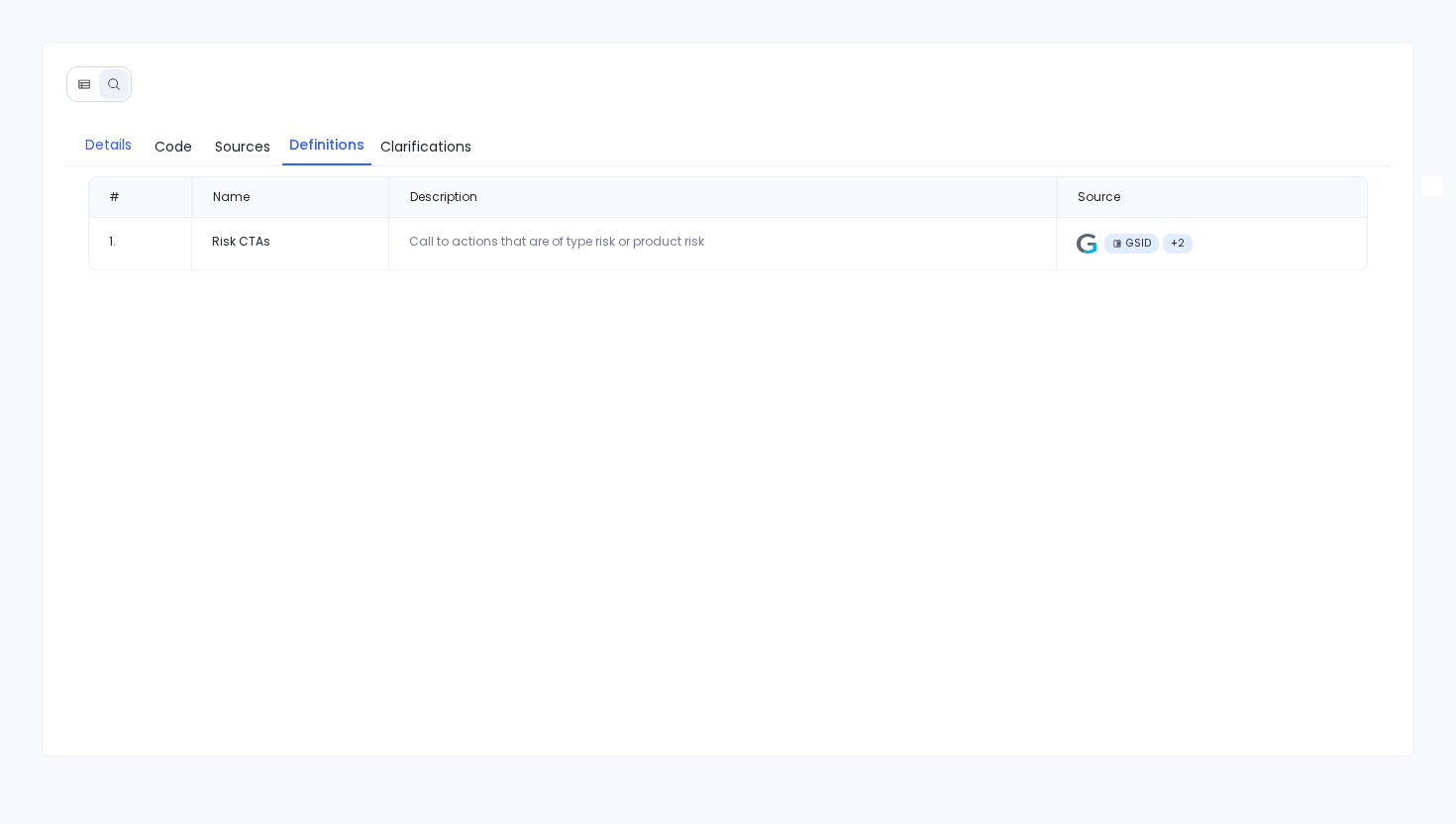 click on "Details" at bounding box center [108, 145] 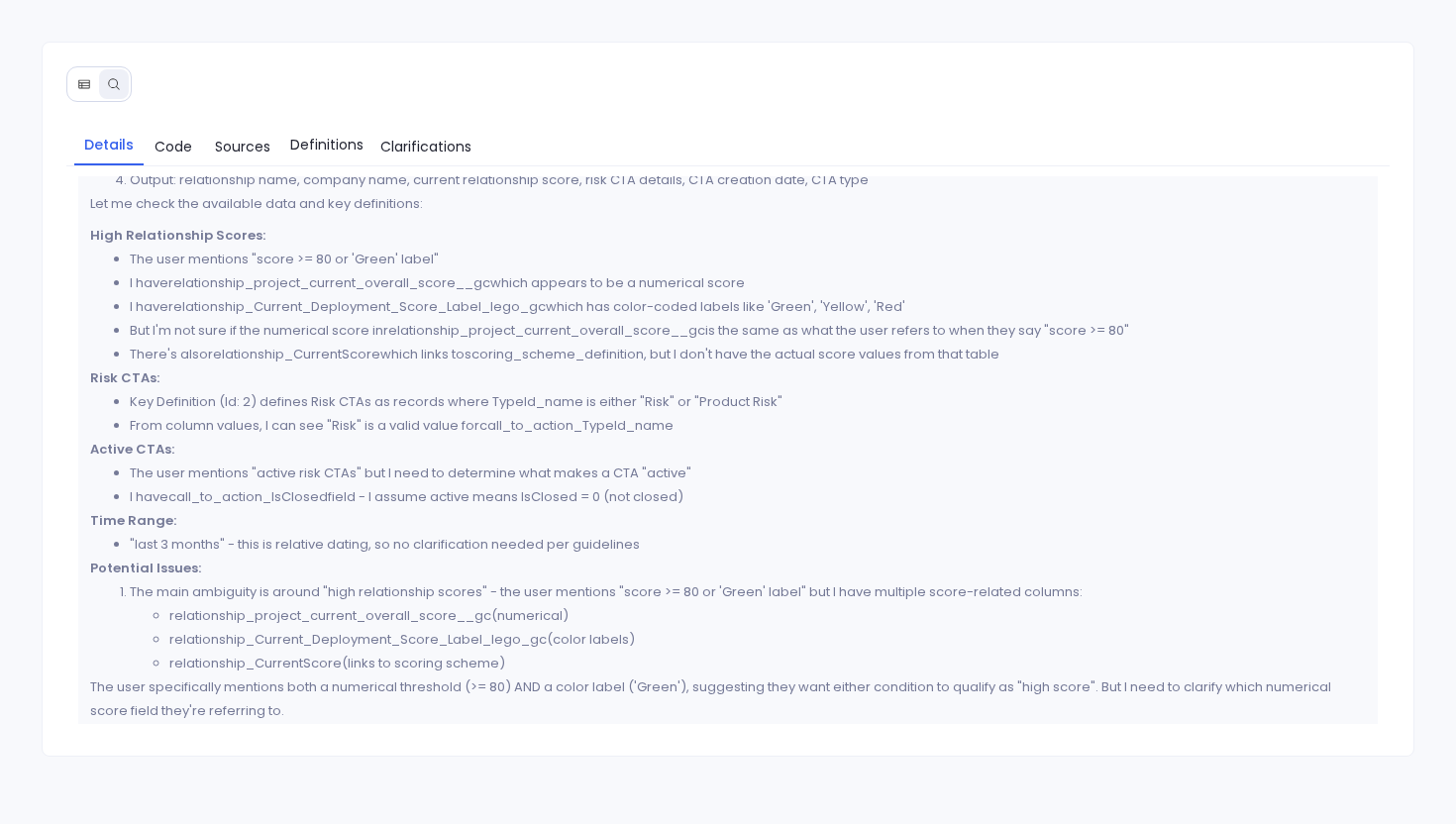 scroll, scrollTop: 0, scrollLeft: 0, axis: both 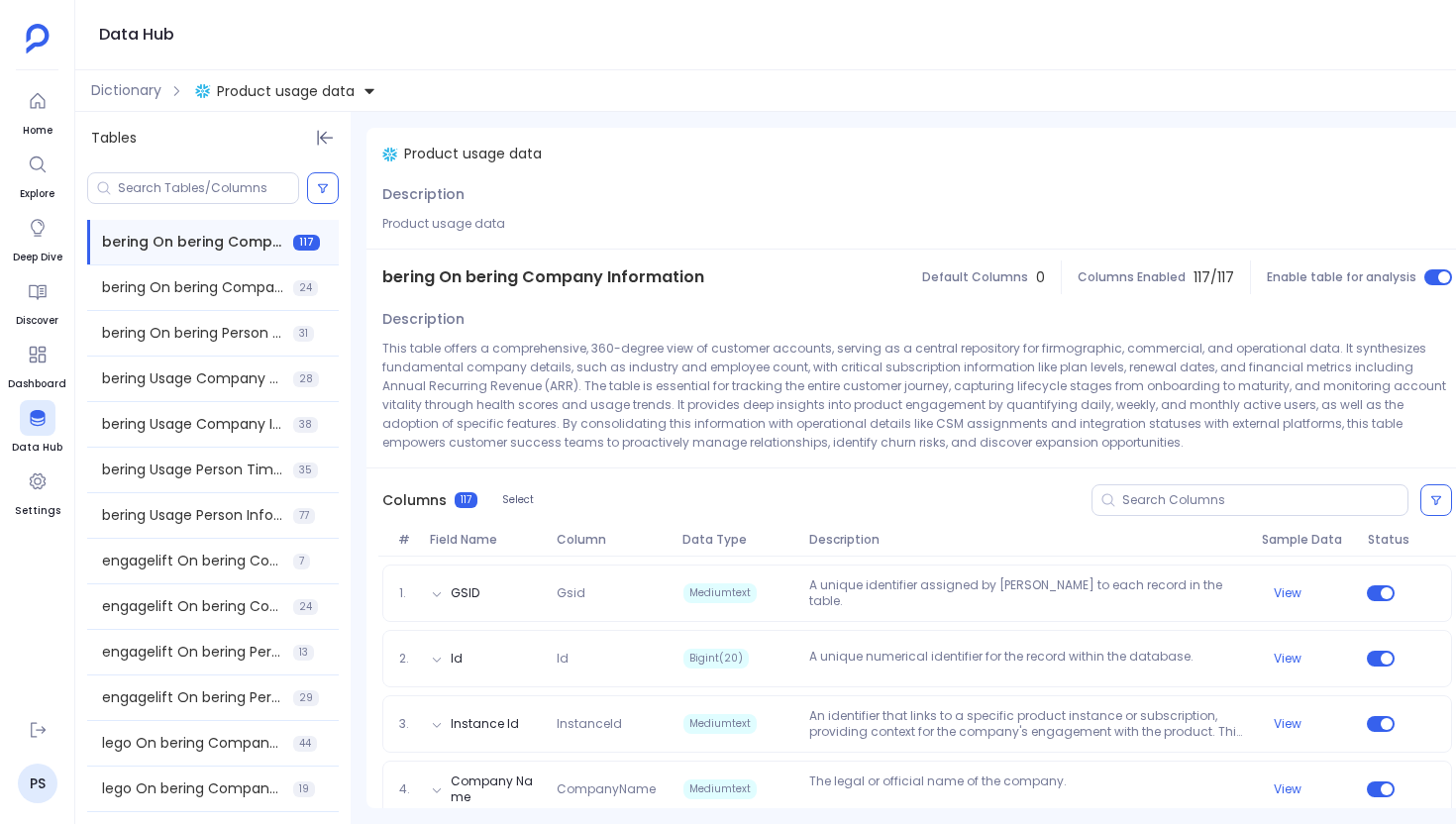 click at bounding box center [193, 188] 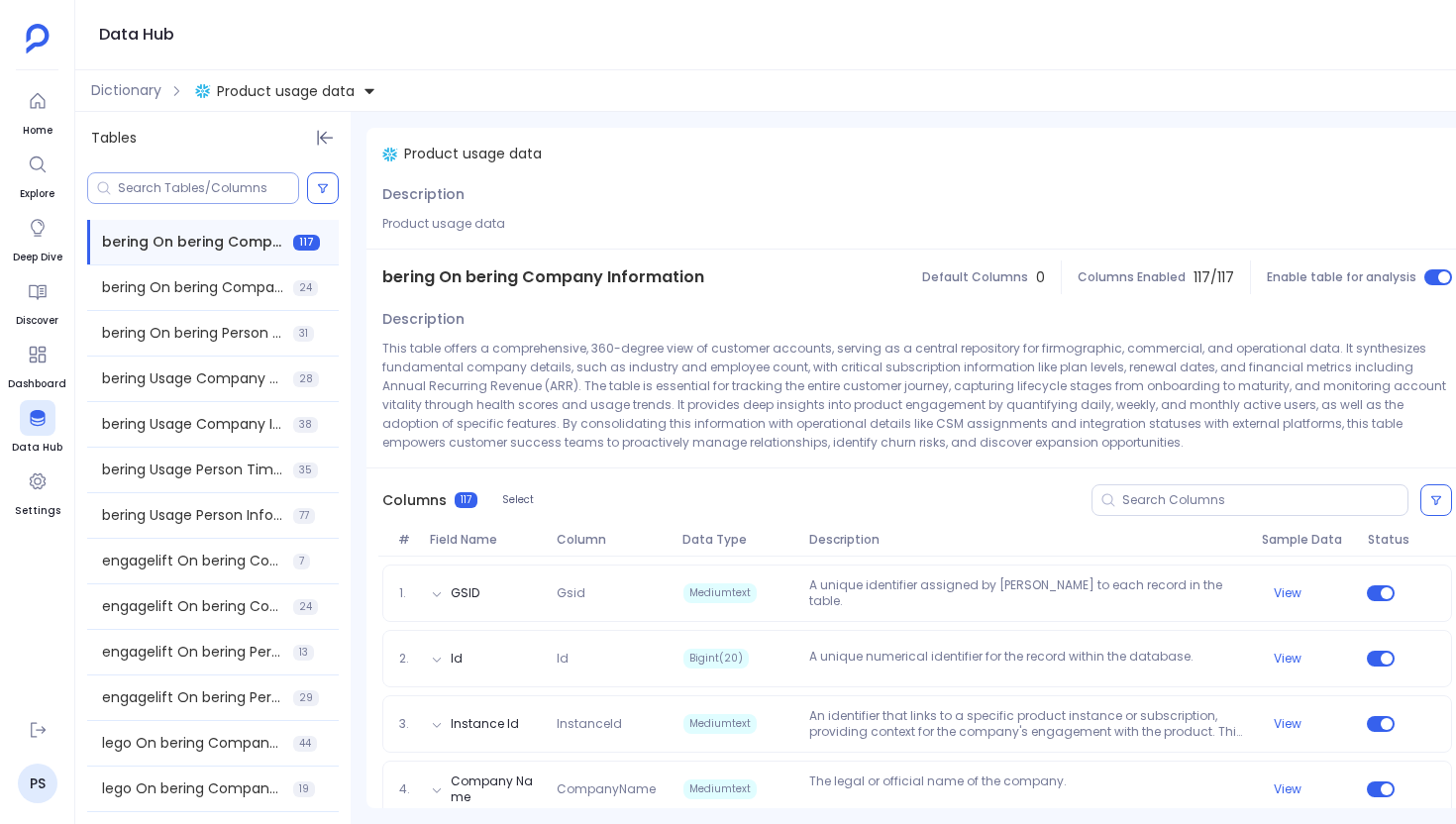 click at bounding box center [208, 188] 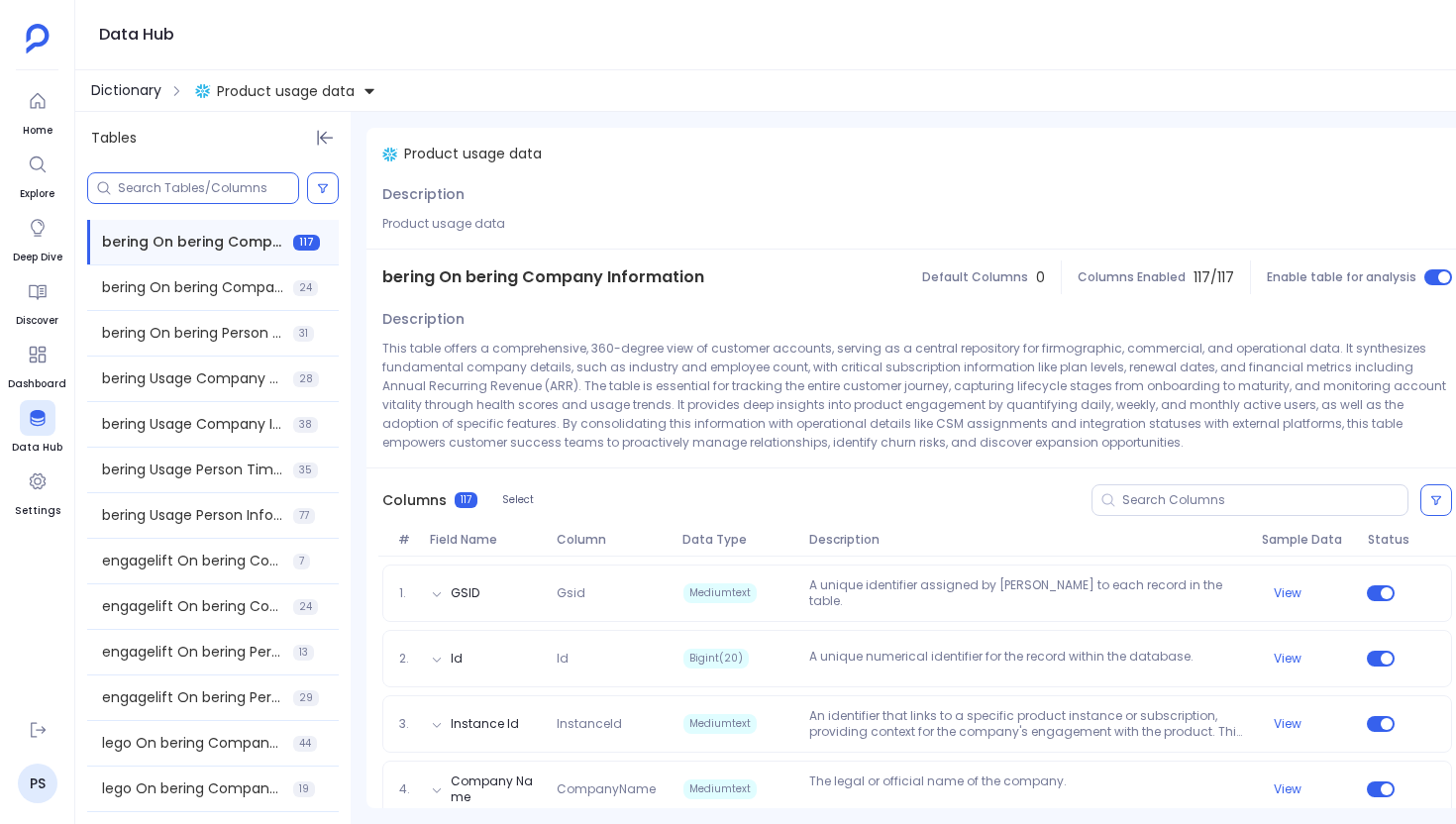 click on "Dictionary" at bounding box center [126, 90] 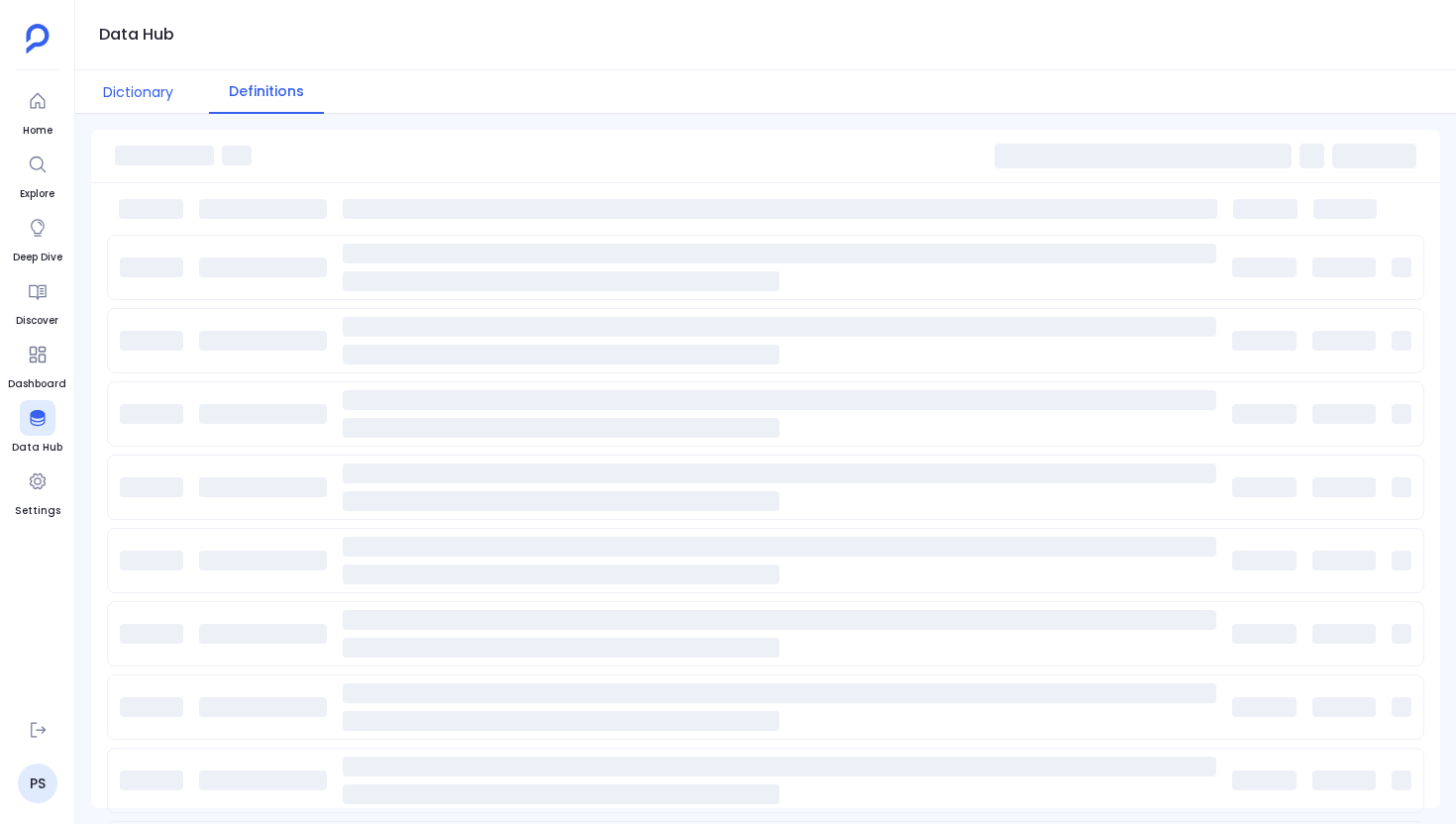 click on "Dictionary" at bounding box center [138, 92] 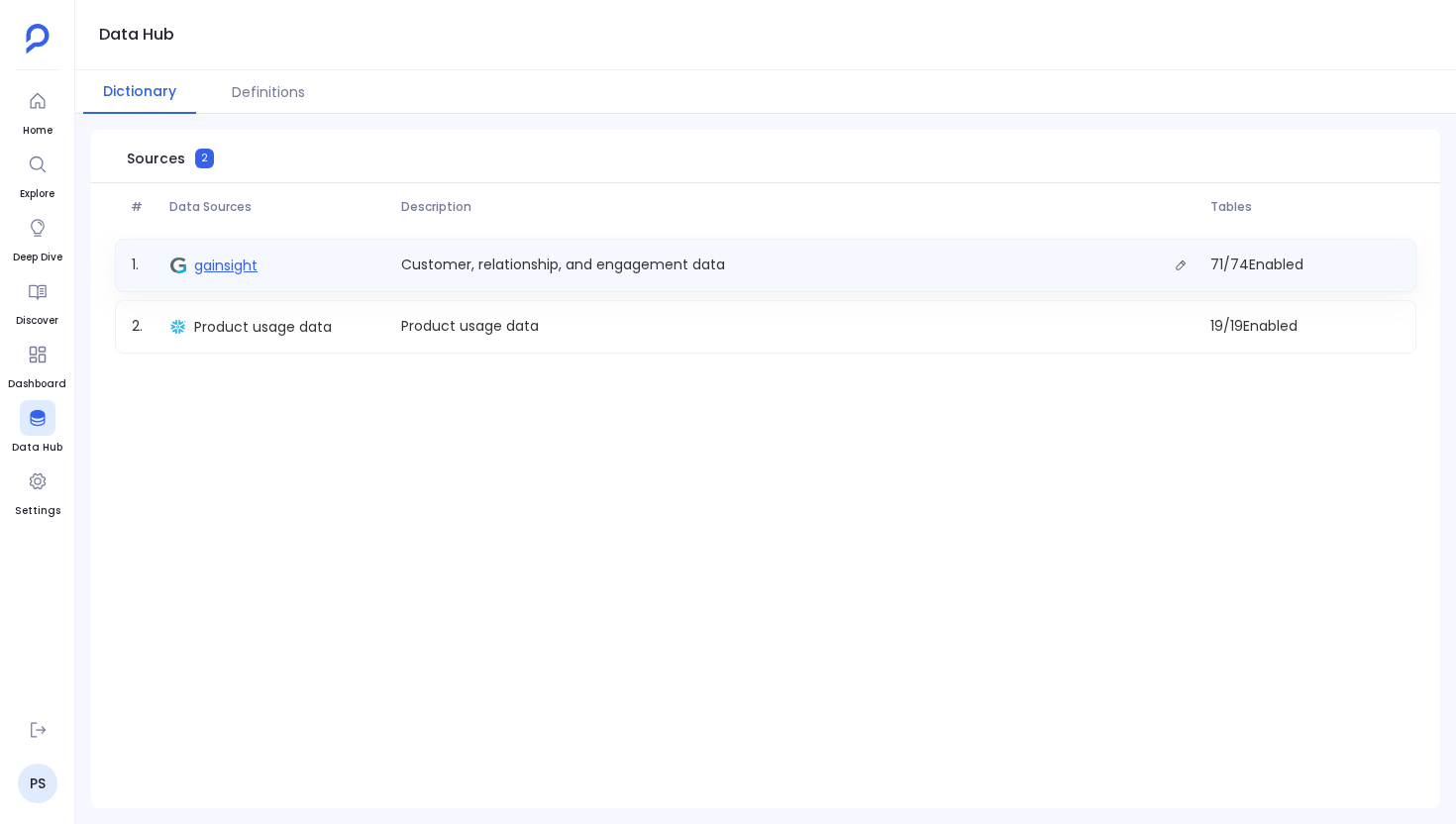 click on "gainsight" at bounding box center (226, 265) 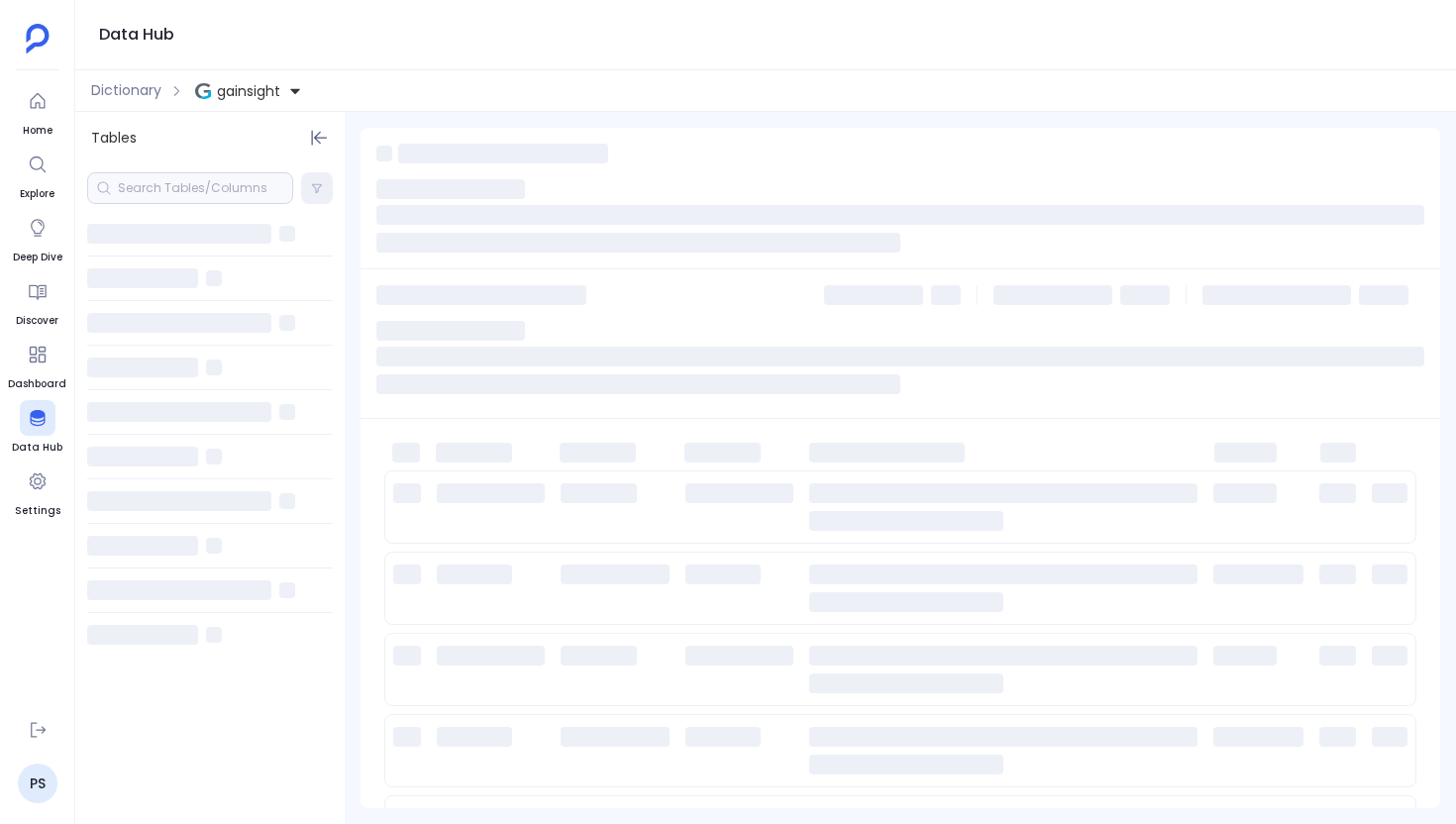 click at bounding box center (190, 188) 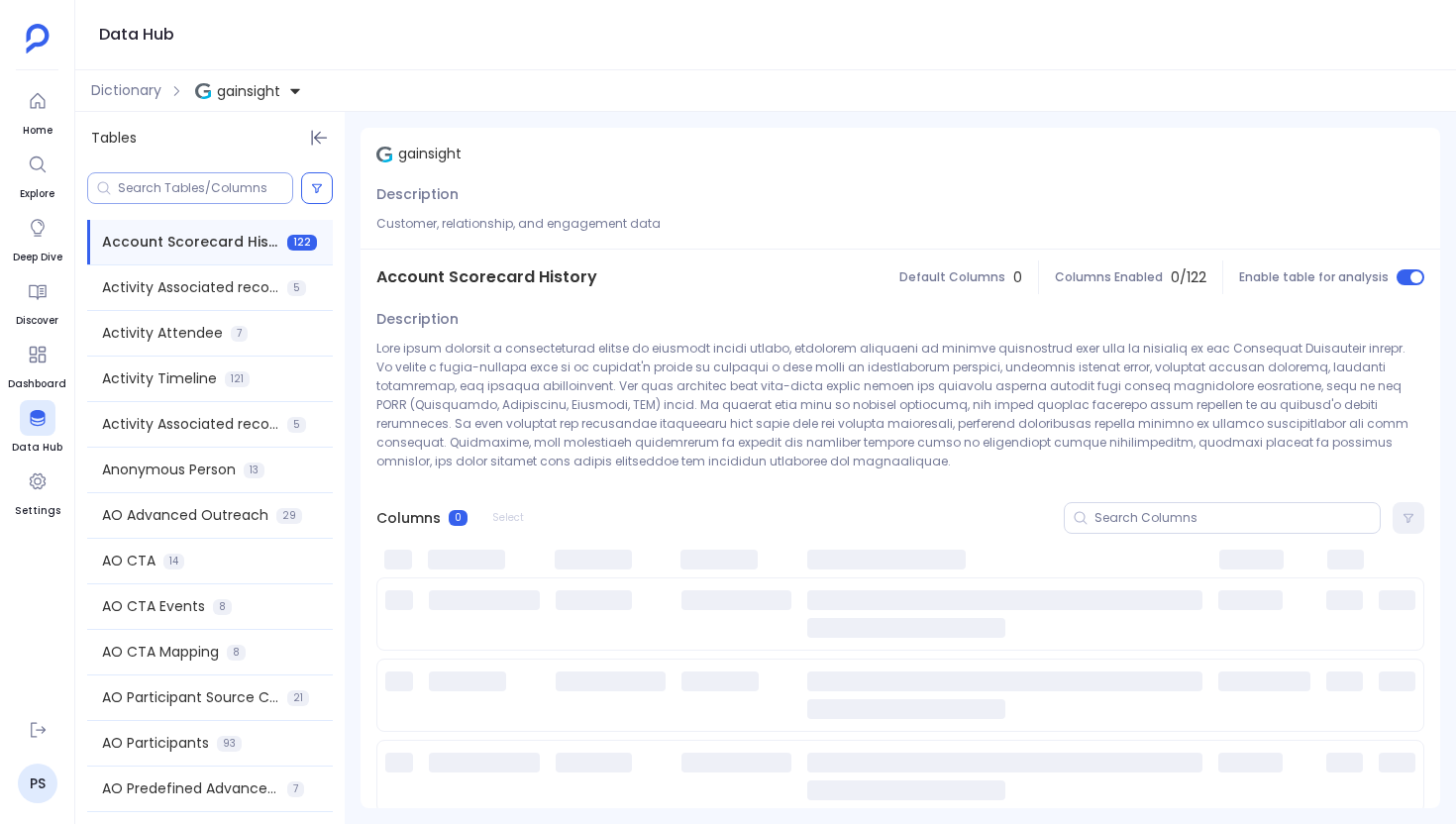 click at bounding box center [205, 188] 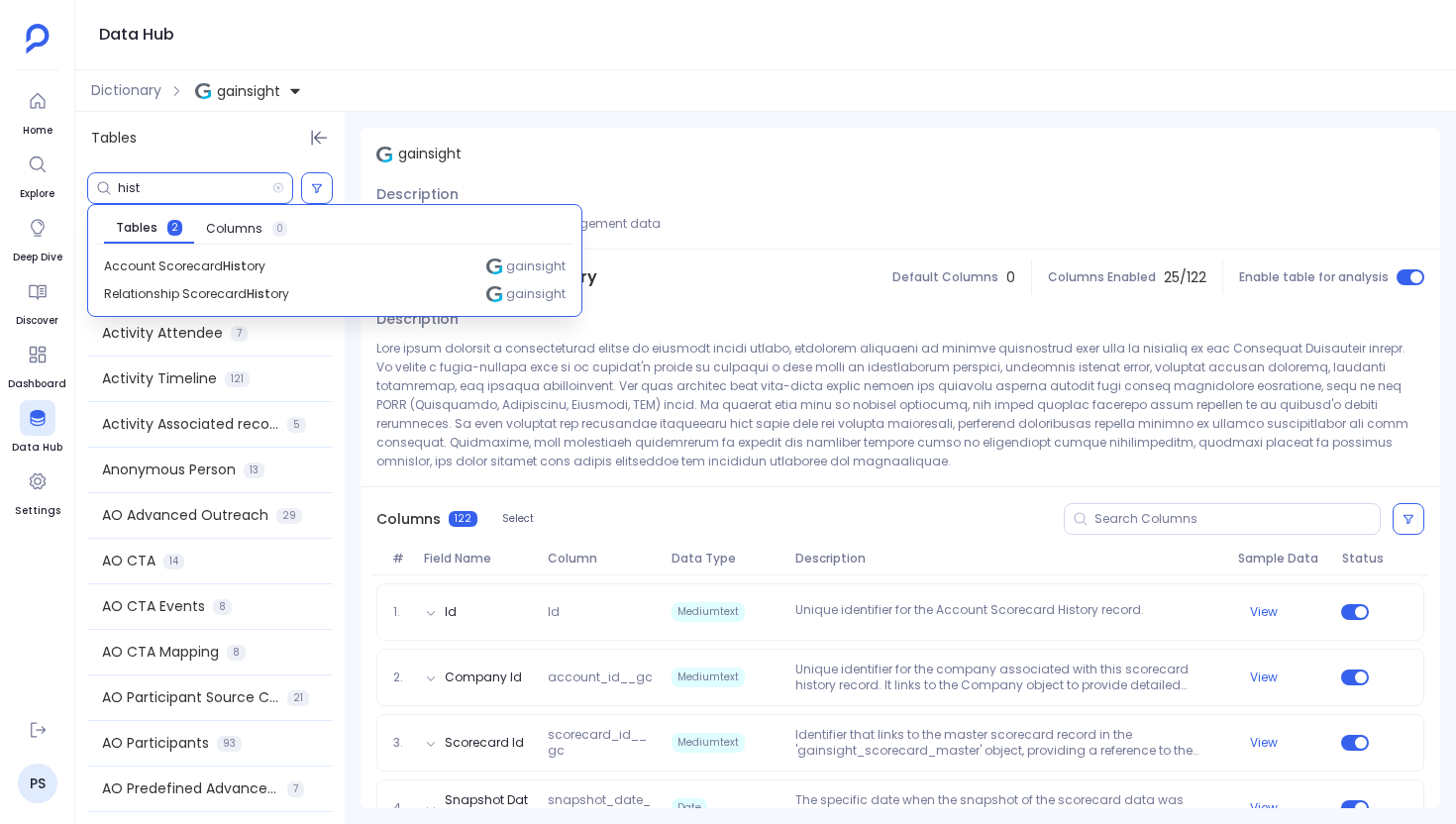 click on "hist" at bounding box center [195, 188] 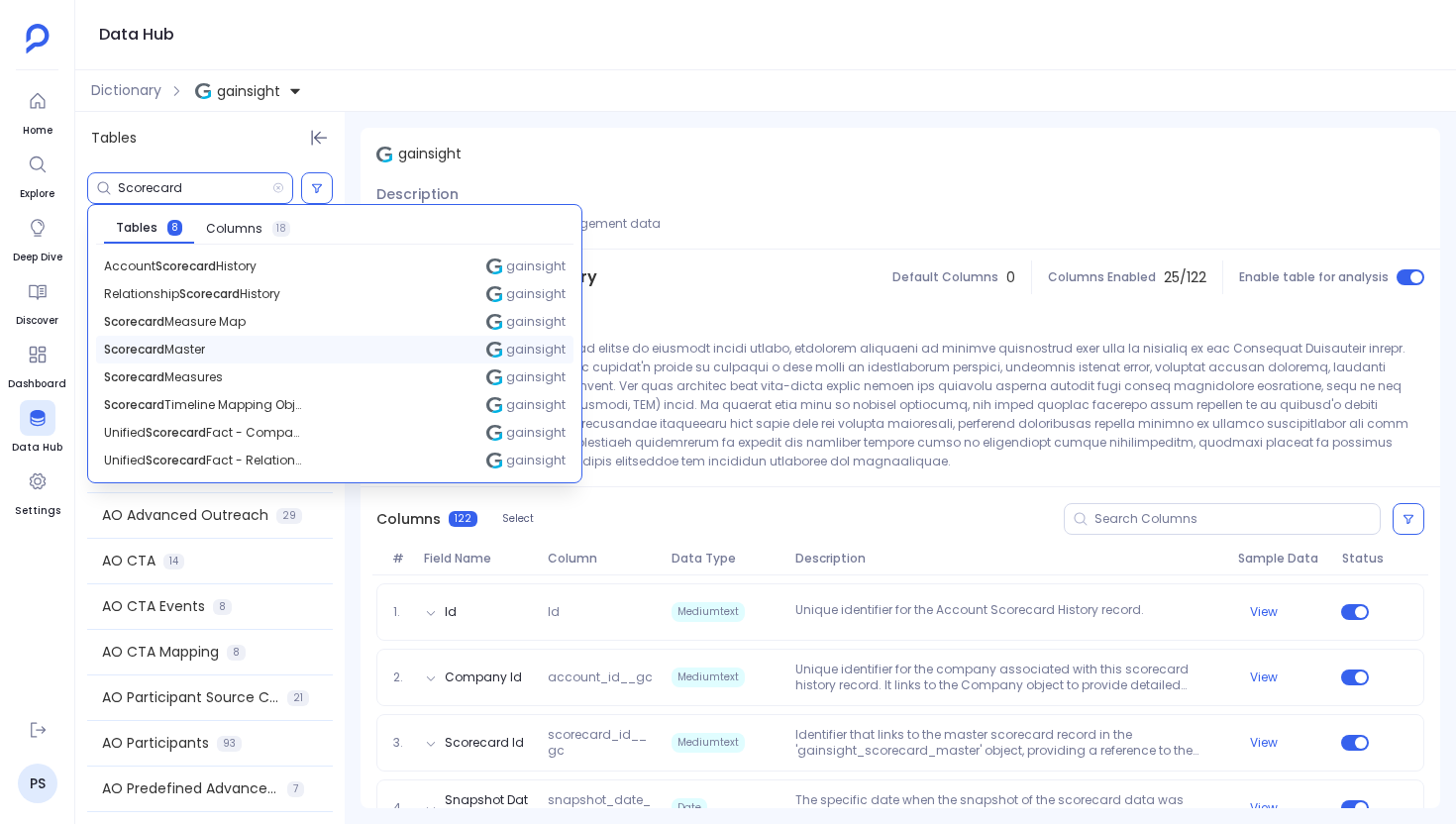 click on "Scorecard  Master gainsight" at bounding box center (335, 350) 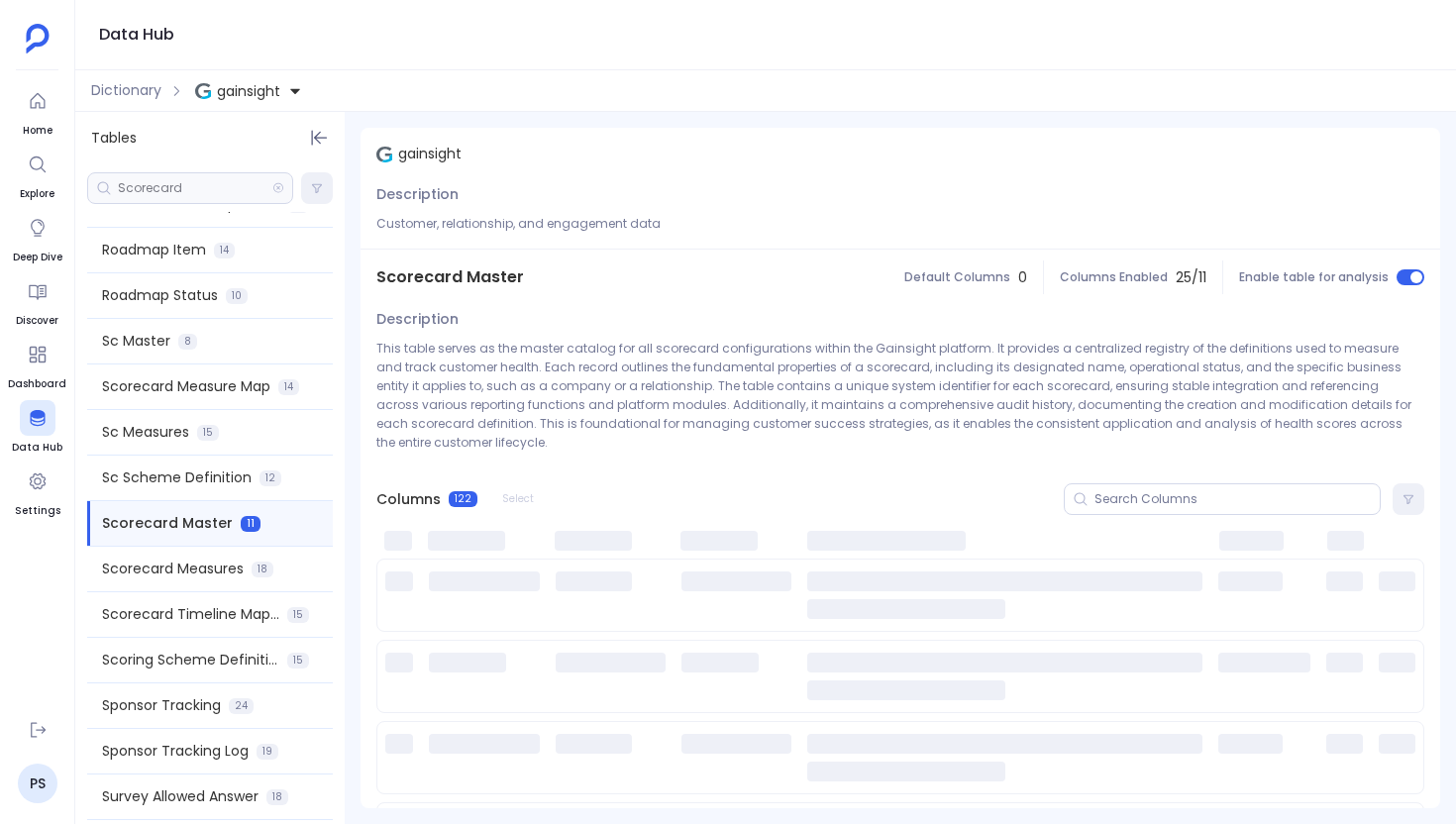 scroll, scrollTop: 2316, scrollLeft: 0, axis: vertical 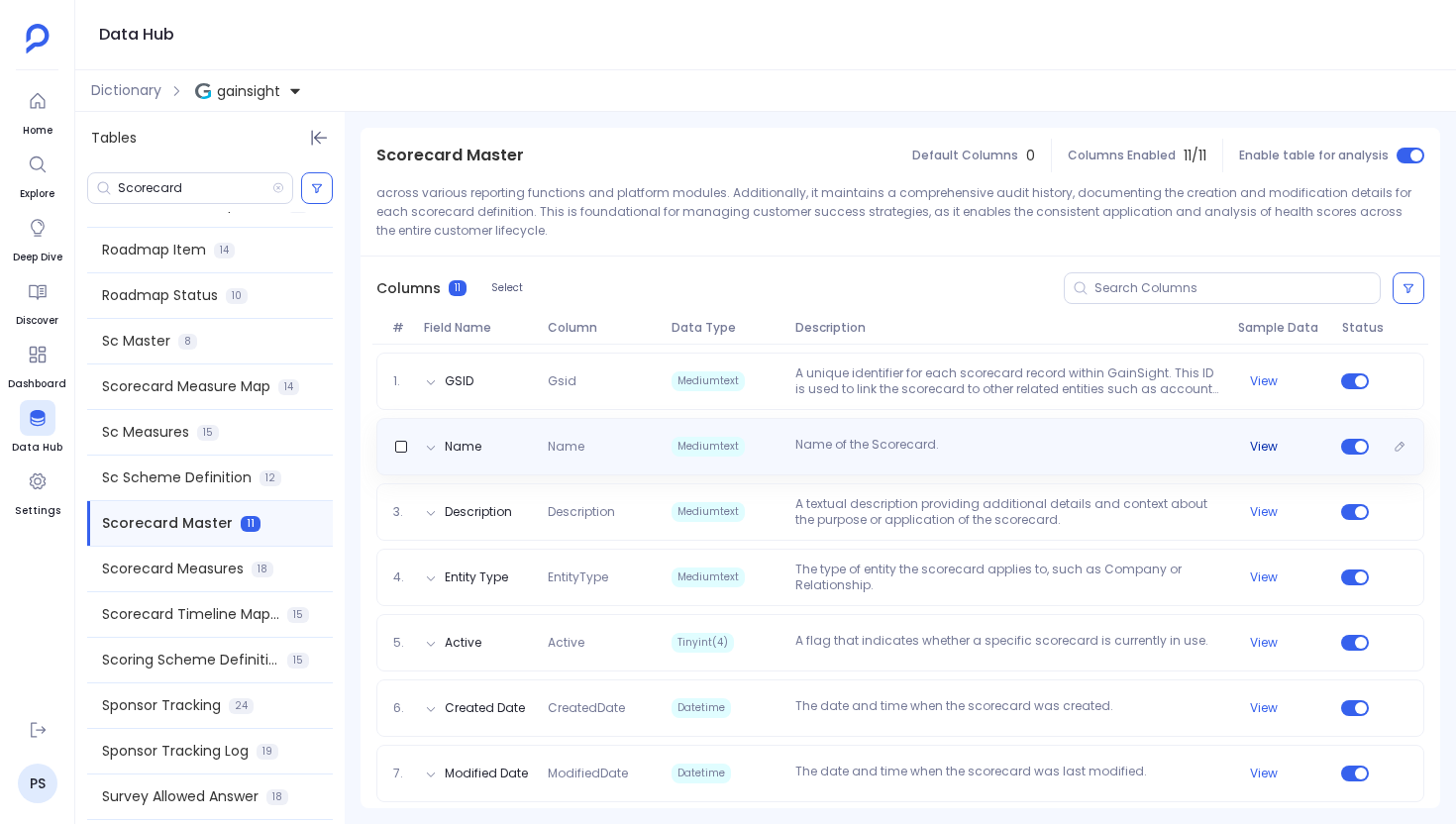 click on "View" at bounding box center (1264, 447) 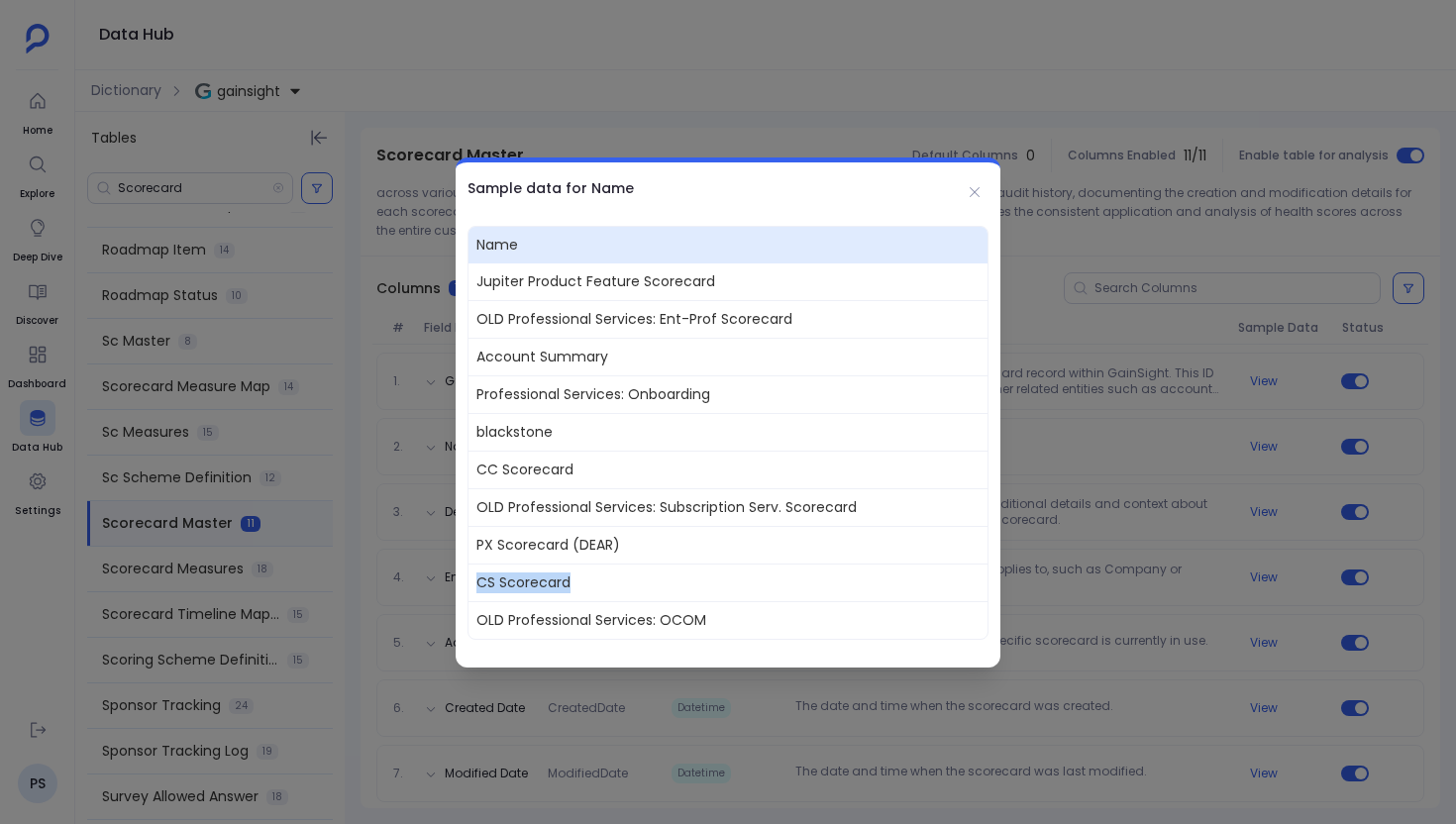 drag, startPoint x: 477, startPoint y: 583, endPoint x: 638, endPoint y: 577, distance: 161.11176 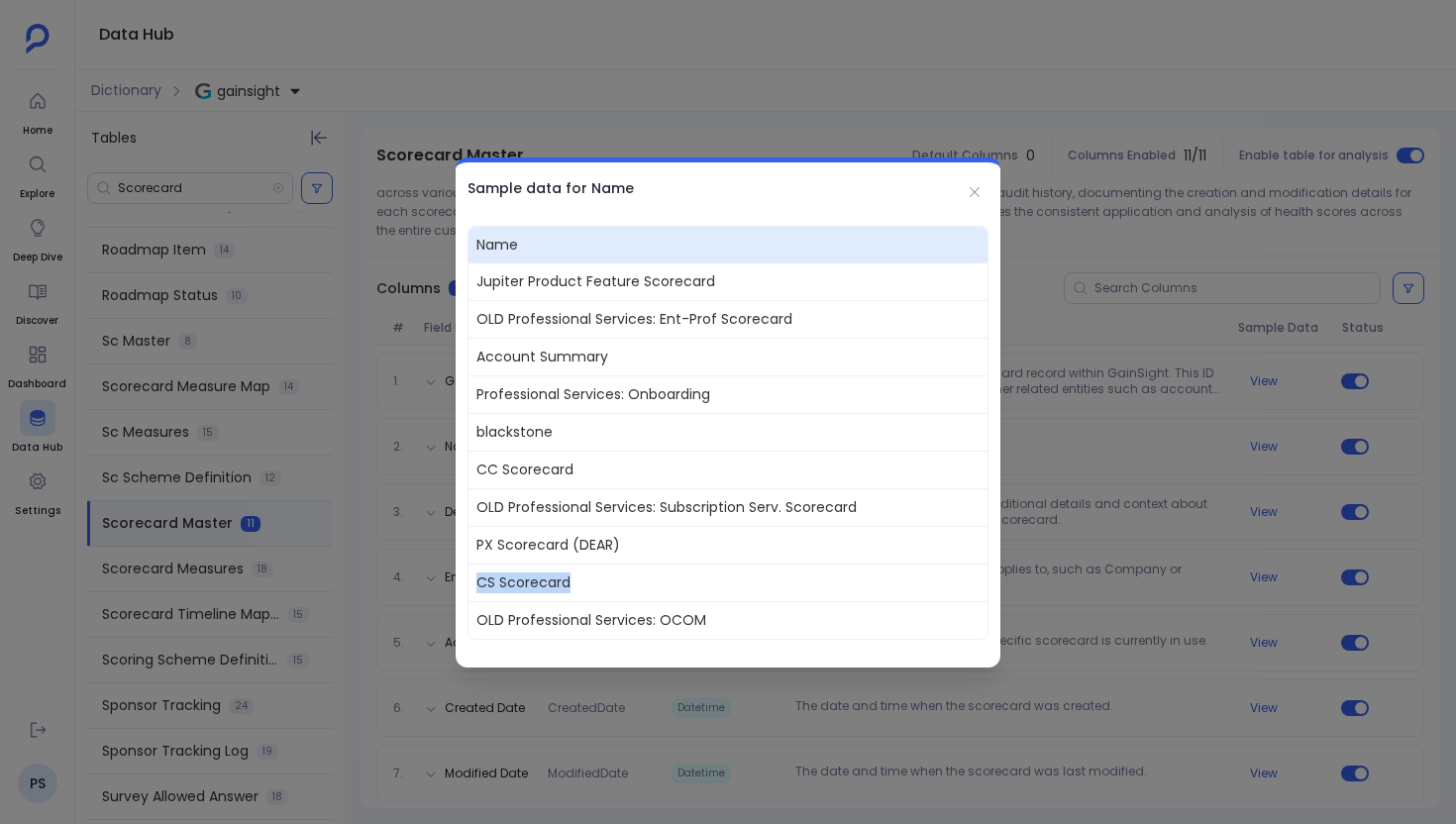 drag, startPoint x: 550, startPoint y: 566, endPoint x: 662, endPoint y: 577, distance: 112.53888 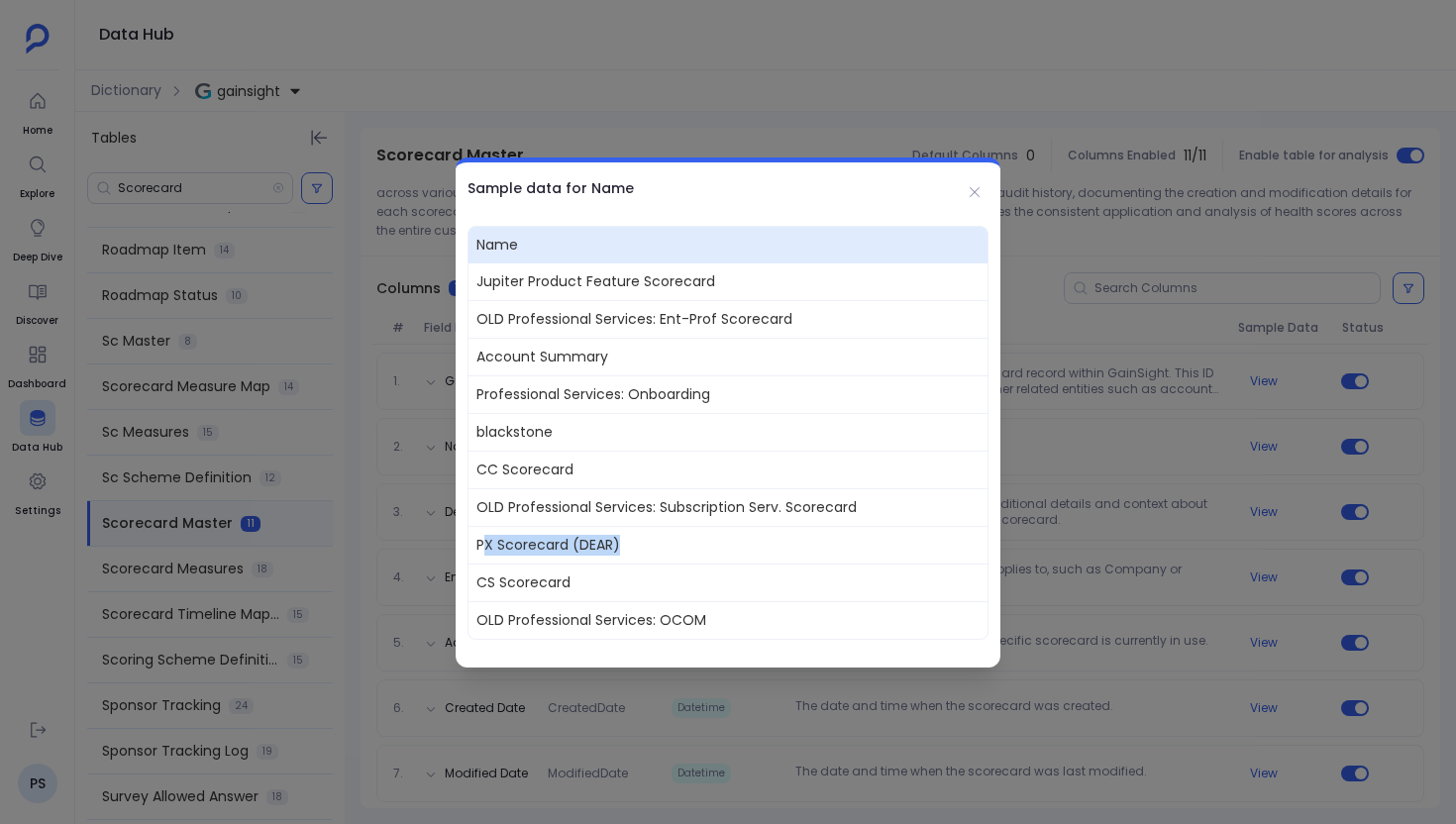 drag, startPoint x: 480, startPoint y: 549, endPoint x: 643, endPoint y: 550, distance: 163.00307 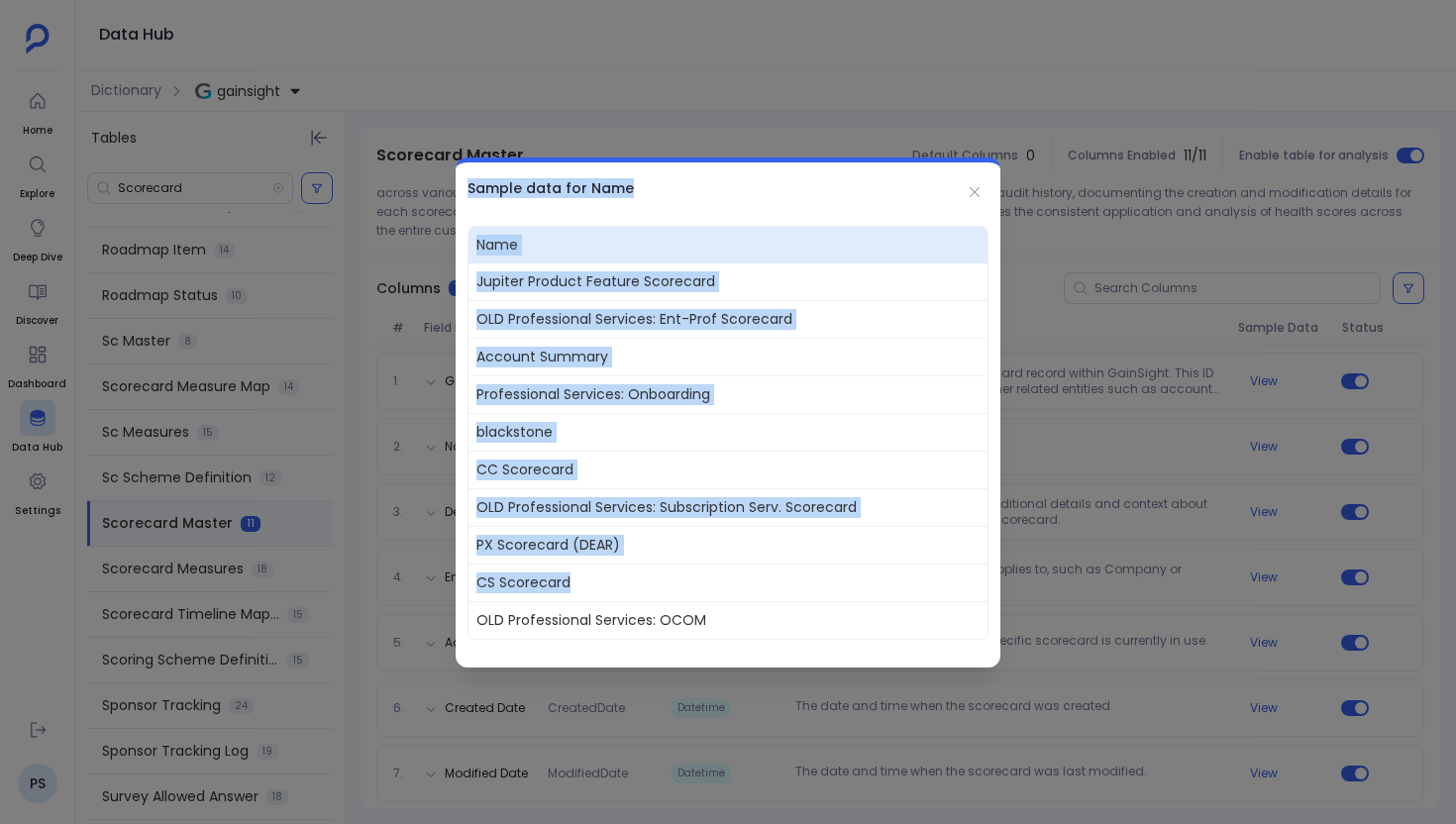 drag, startPoint x: 547, startPoint y: 580, endPoint x: 405, endPoint y: 580, distance: 142 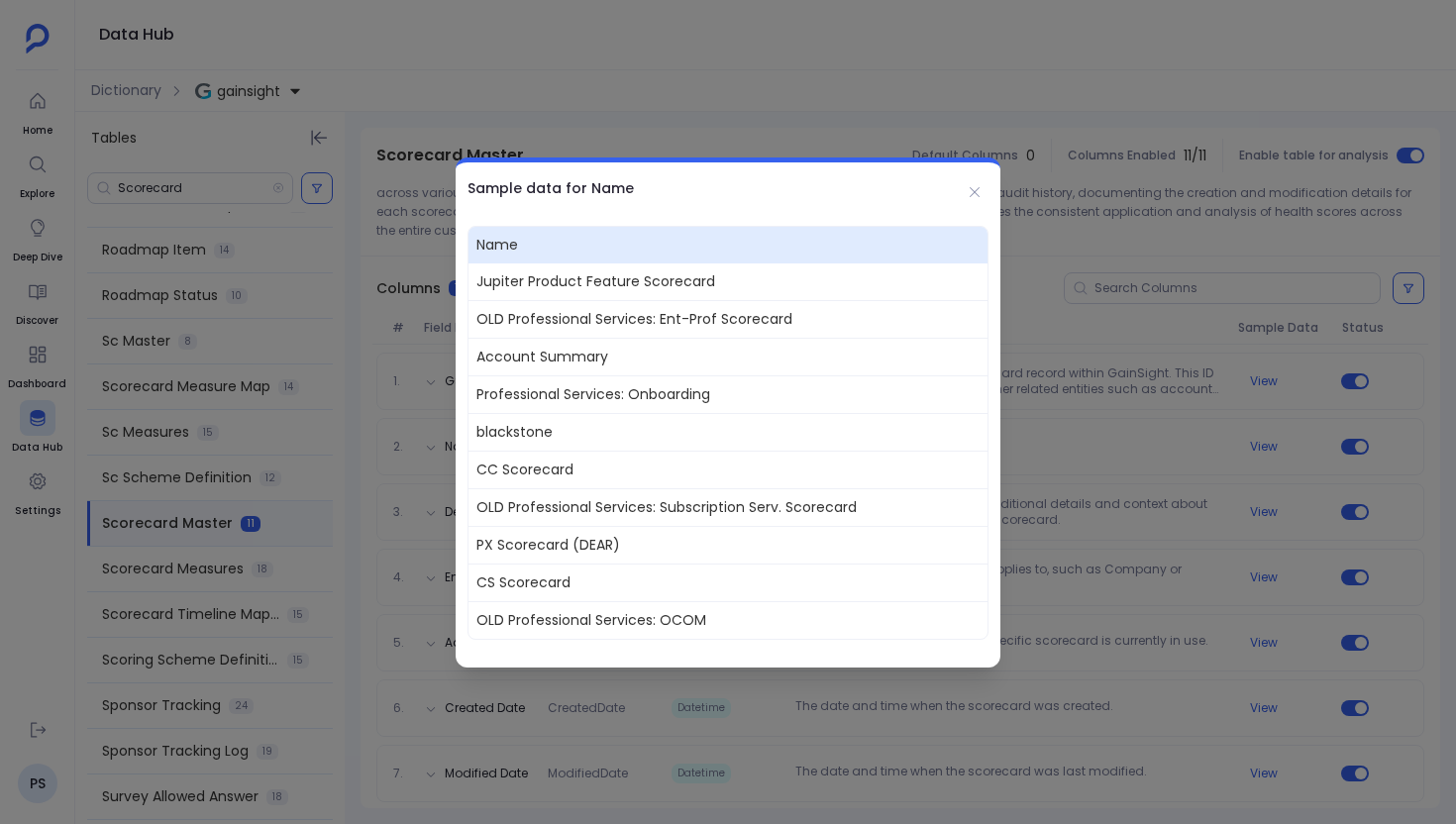 click at bounding box center [728, 412] 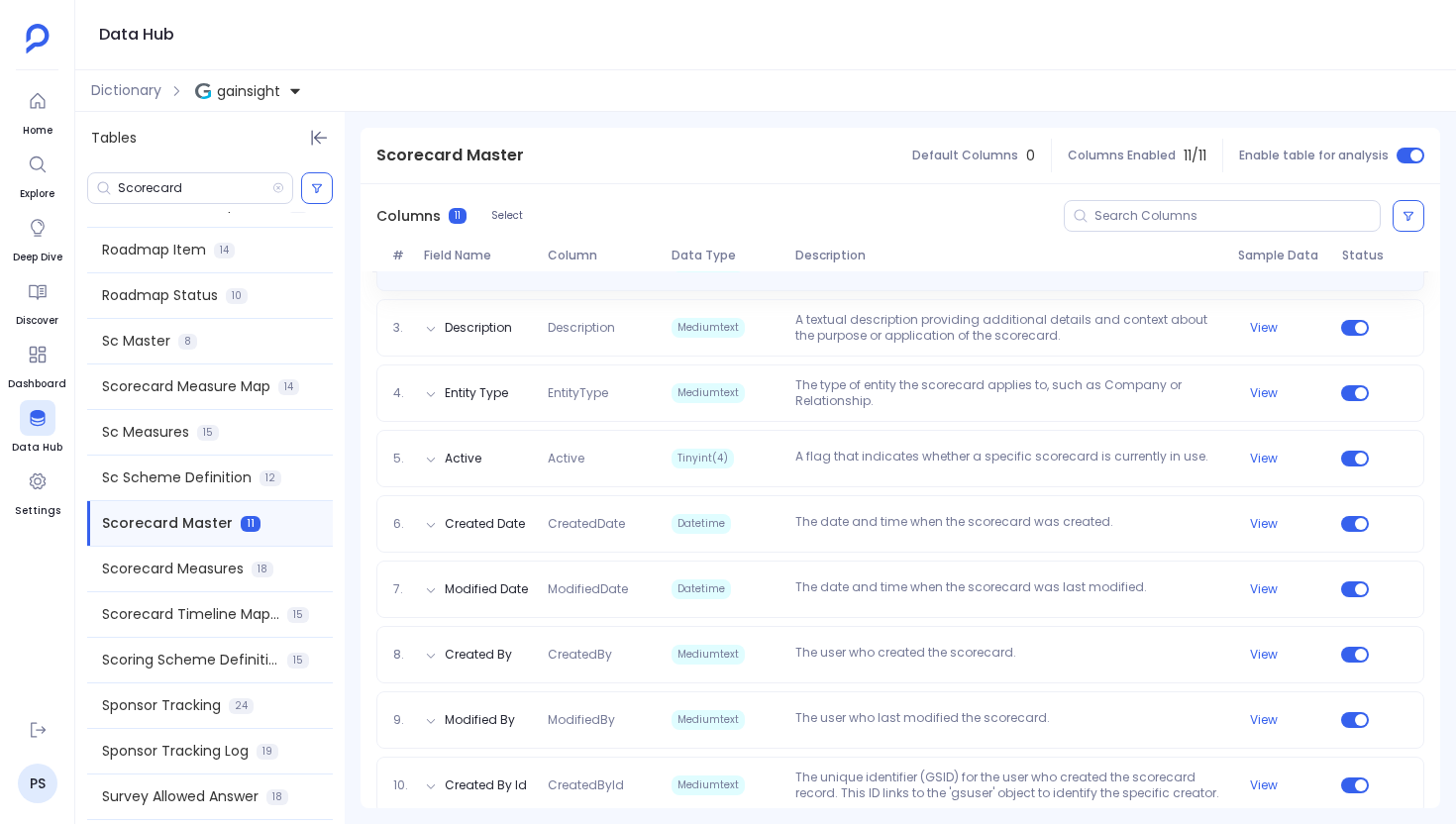 scroll, scrollTop: 483, scrollLeft: 0, axis: vertical 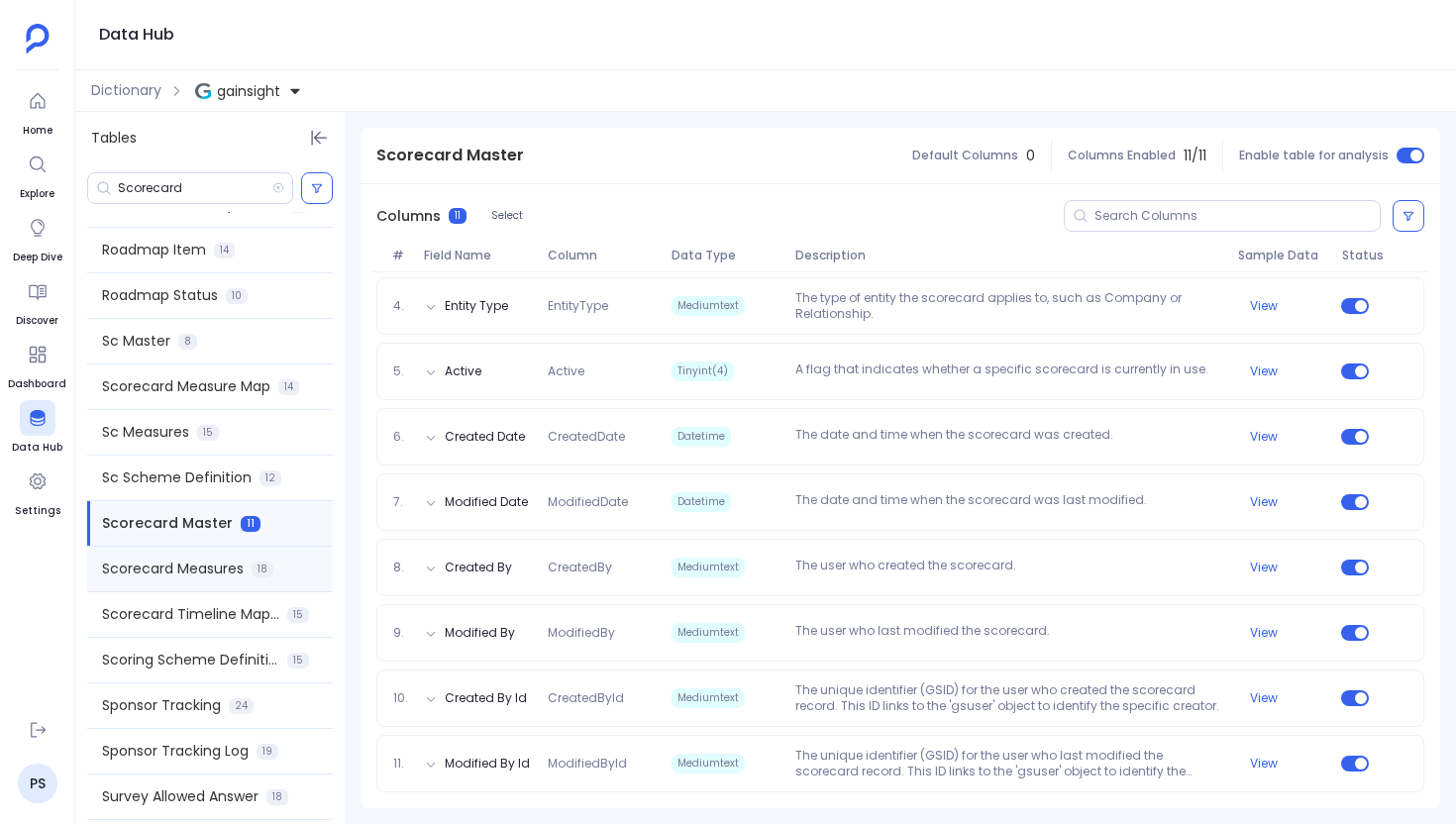 click on "Scorecard Measures" at bounding box center (172, 568) 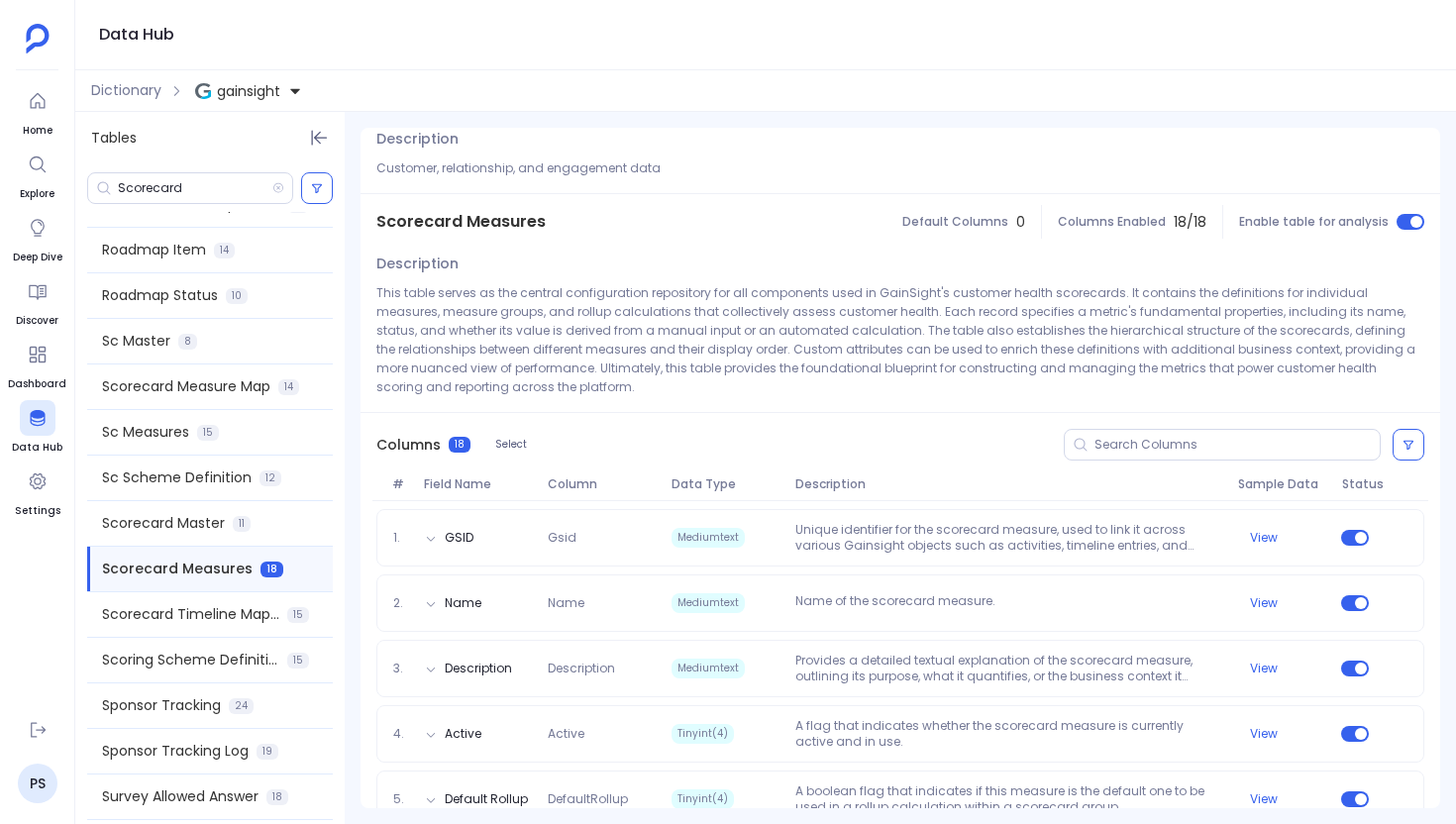 scroll, scrollTop: 0, scrollLeft: 0, axis: both 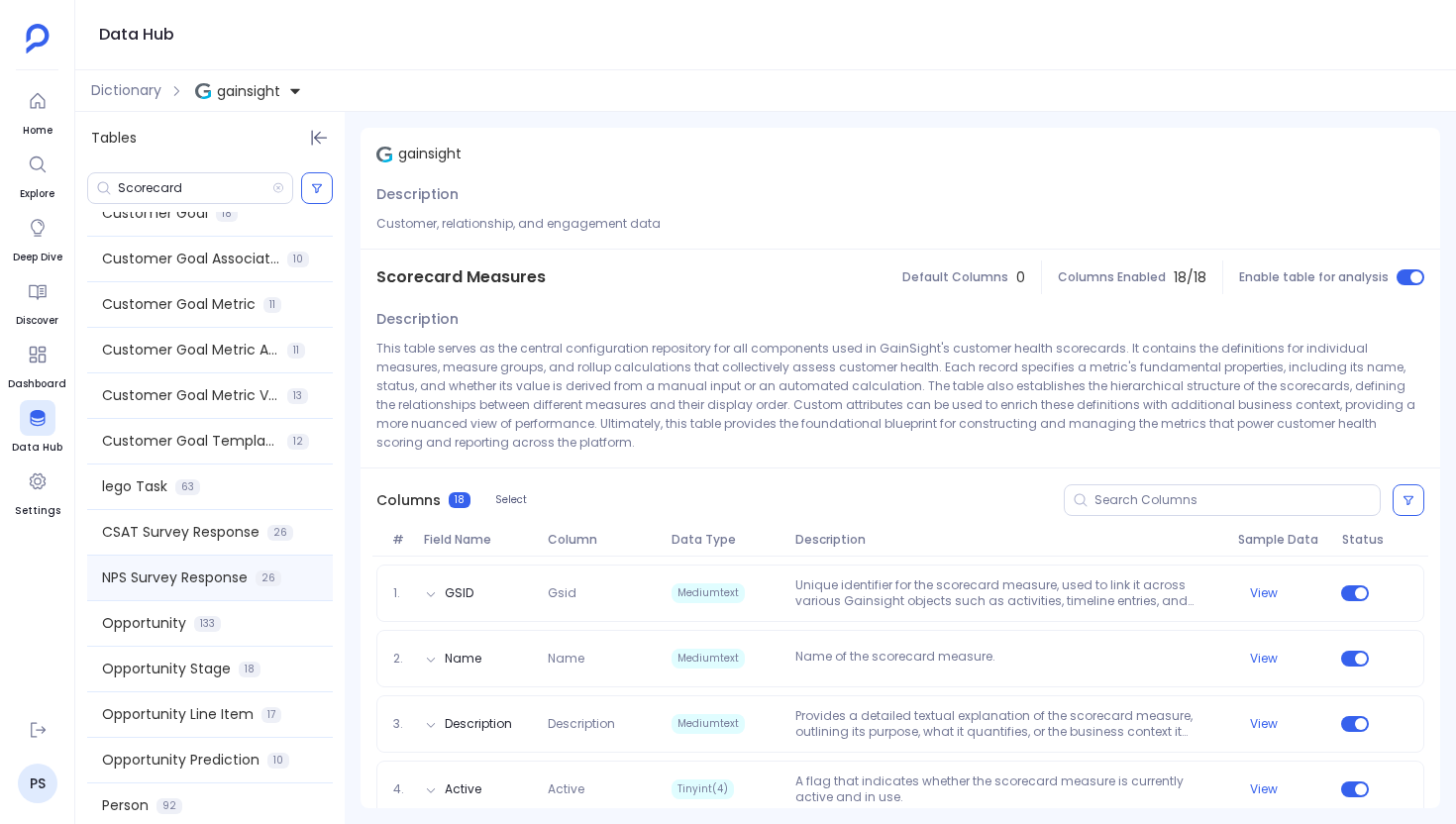 click on "NPS Survey Response" at bounding box center (174, 577) 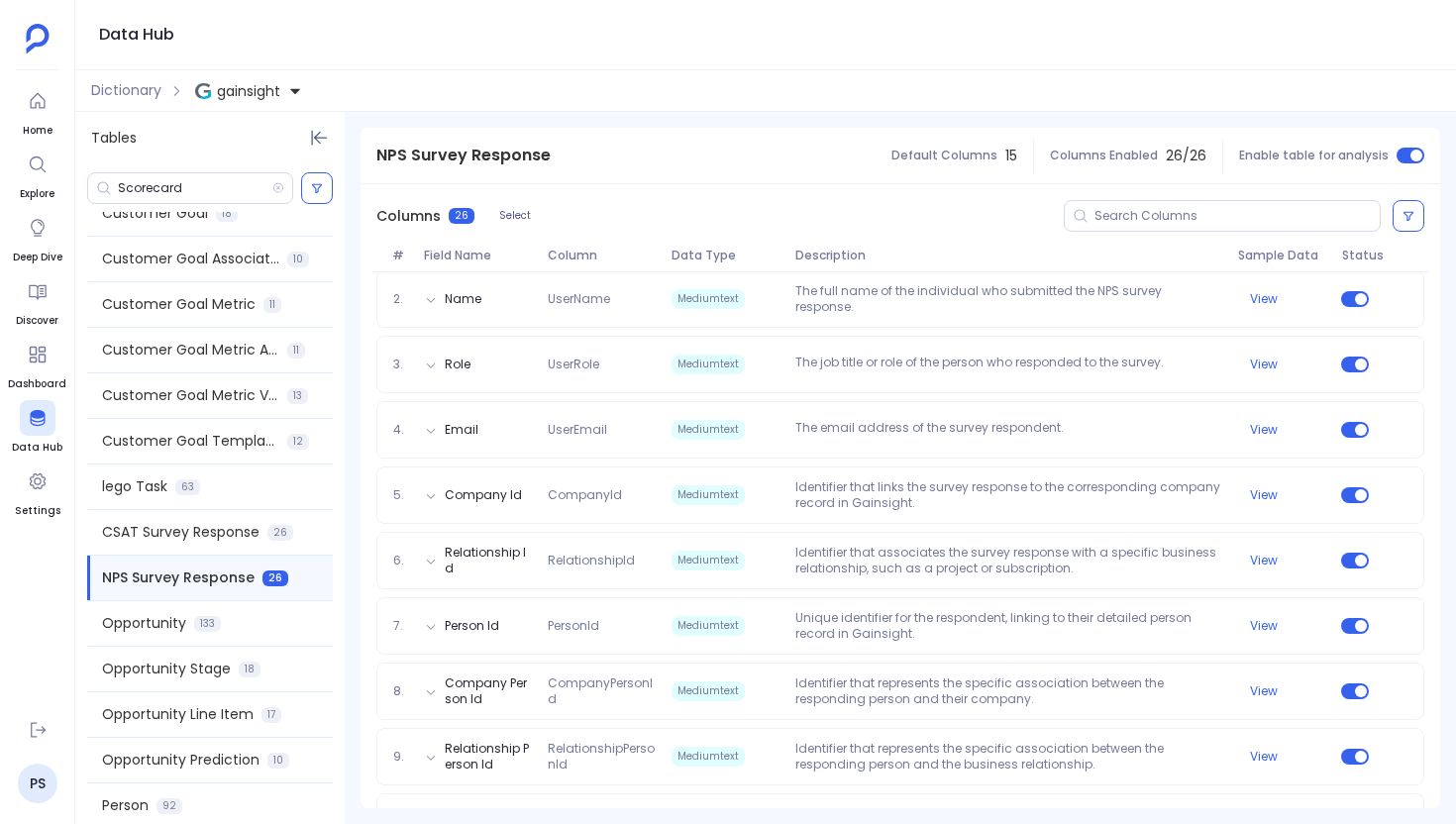 scroll, scrollTop: 398, scrollLeft: 0, axis: vertical 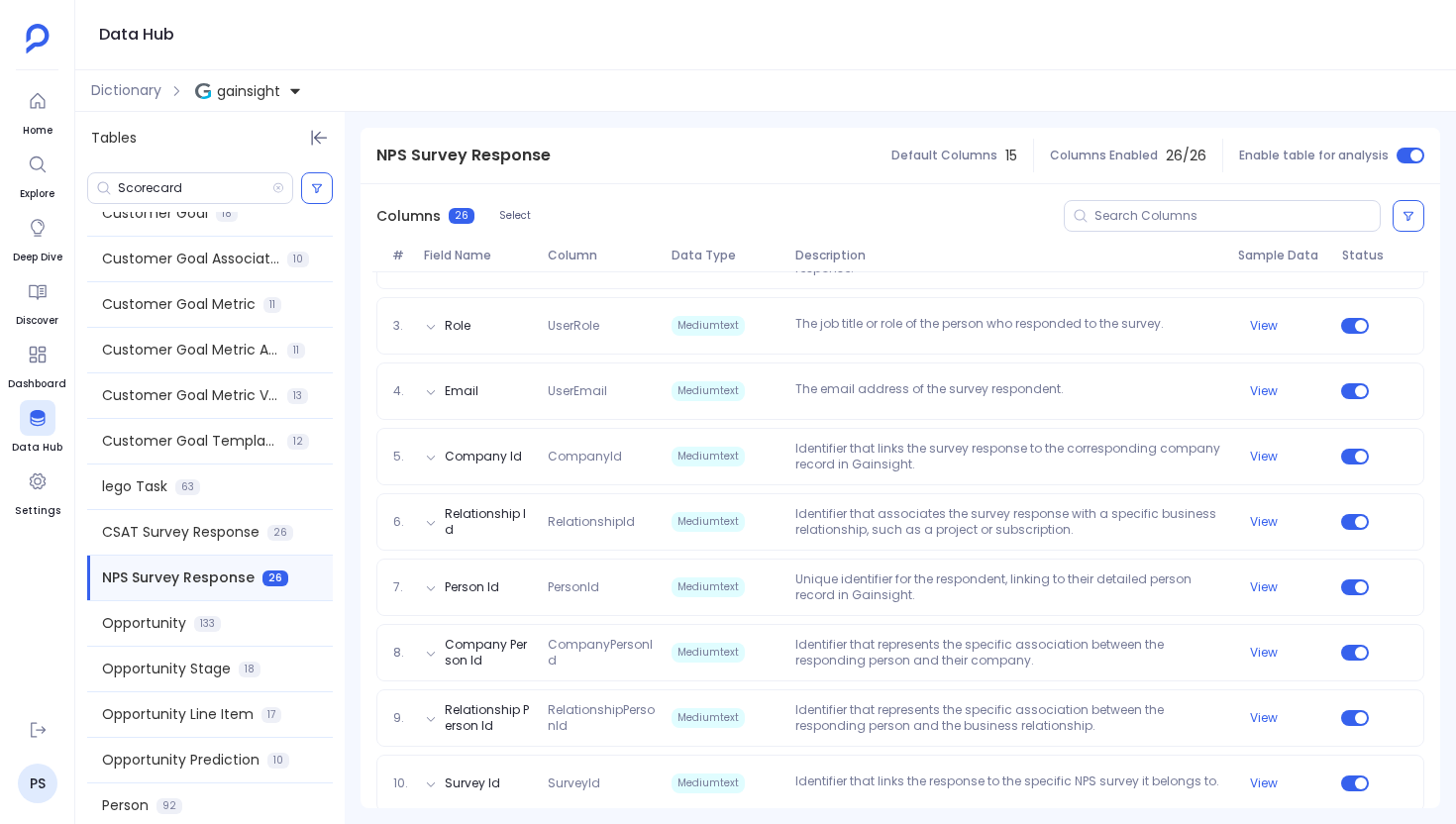 click on "NPS Survey Response" at bounding box center (464, 155) 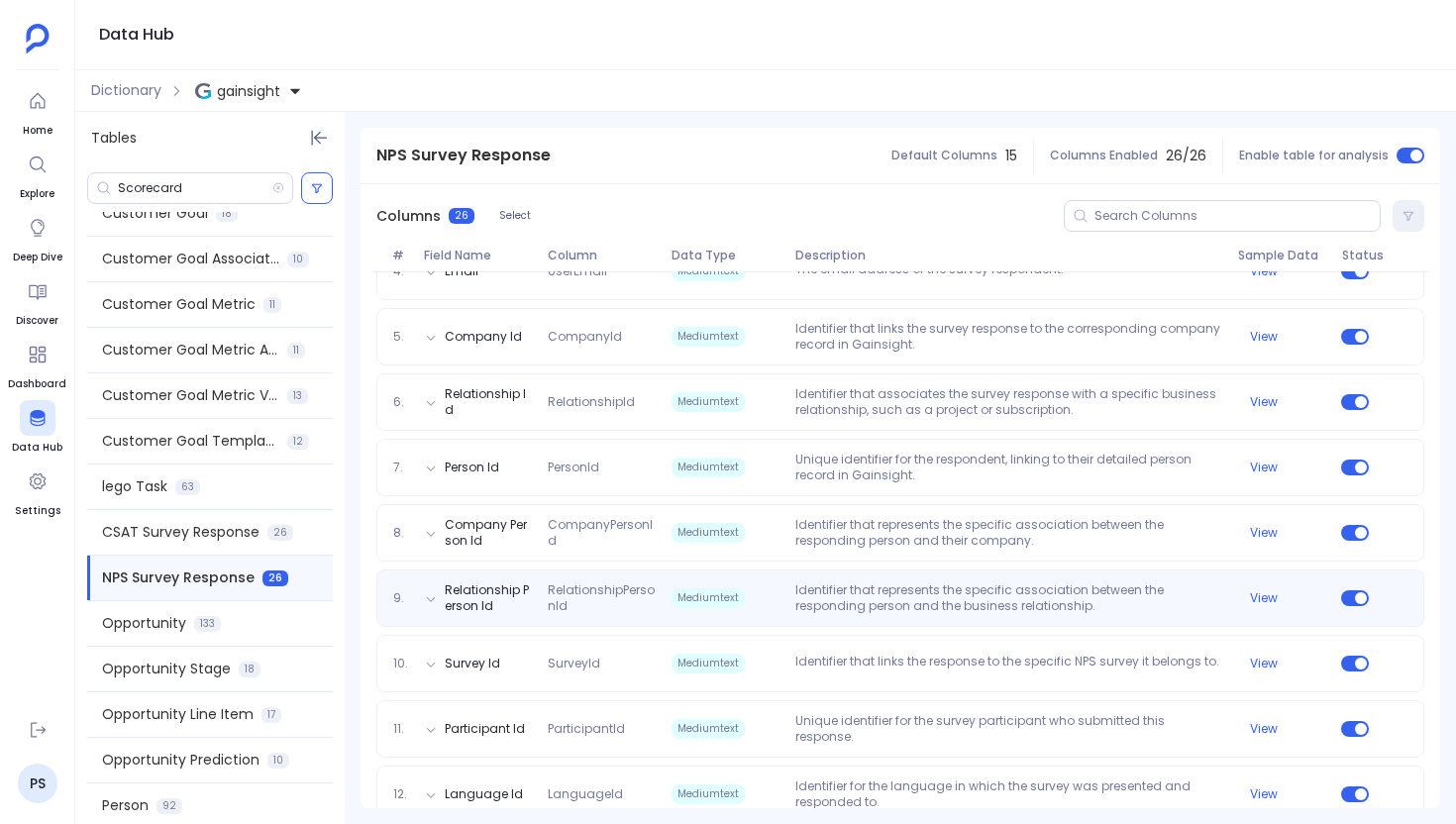 scroll, scrollTop: 537, scrollLeft: 0, axis: vertical 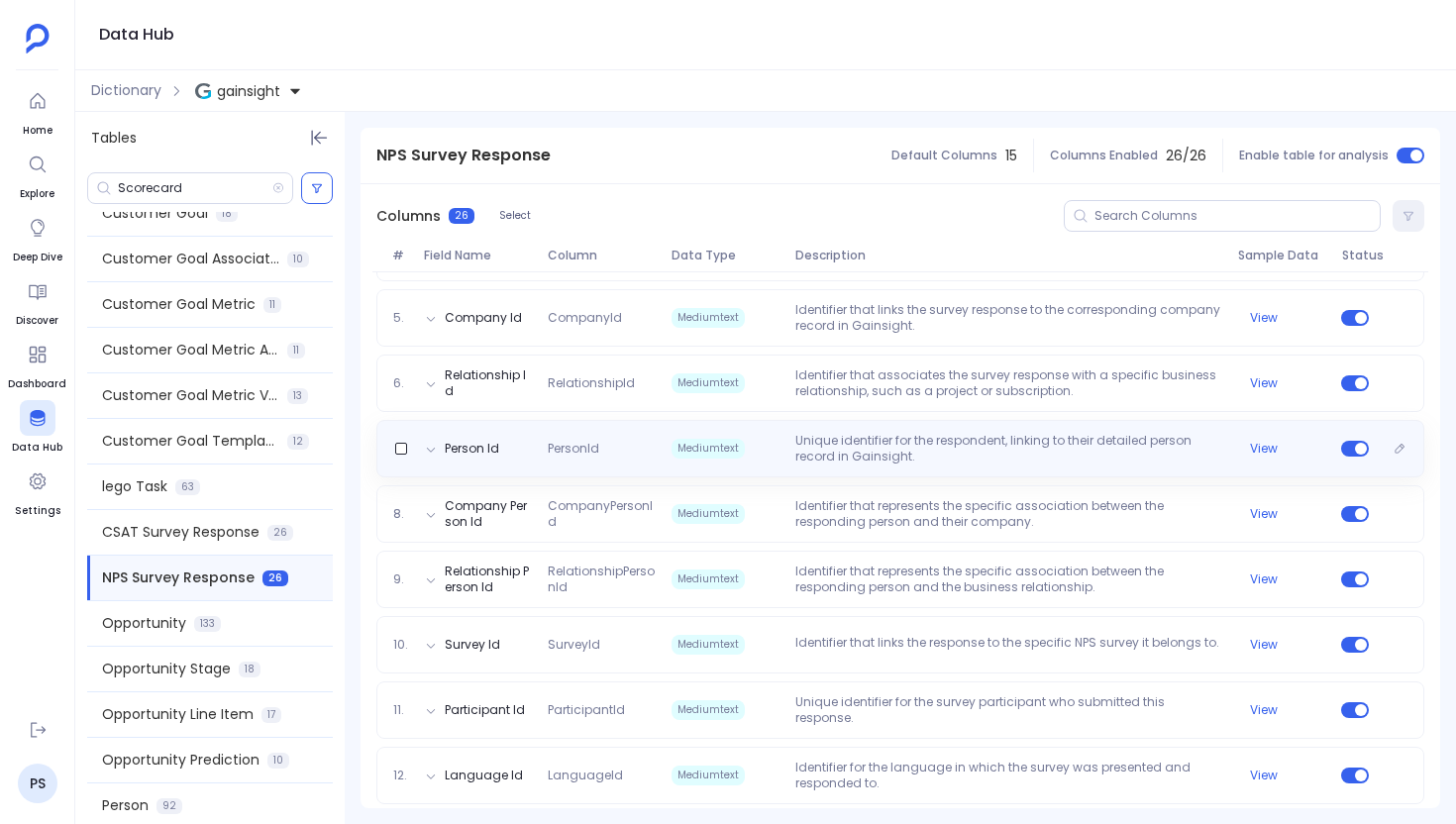 drag, startPoint x: 512, startPoint y: 457, endPoint x: 446, endPoint y: 460, distance: 66.06815 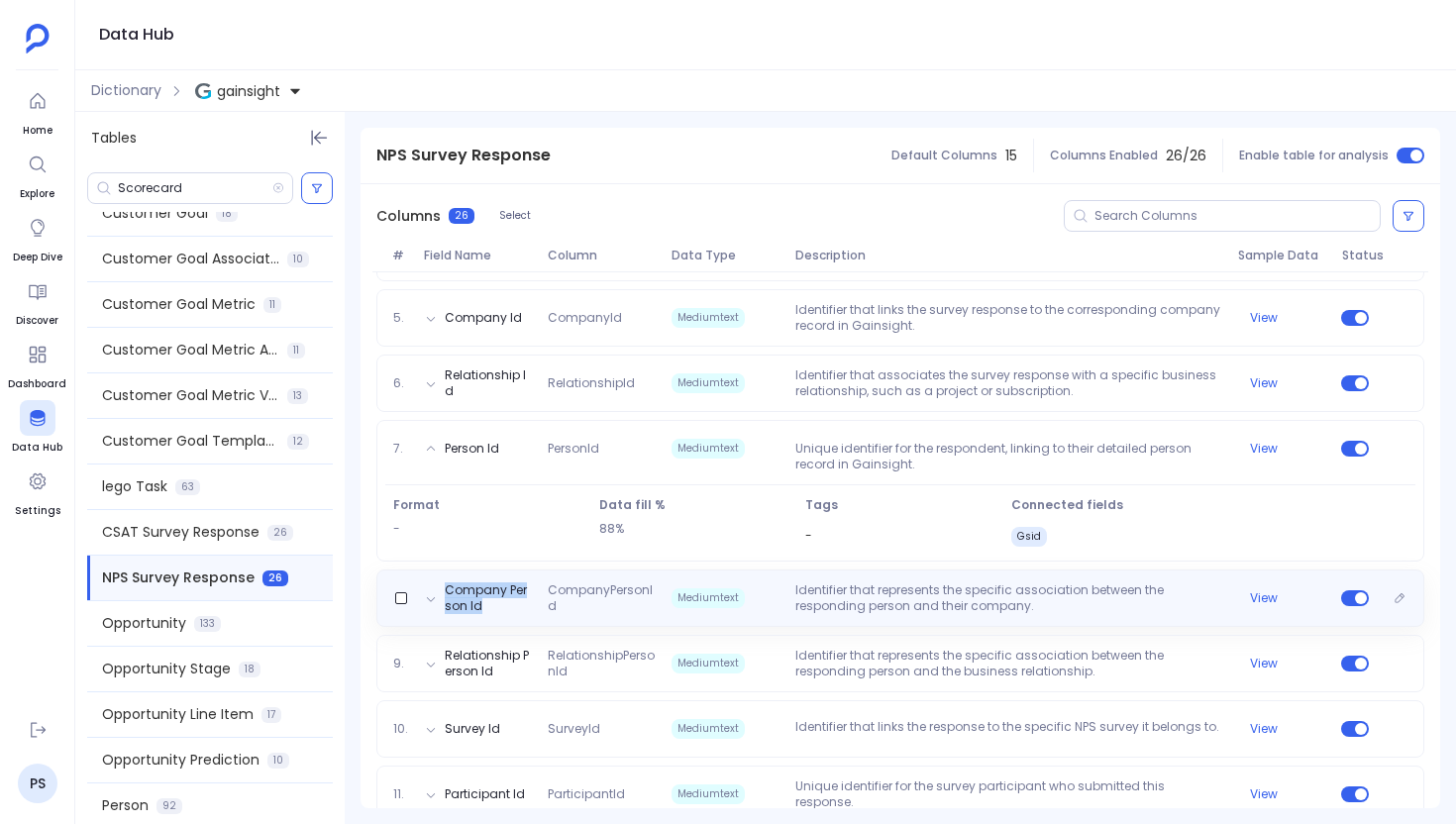 drag, startPoint x: 503, startPoint y: 629, endPoint x: 423, endPoint y: 580, distance: 93.81365 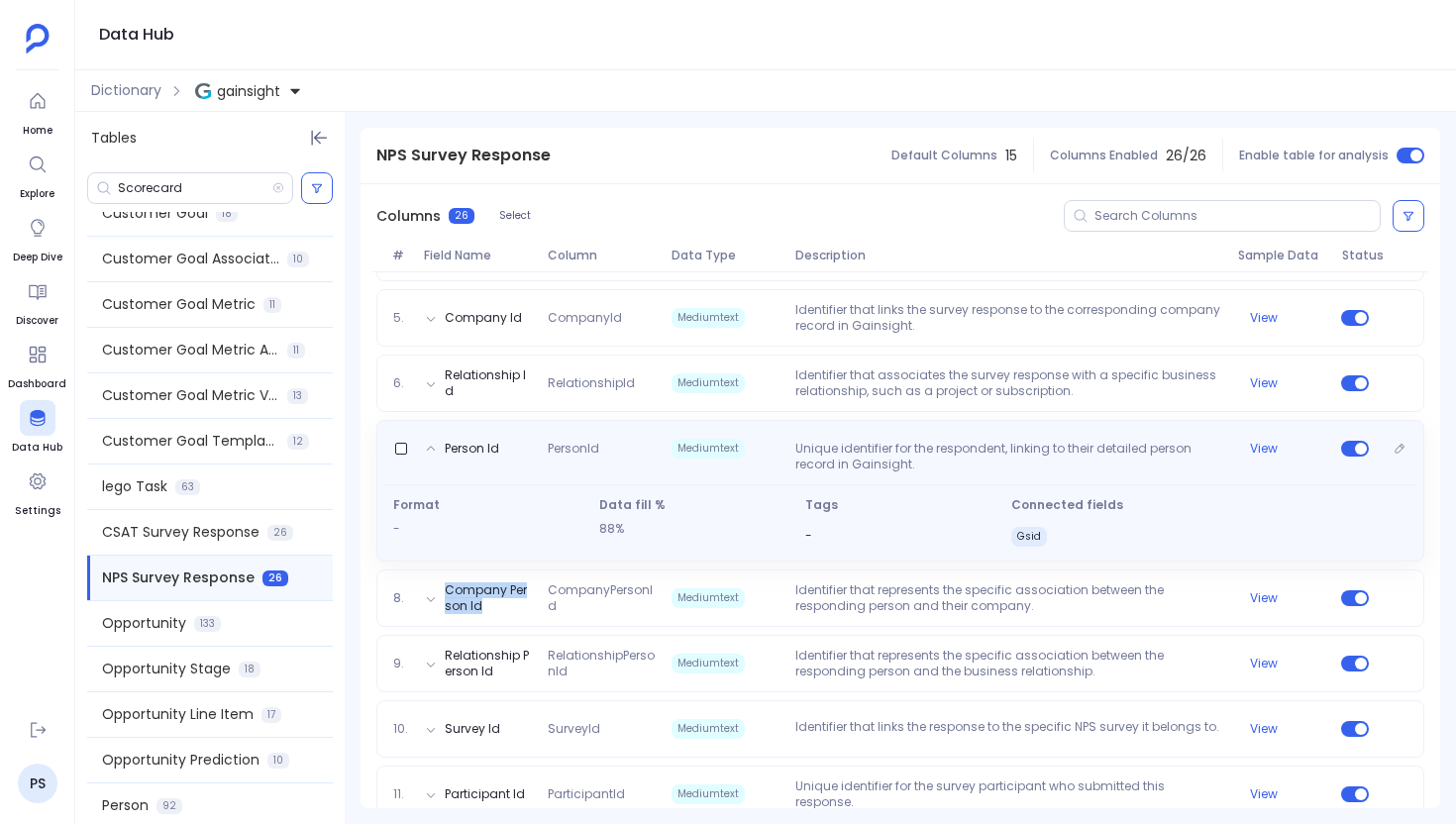 click on "Format" at bounding box center [488, 505] 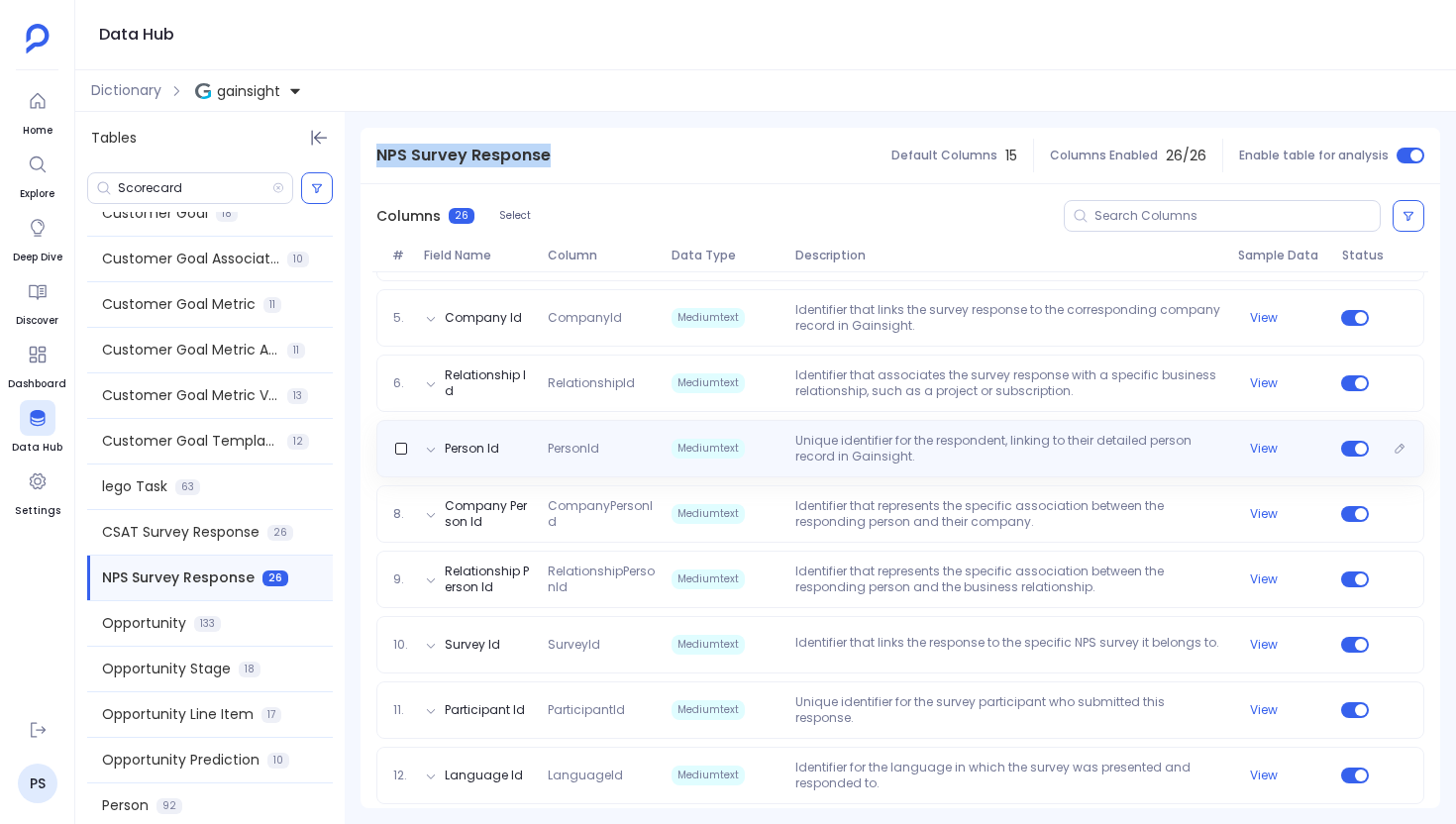 drag, startPoint x: 377, startPoint y: 158, endPoint x: 617, endPoint y: 171, distance: 240.35183 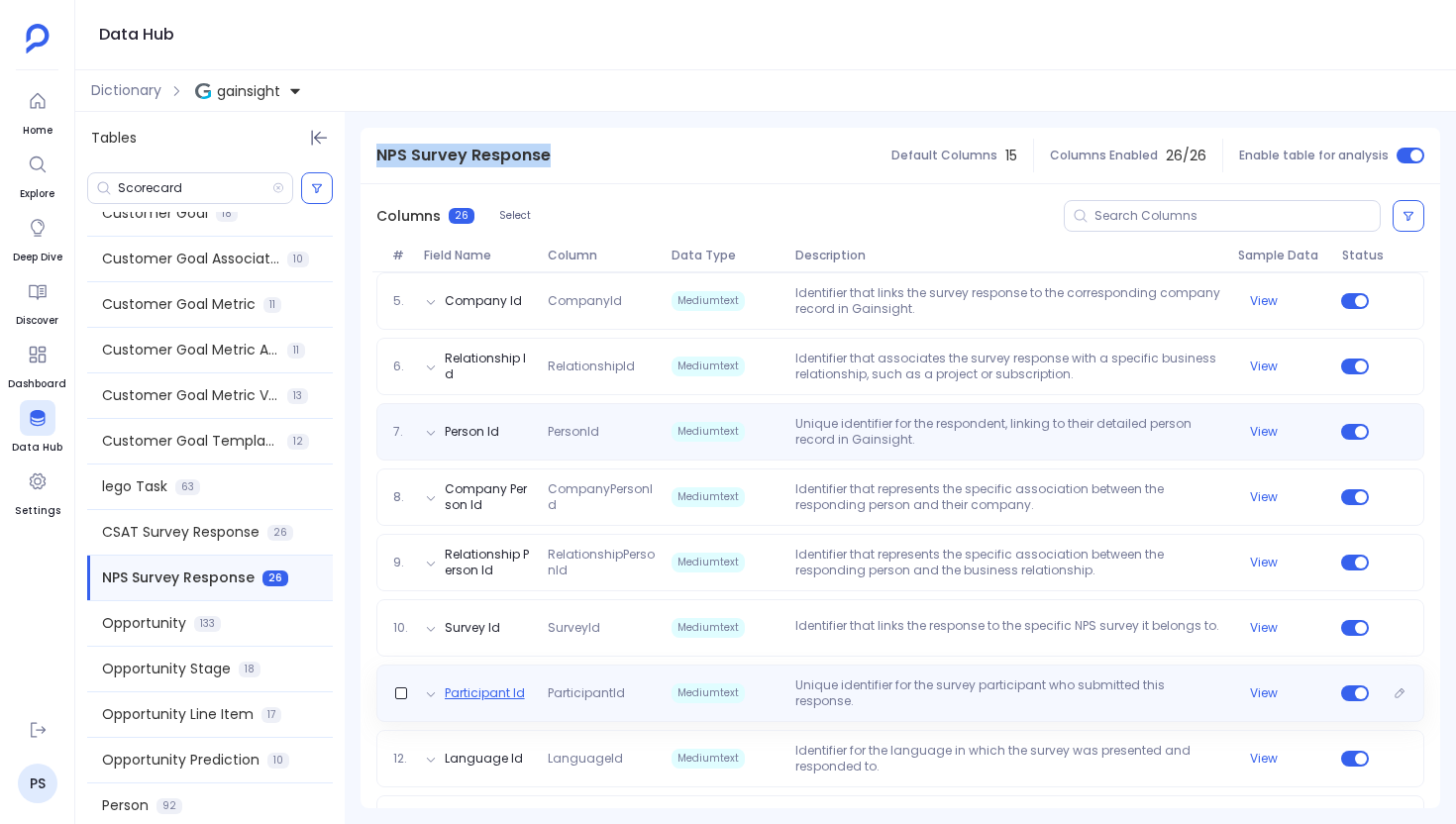 scroll, scrollTop: 552, scrollLeft: 0, axis: vertical 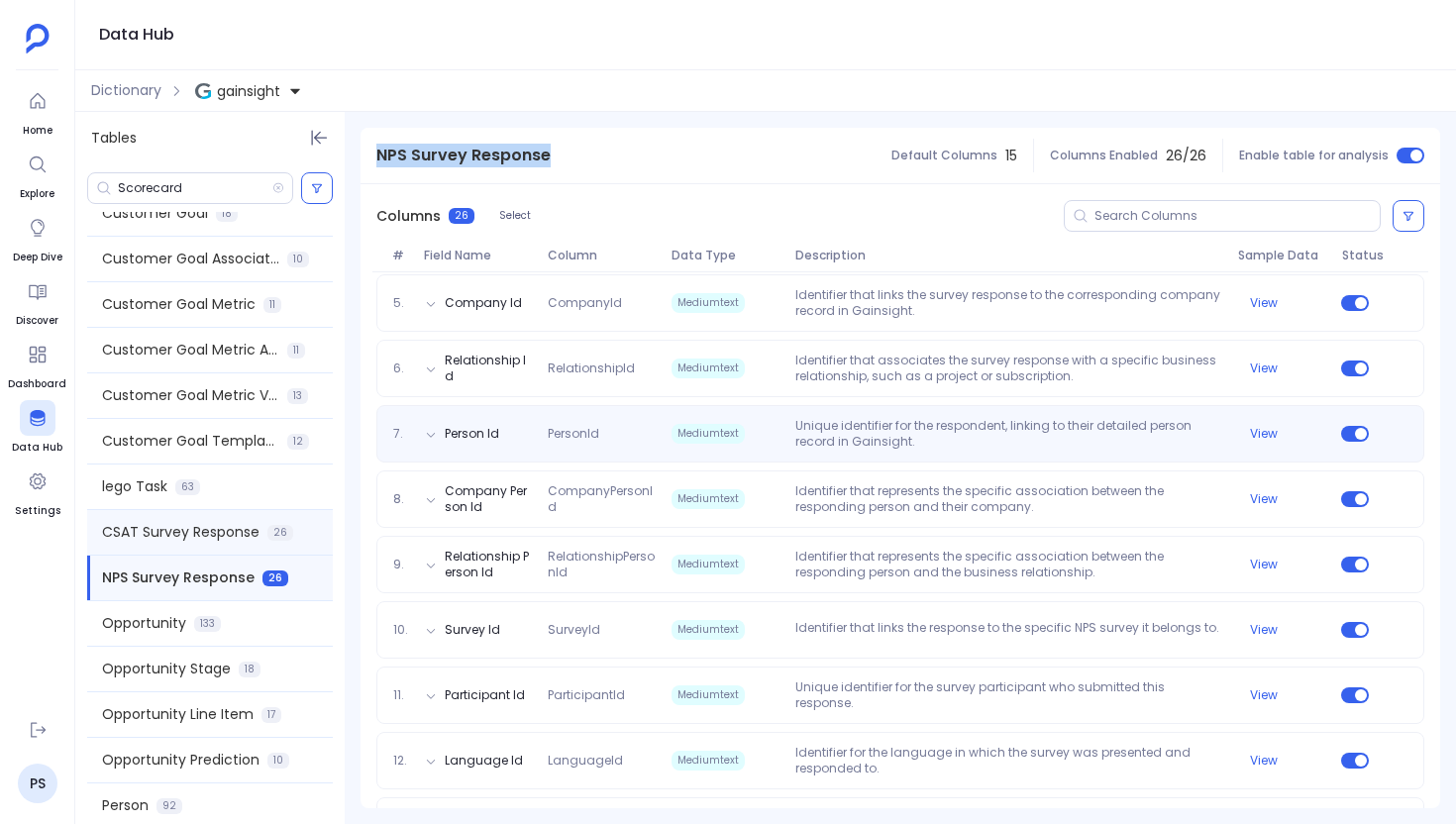 click on "CSAT Survey Response" at bounding box center (180, 532) 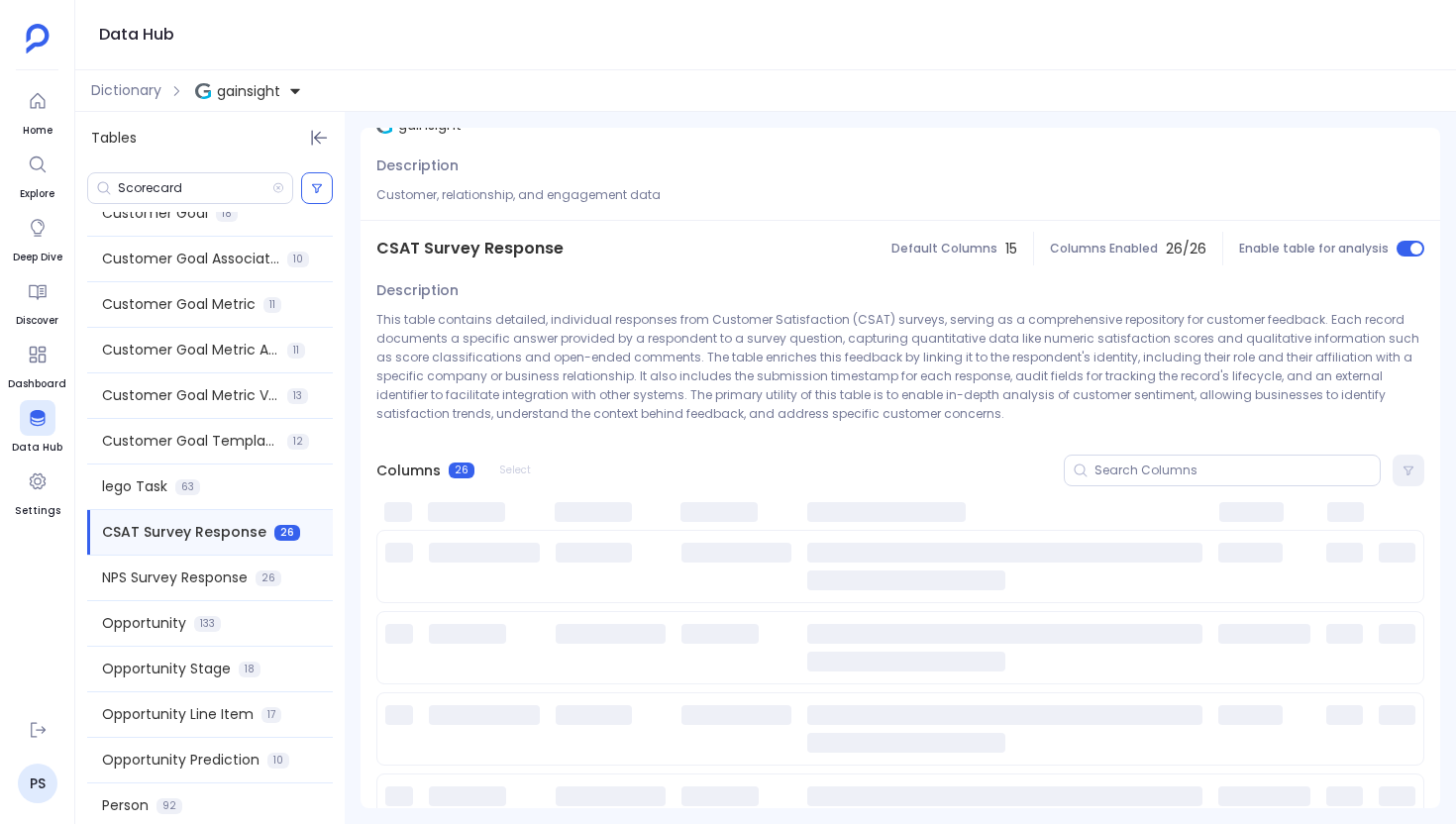 scroll, scrollTop: 0, scrollLeft: 0, axis: both 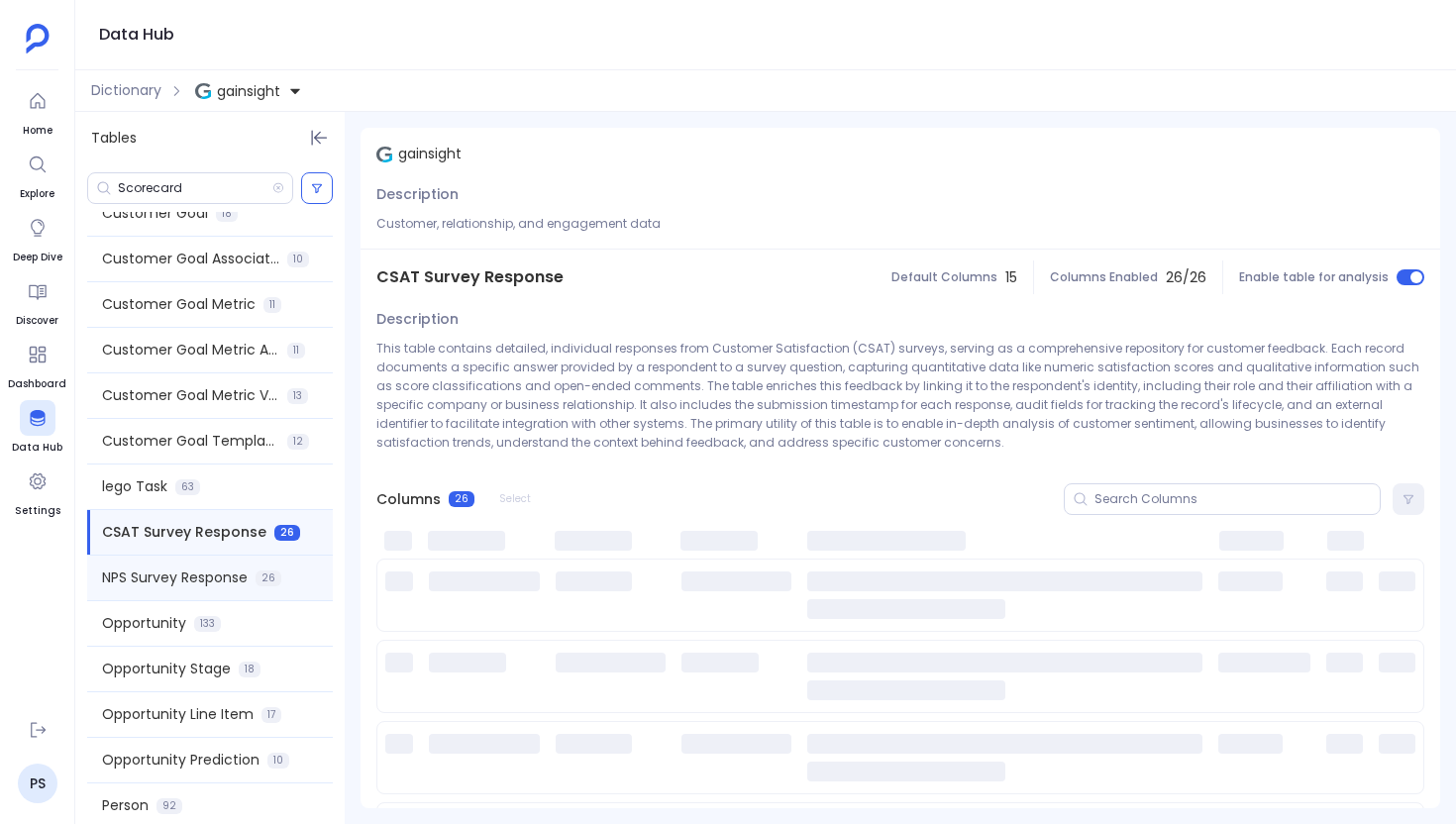 click on "NPS Survey Response" at bounding box center [174, 577] 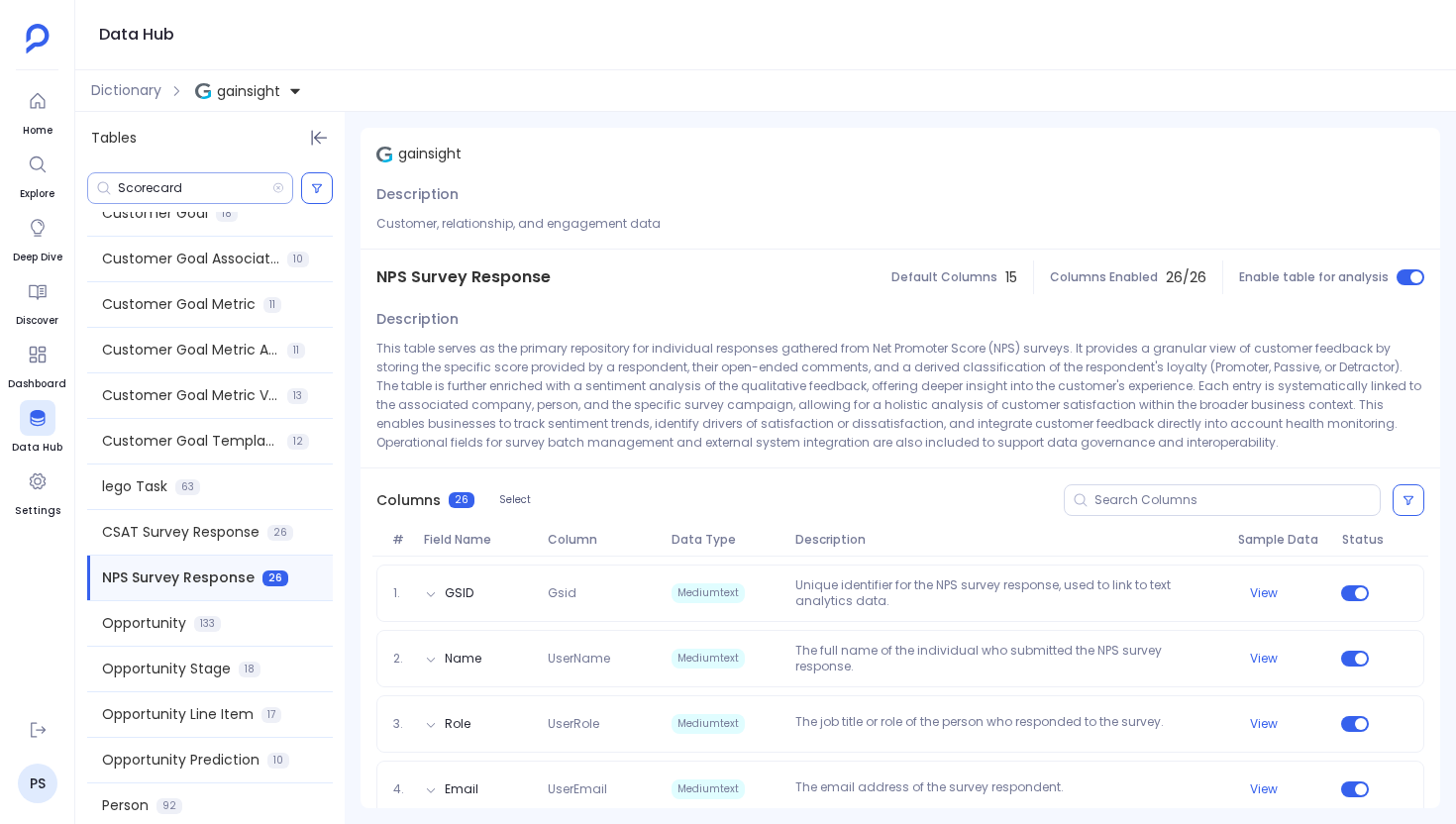 click on "Scorecard" at bounding box center [195, 188] 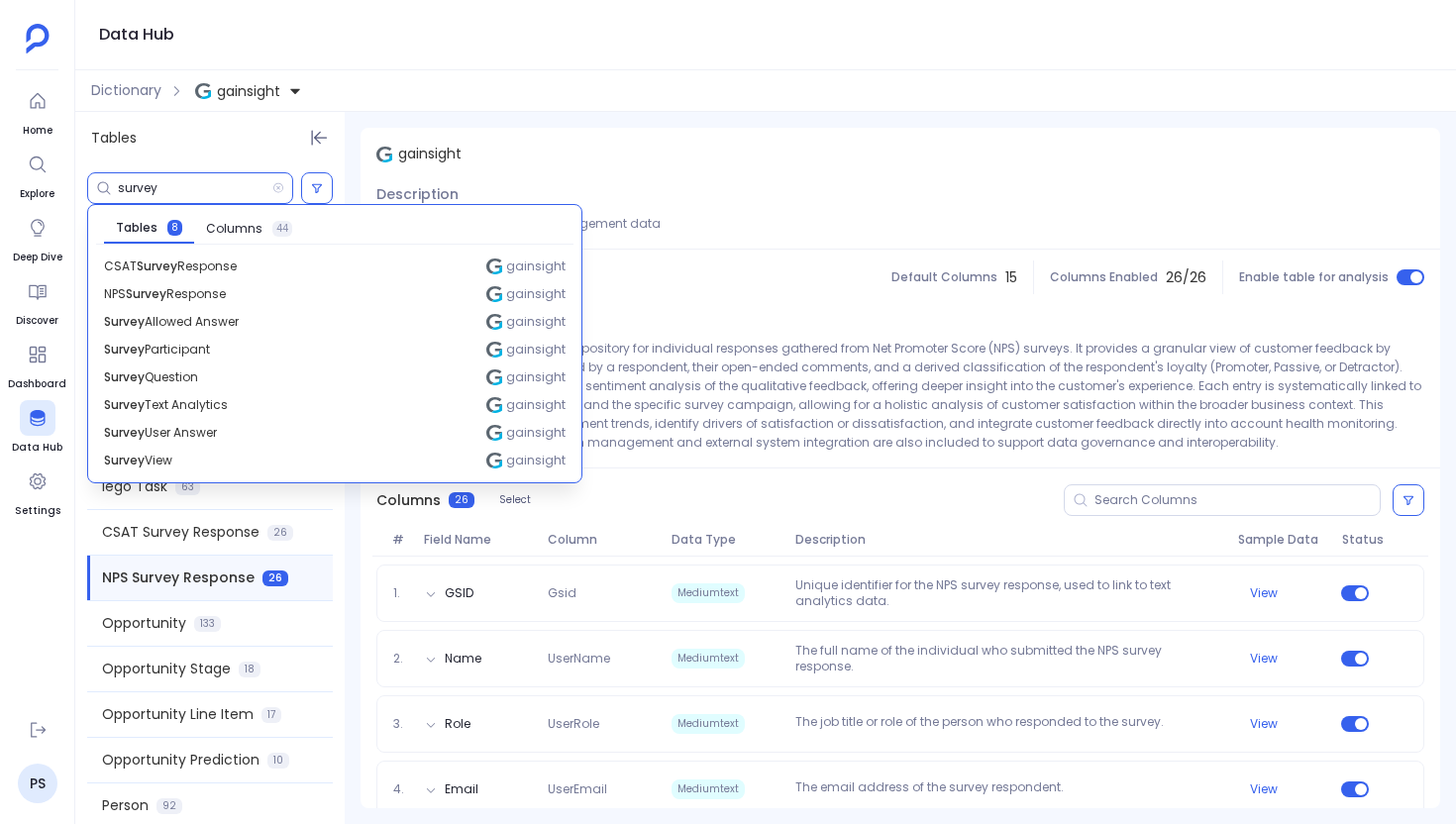 click on "Home Explore Deep Dive Discover Dashboard Data Hub Settings" at bounding box center (37, 393) 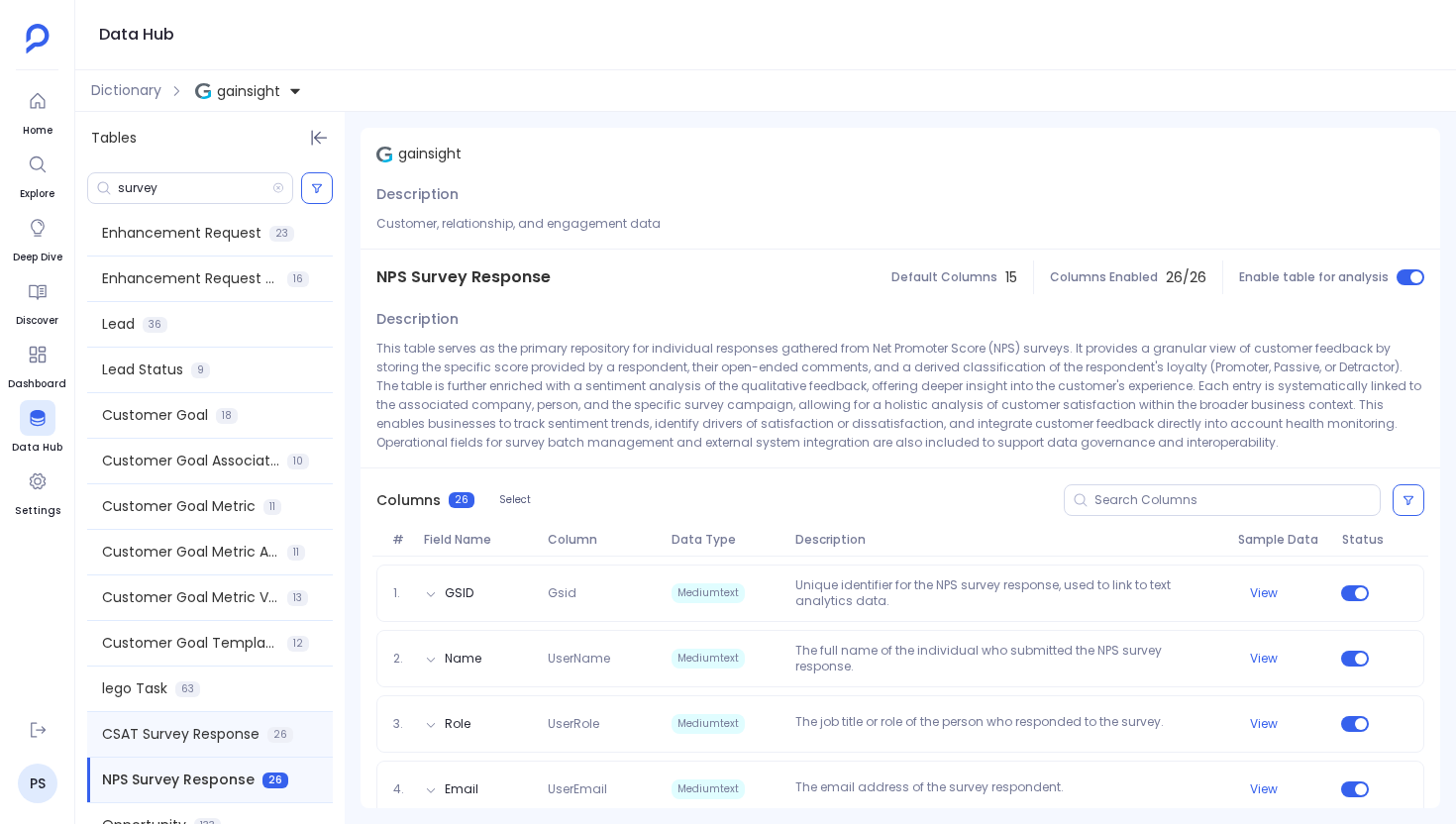 scroll, scrollTop: 1098, scrollLeft: 0, axis: vertical 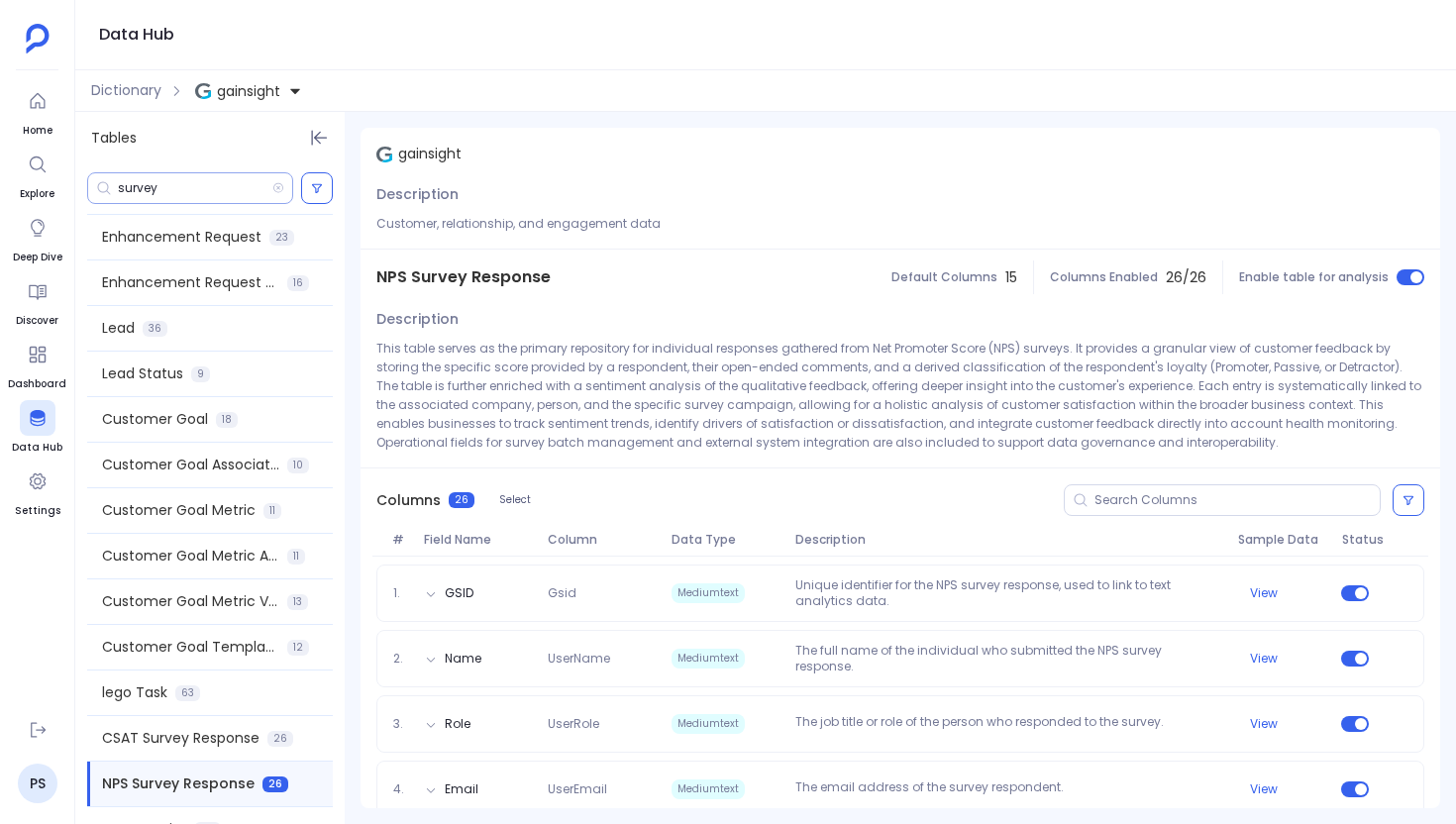 click on "survey" at bounding box center [195, 188] 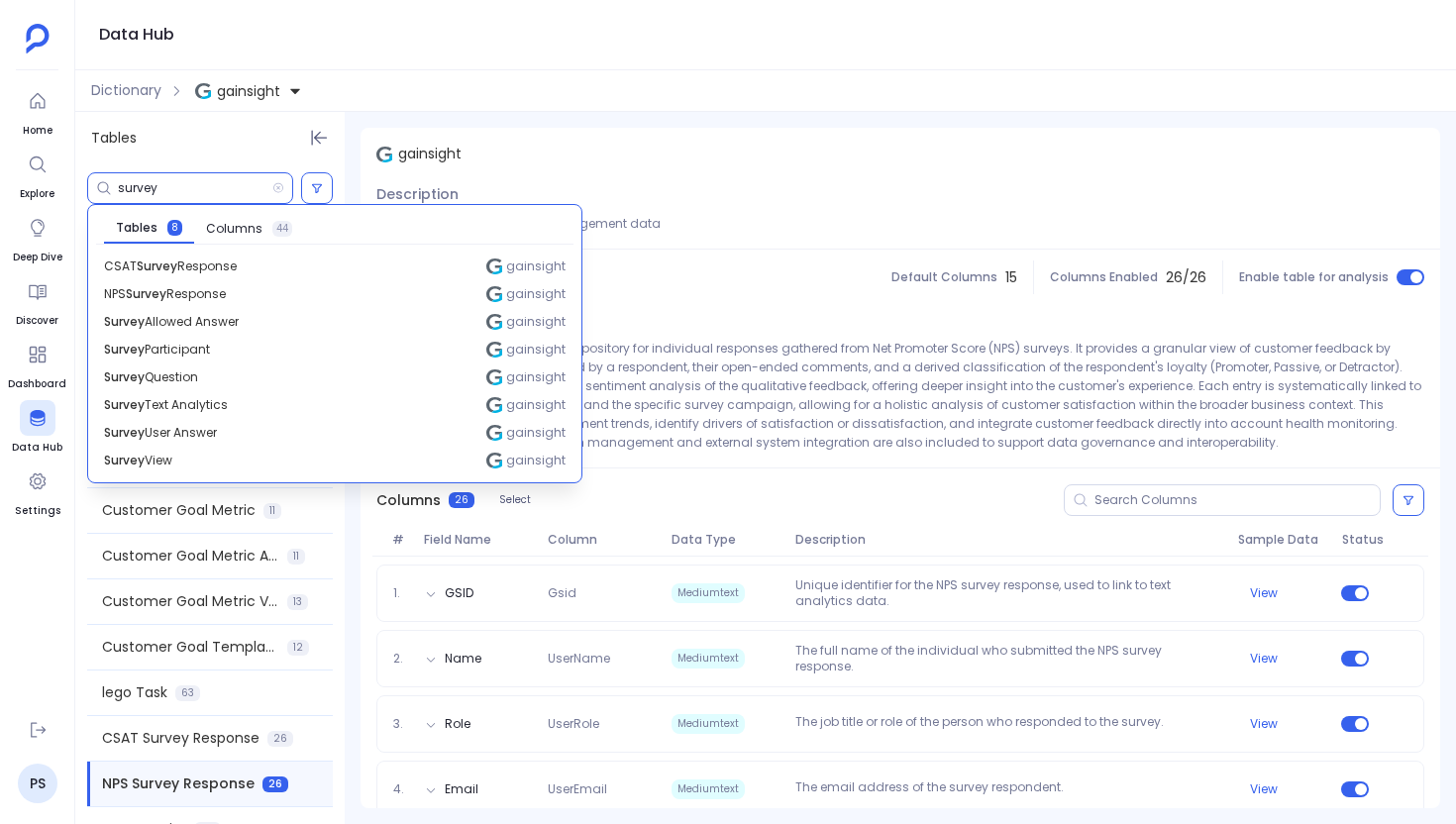 click on "Home Explore Deep Dive Discover Dashboard Data Hub Settings" at bounding box center (37, 393) 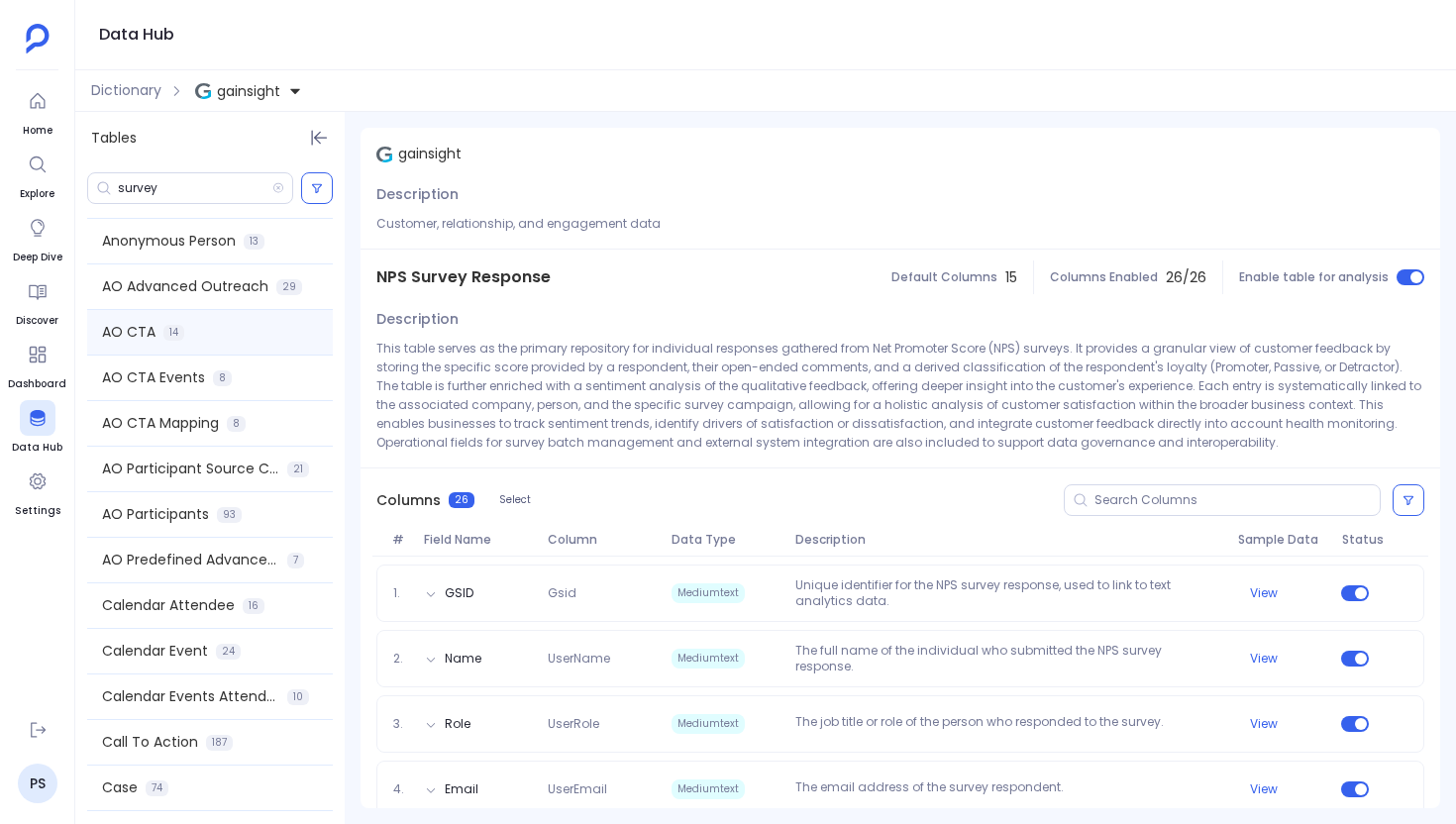 scroll, scrollTop: 227, scrollLeft: 0, axis: vertical 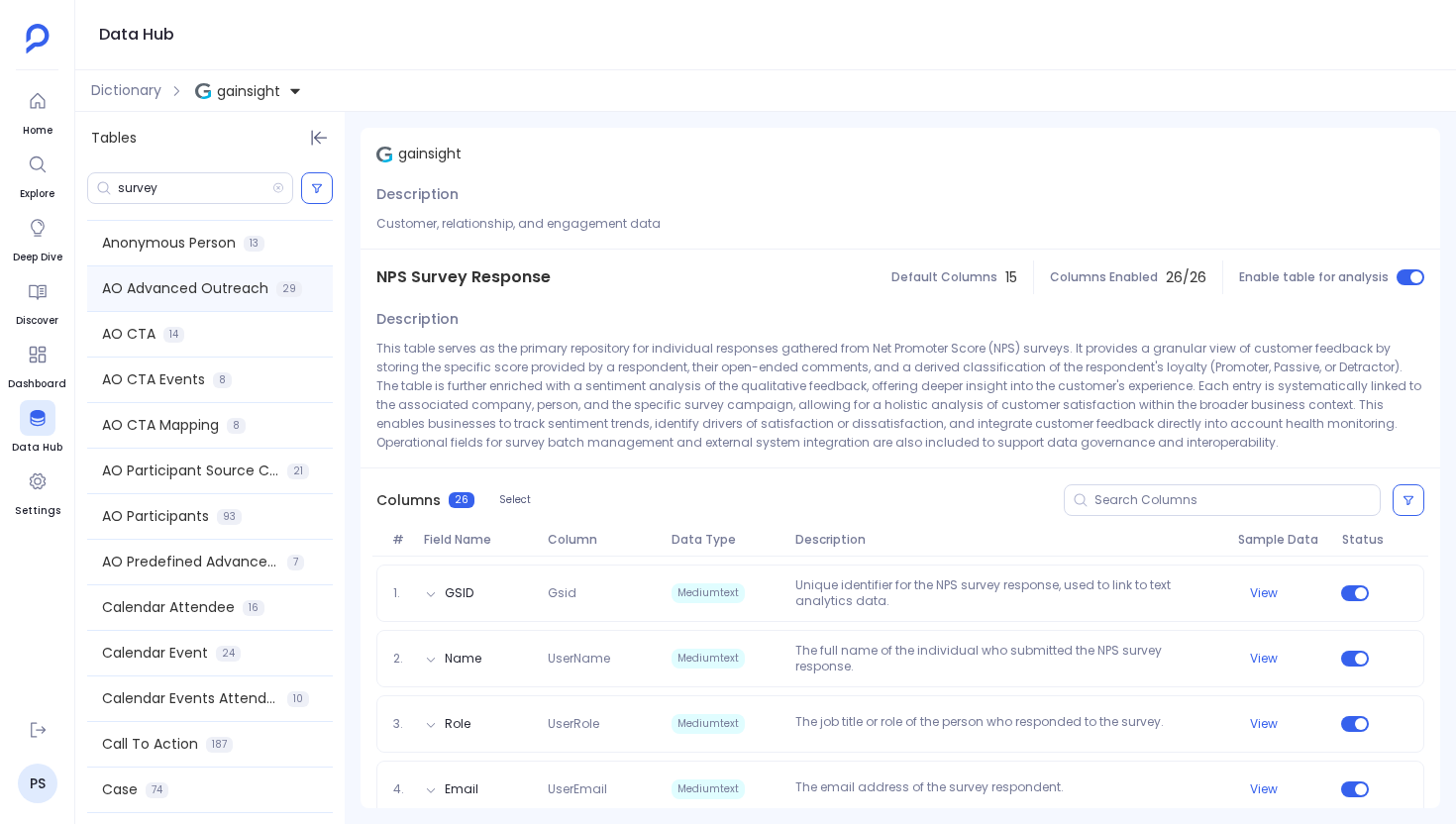 click on "AO Advanced Outreach 29" at bounding box center [210, 288] 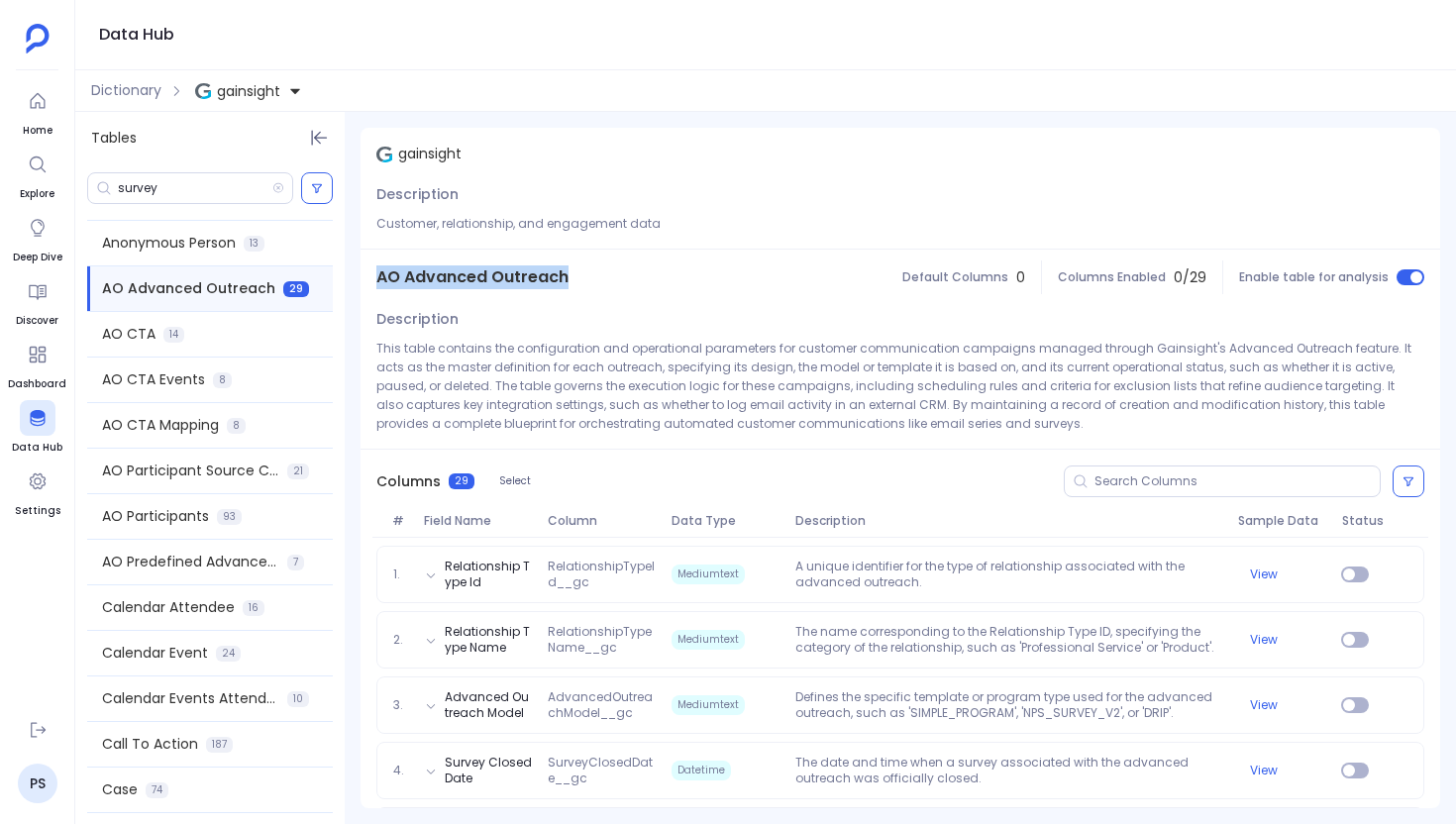 drag, startPoint x: 373, startPoint y: 274, endPoint x: 572, endPoint y: 279, distance: 199.0628 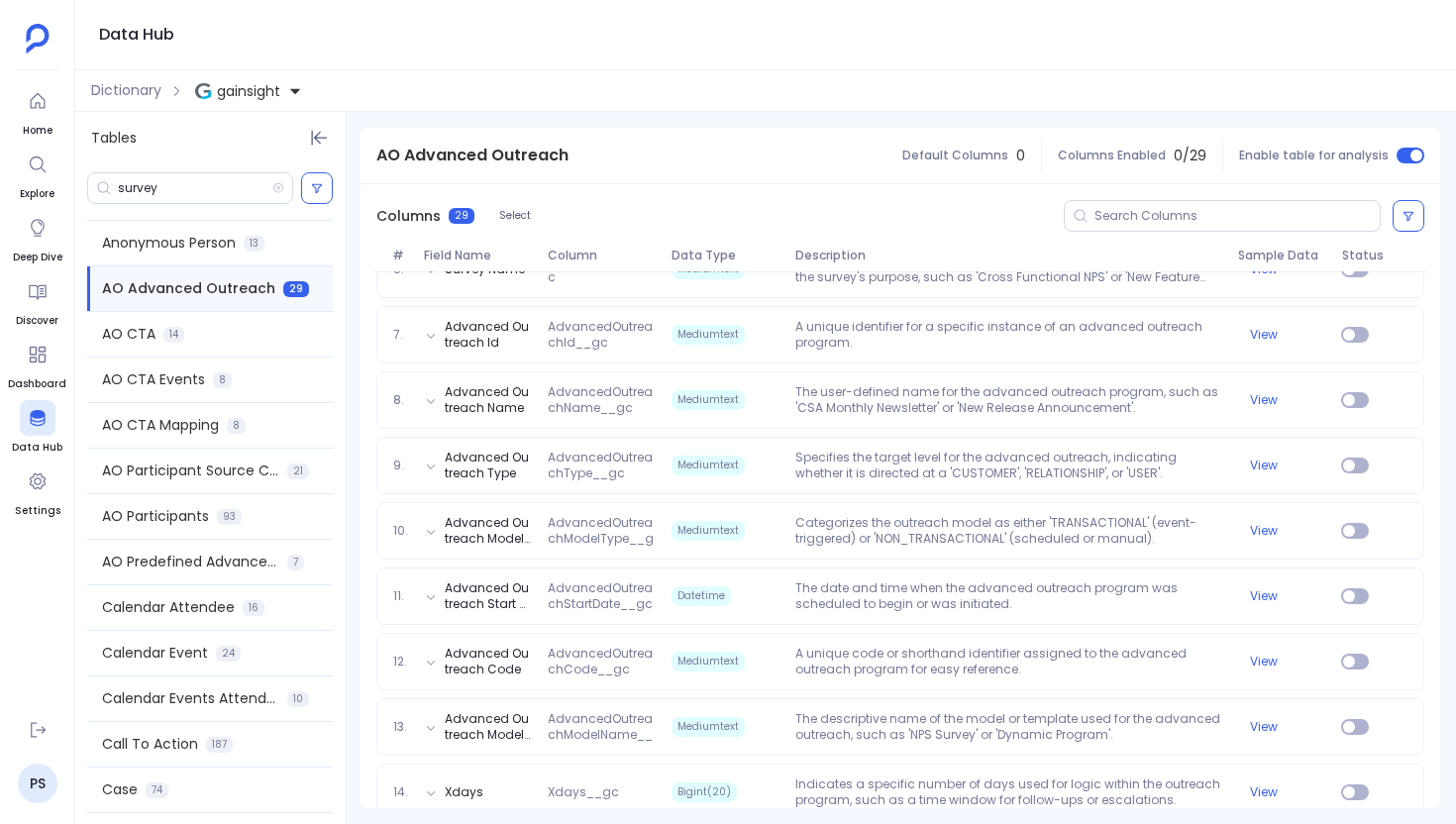 scroll, scrollTop: 638, scrollLeft: 0, axis: vertical 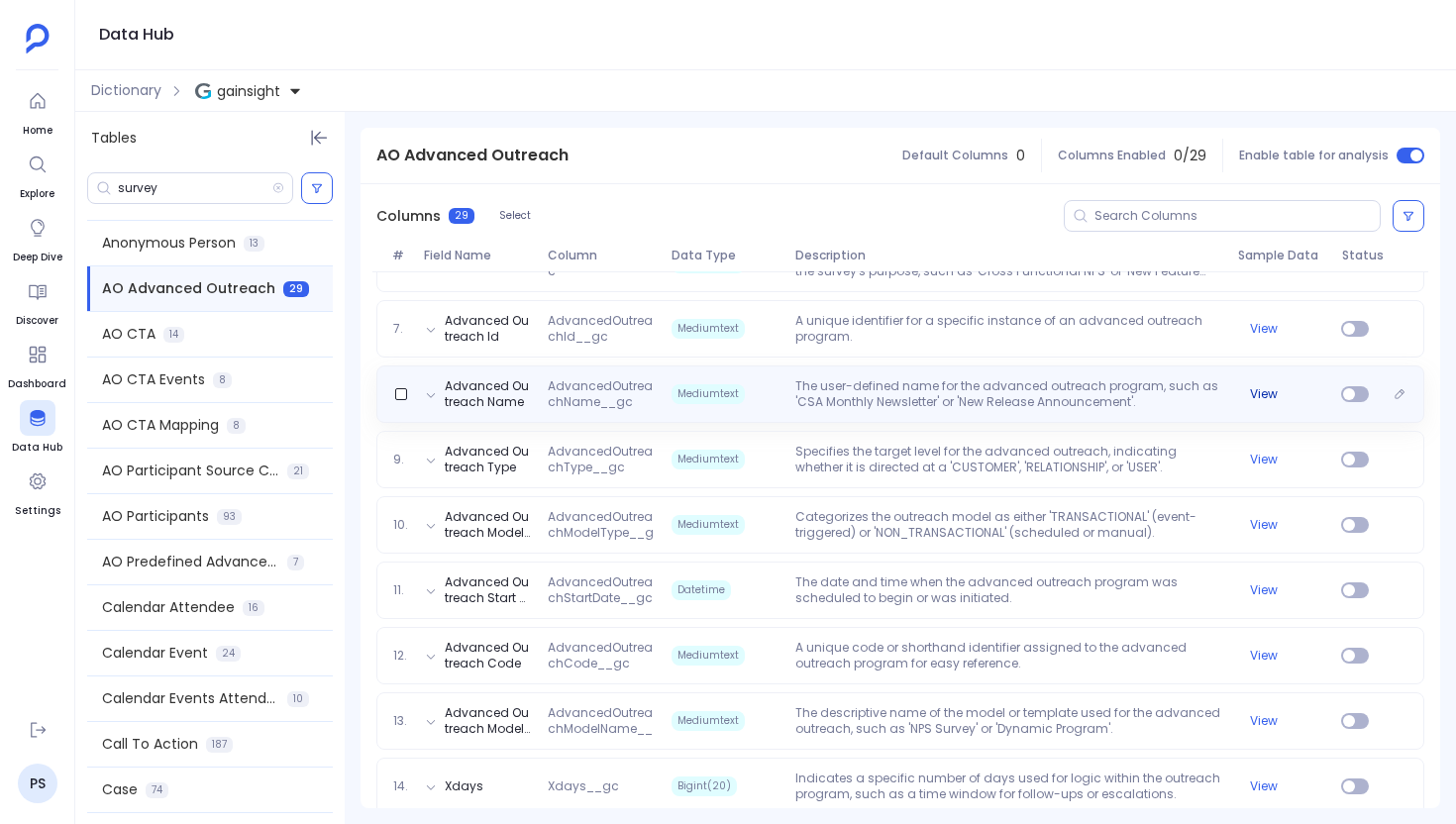click on "View" at bounding box center (1264, 394) 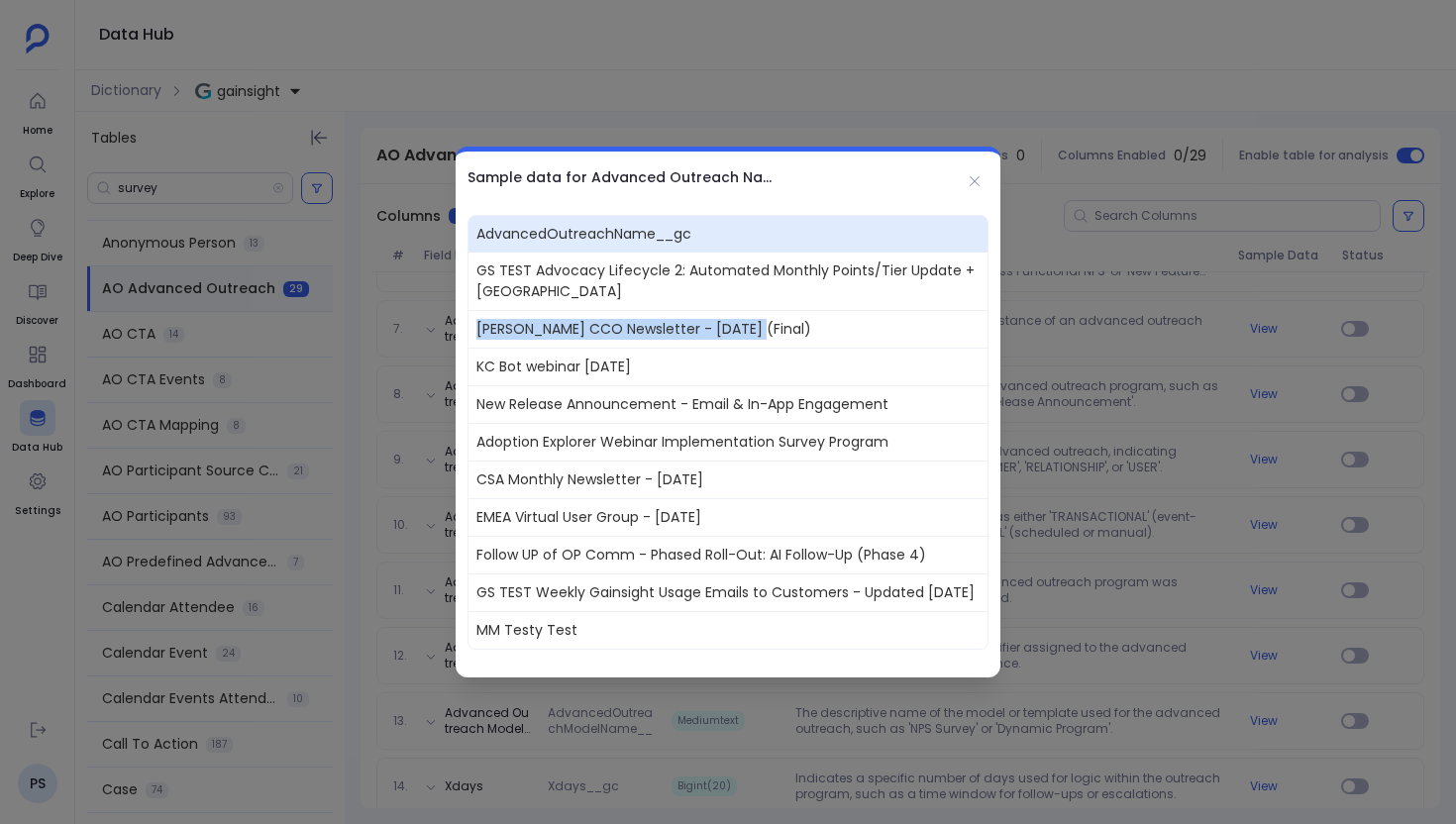 drag, startPoint x: 477, startPoint y: 316, endPoint x: 774, endPoint y: 317, distance: 297.00168 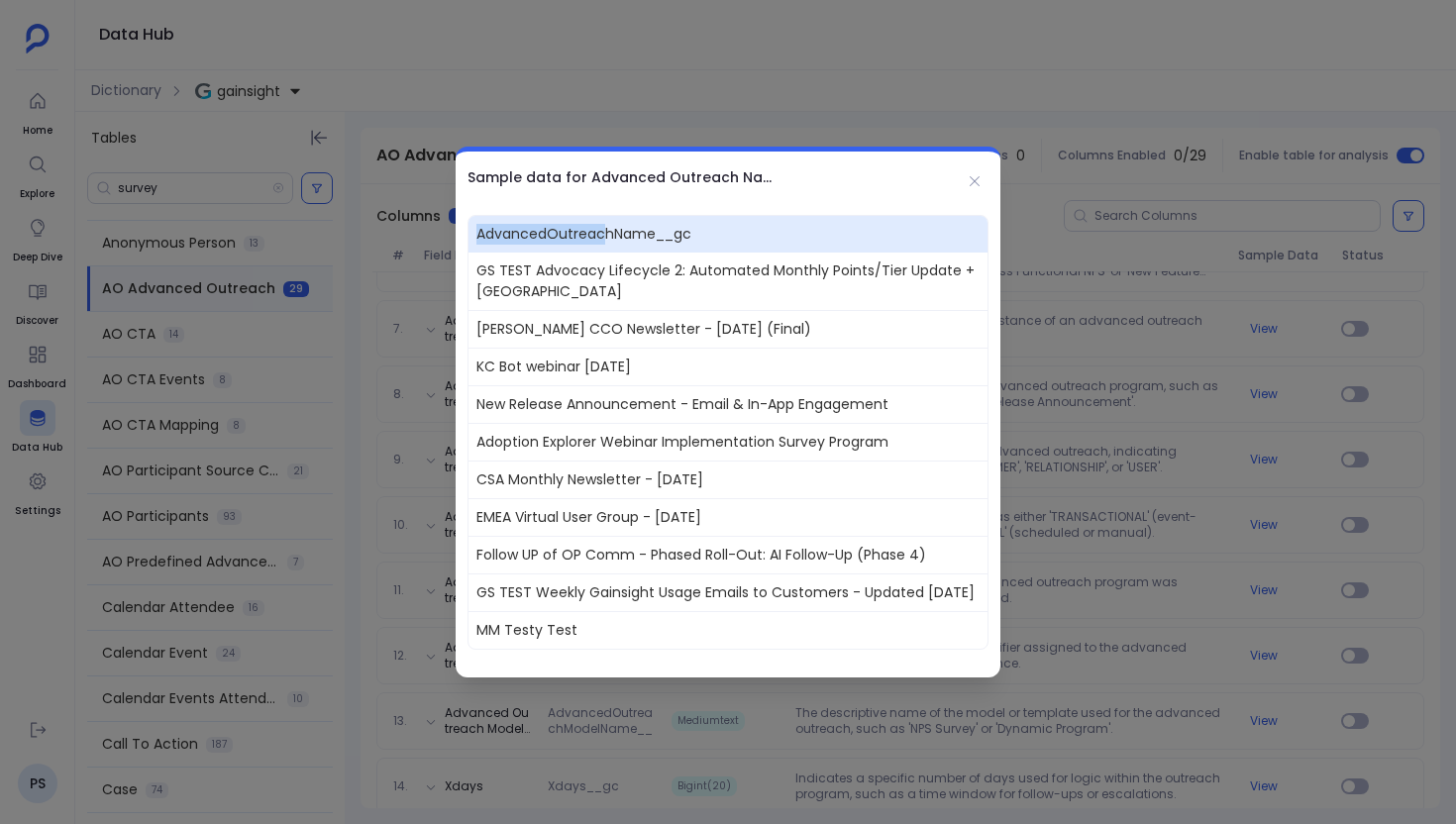 drag, startPoint x: 476, startPoint y: 223, endPoint x: 604, endPoint y: 223, distance: 128 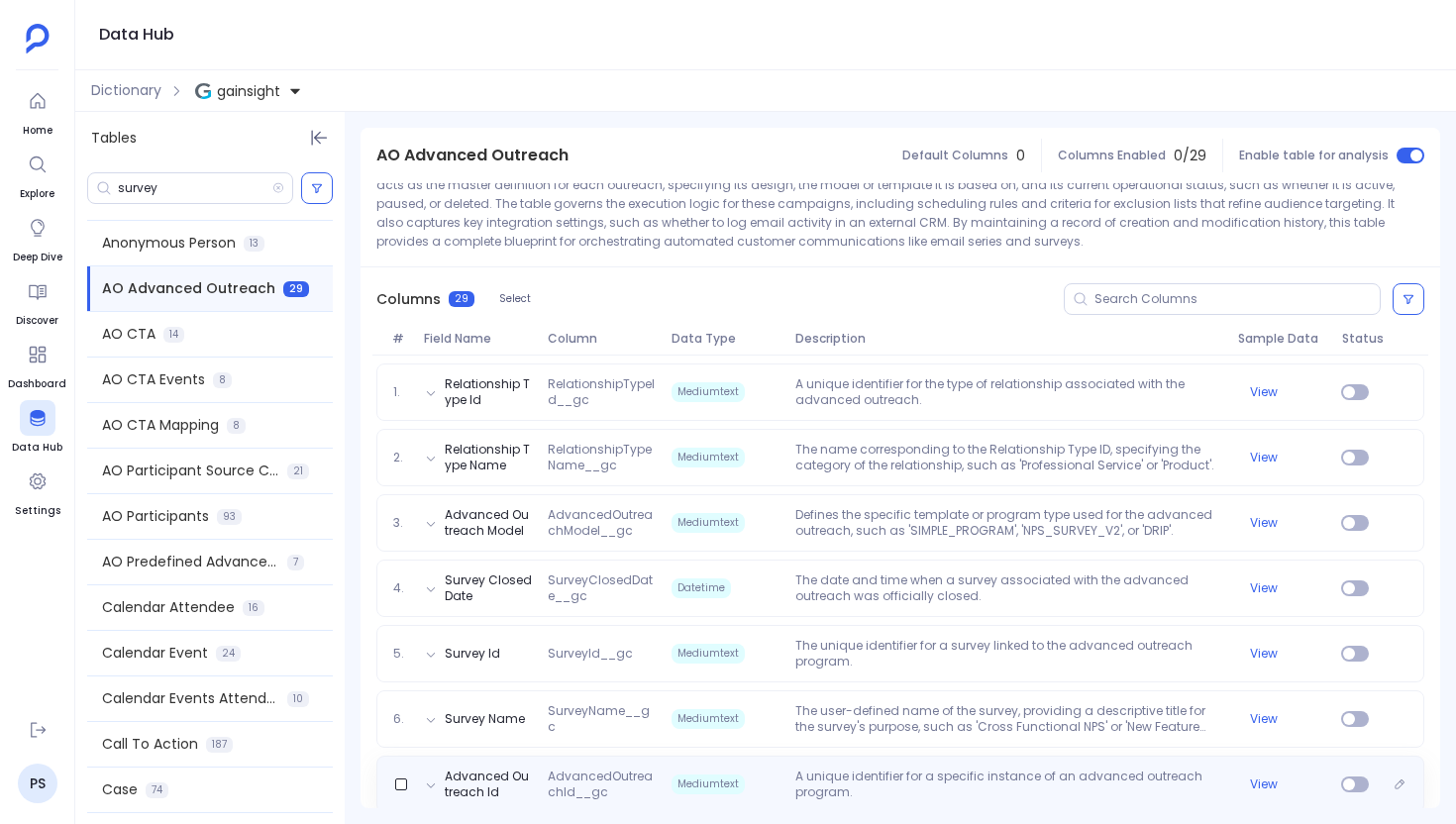 scroll, scrollTop: 127, scrollLeft: 0, axis: vertical 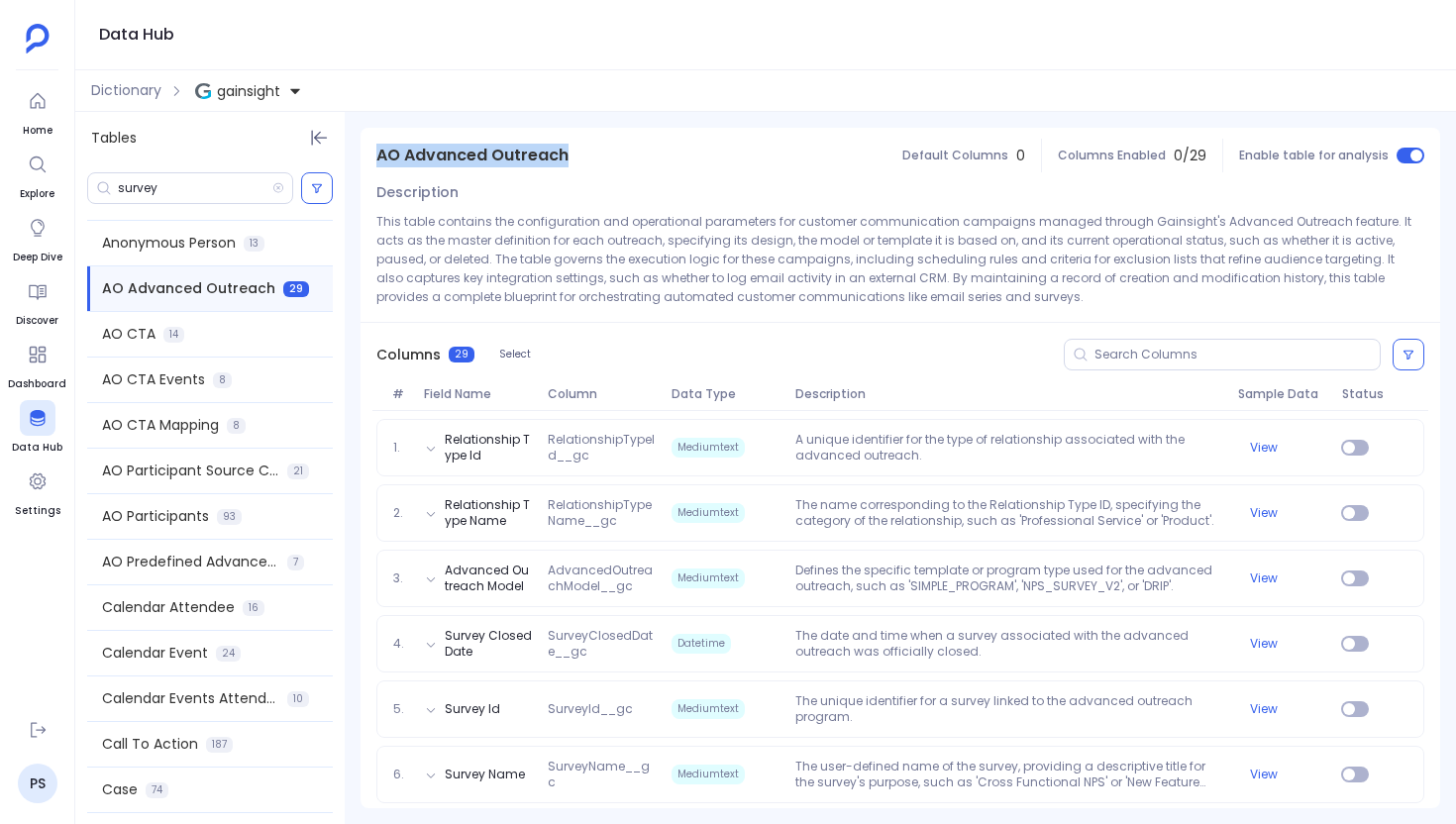 drag, startPoint x: 378, startPoint y: 158, endPoint x: 634, endPoint y: 146, distance: 256.2811 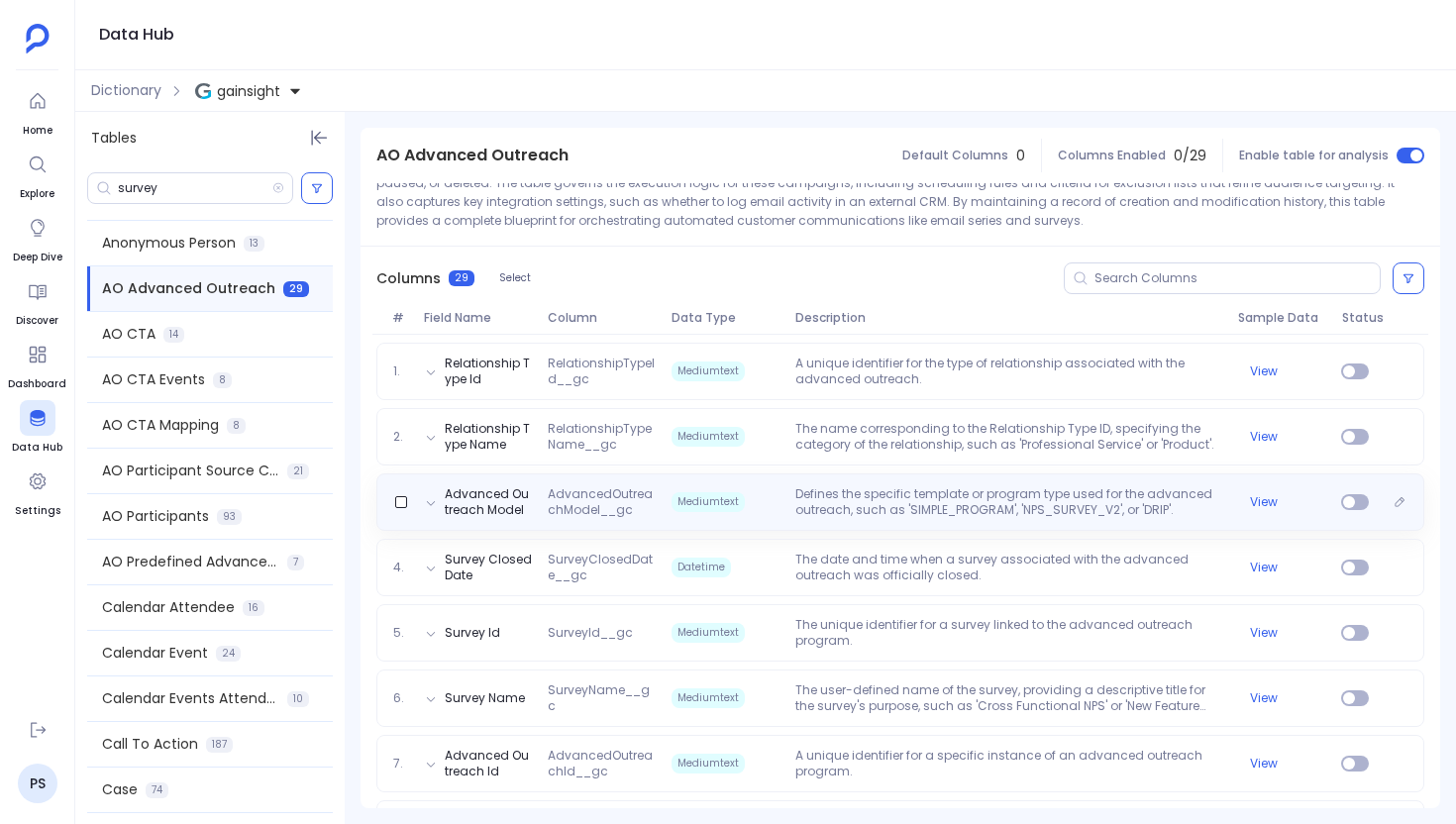 scroll, scrollTop: 229, scrollLeft: 0, axis: vertical 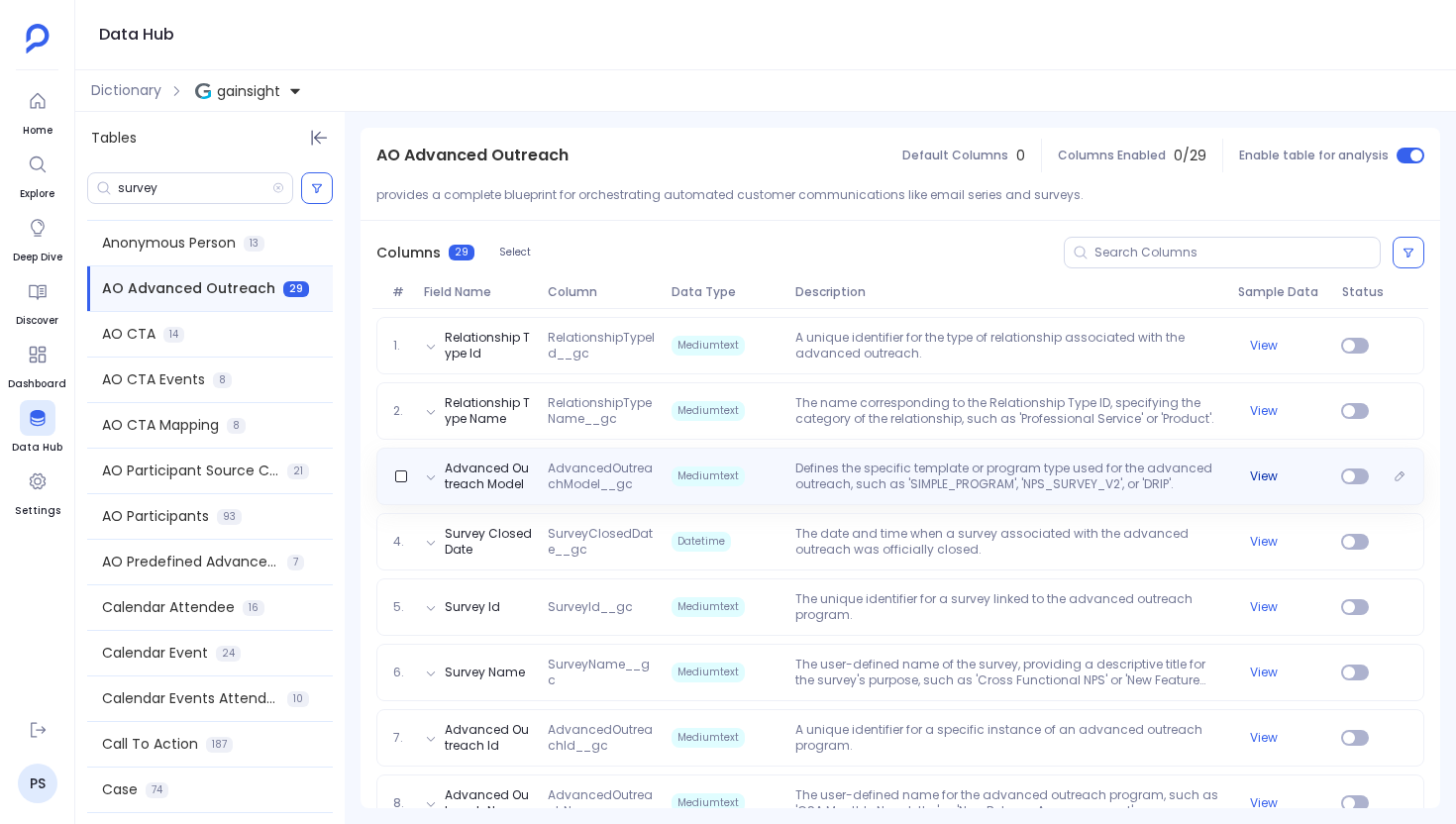 click on "View" at bounding box center [1264, 476] 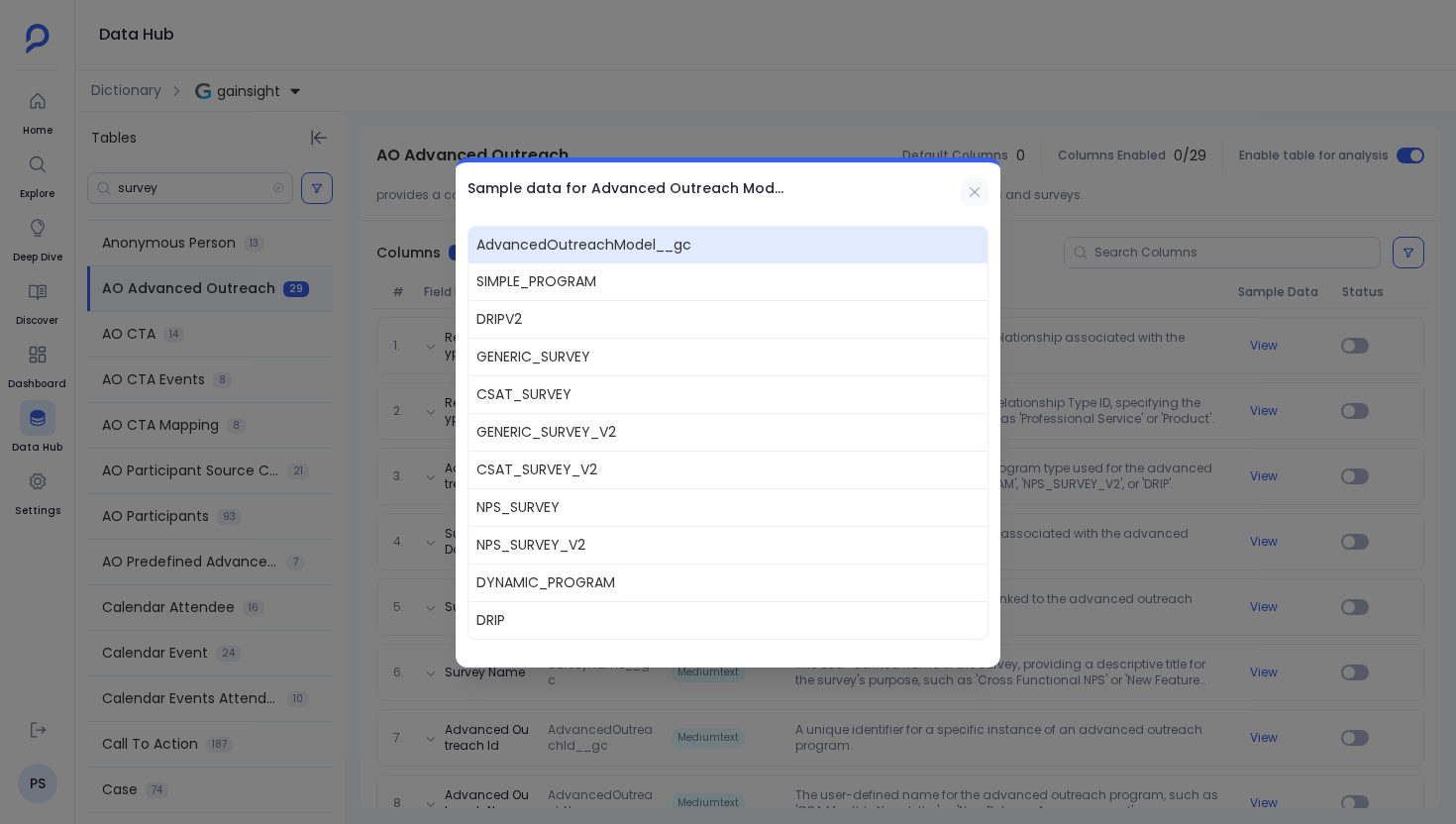 click 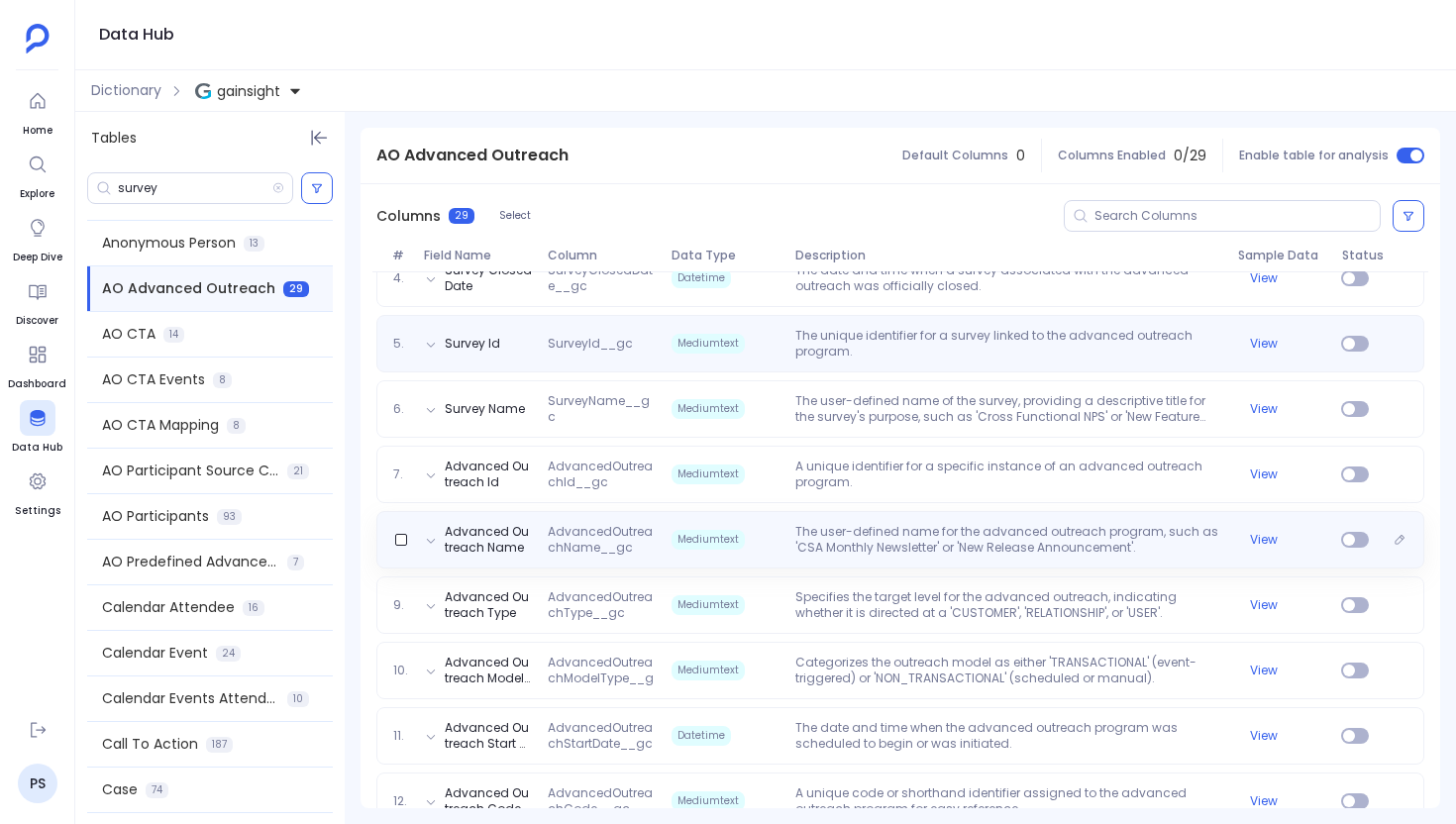 scroll, scrollTop: 522, scrollLeft: 0, axis: vertical 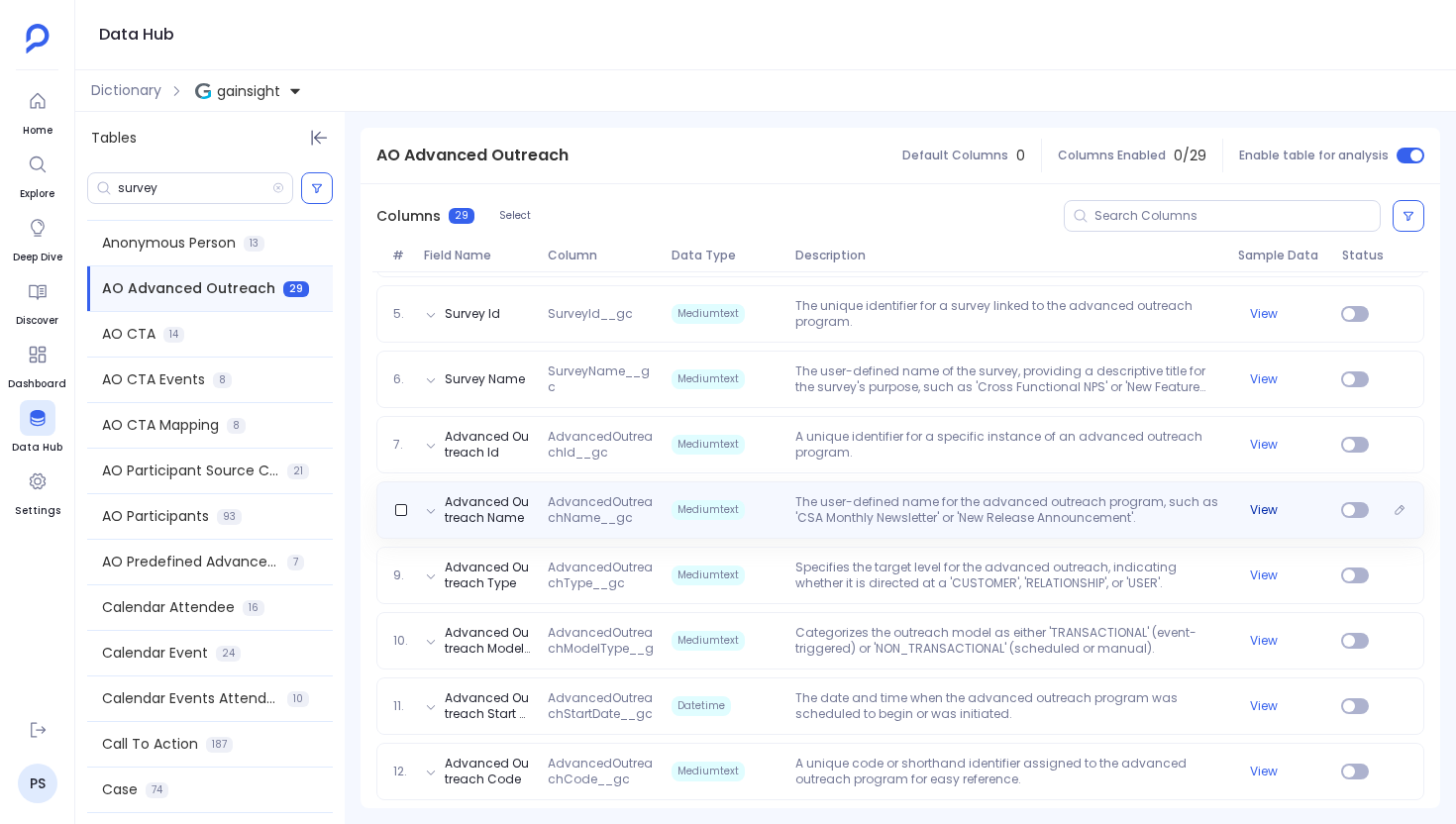 click on "View" at bounding box center [1264, 510] 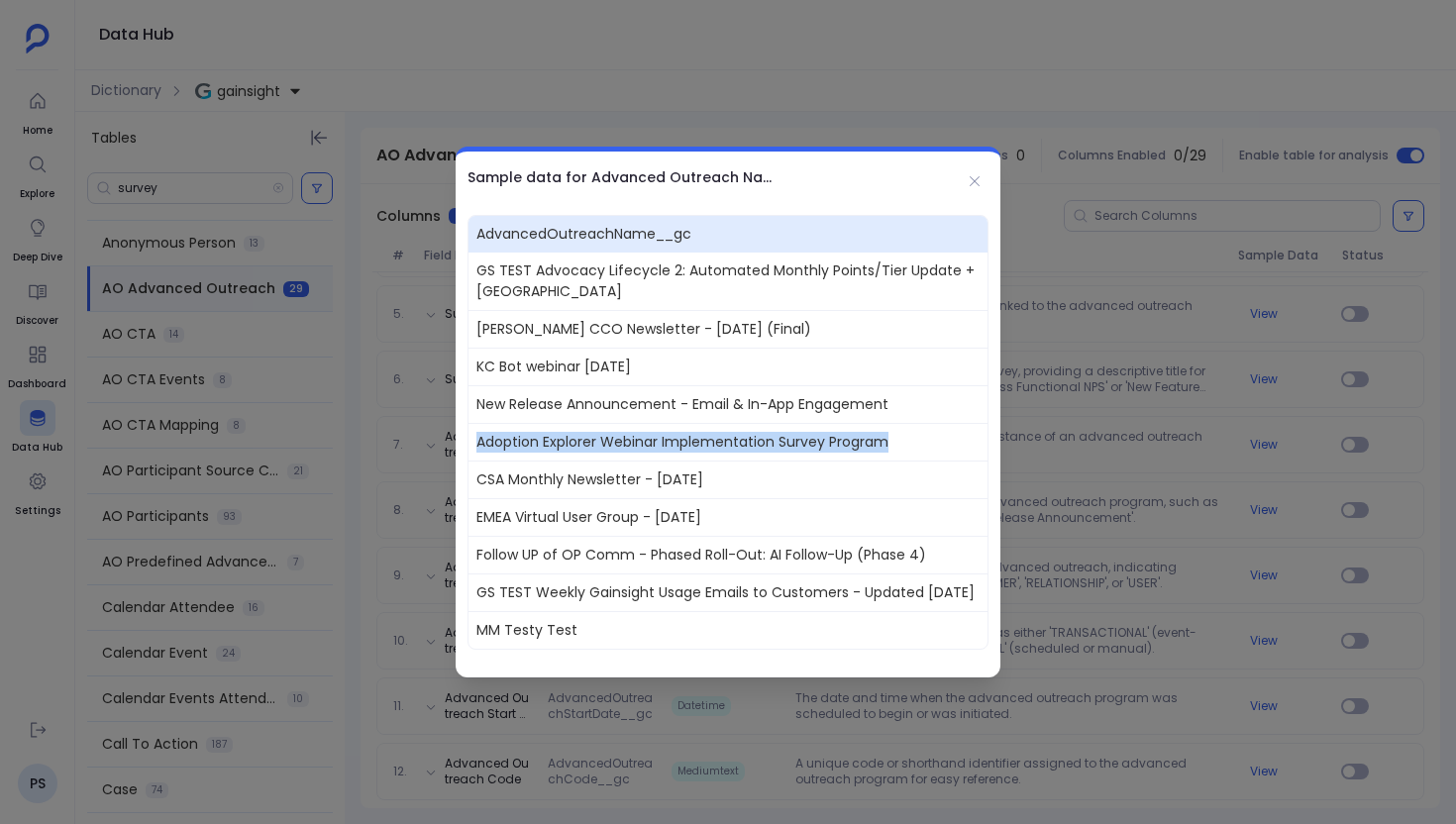 drag, startPoint x: 473, startPoint y: 433, endPoint x: 917, endPoint y: 442, distance: 444.0912 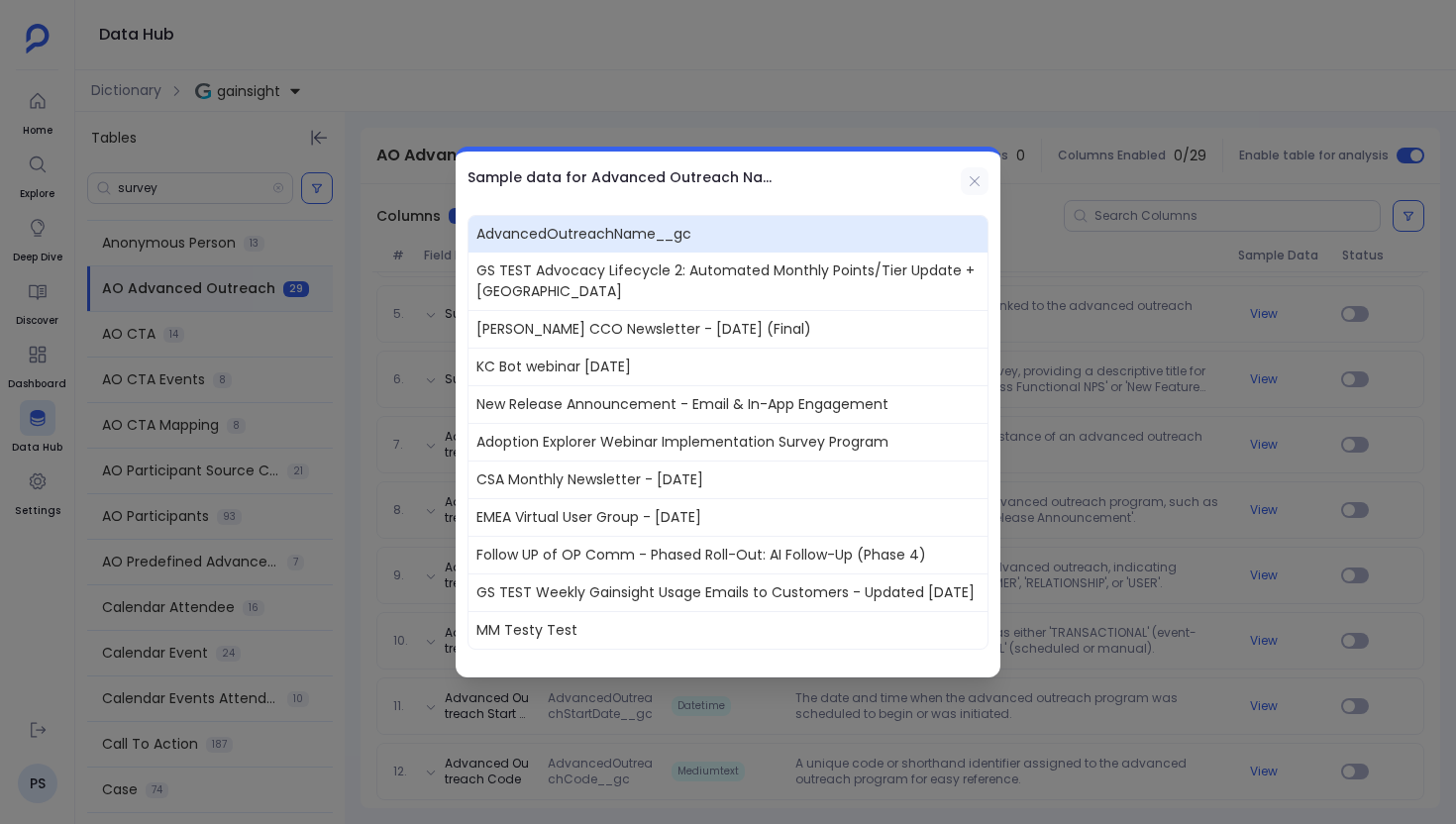 click 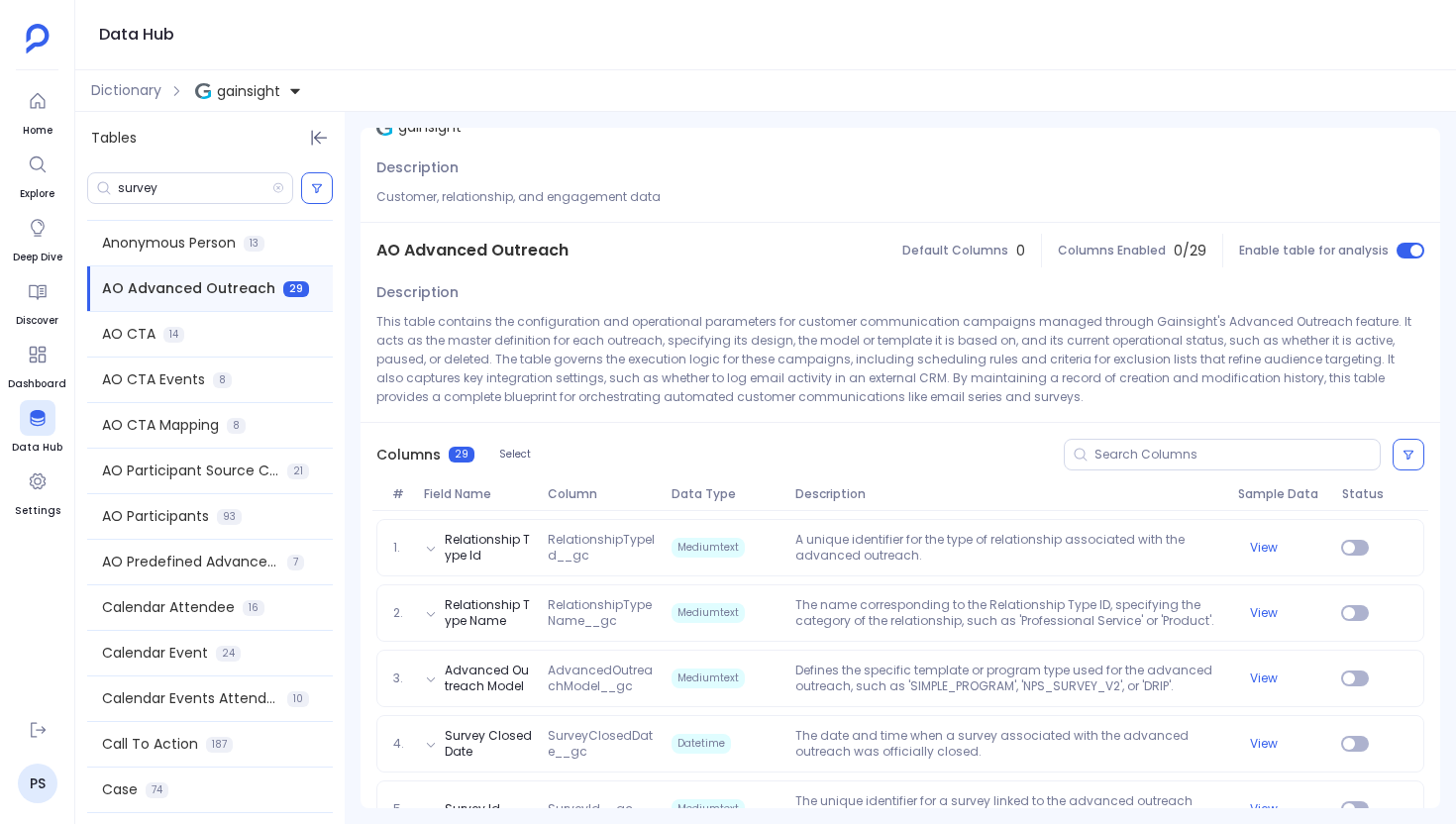 scroll, scrollTop: 0, scrollLeft: 0, axis: both 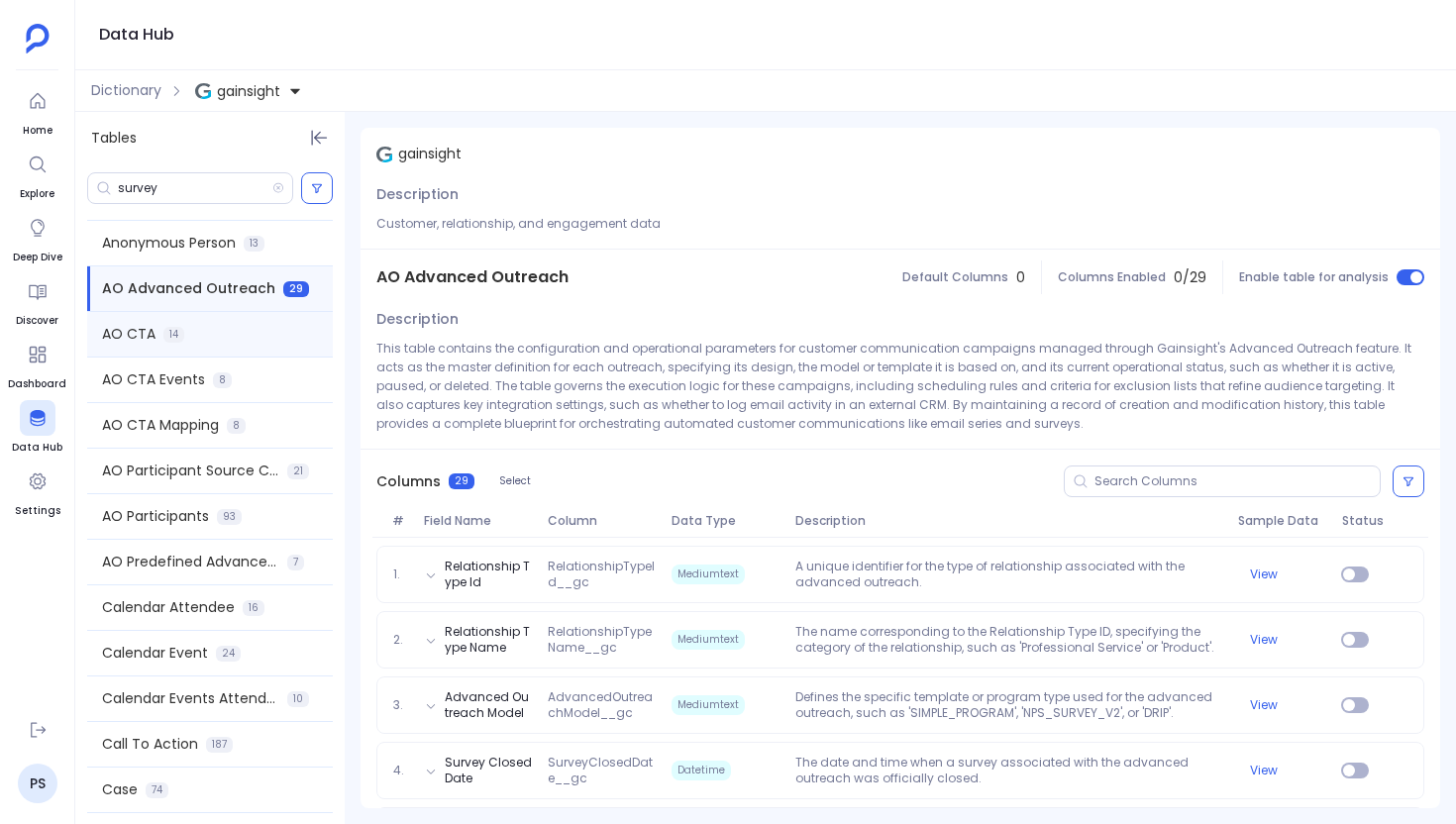 click on "AO CTA 14" at bounding box center [210, 334] 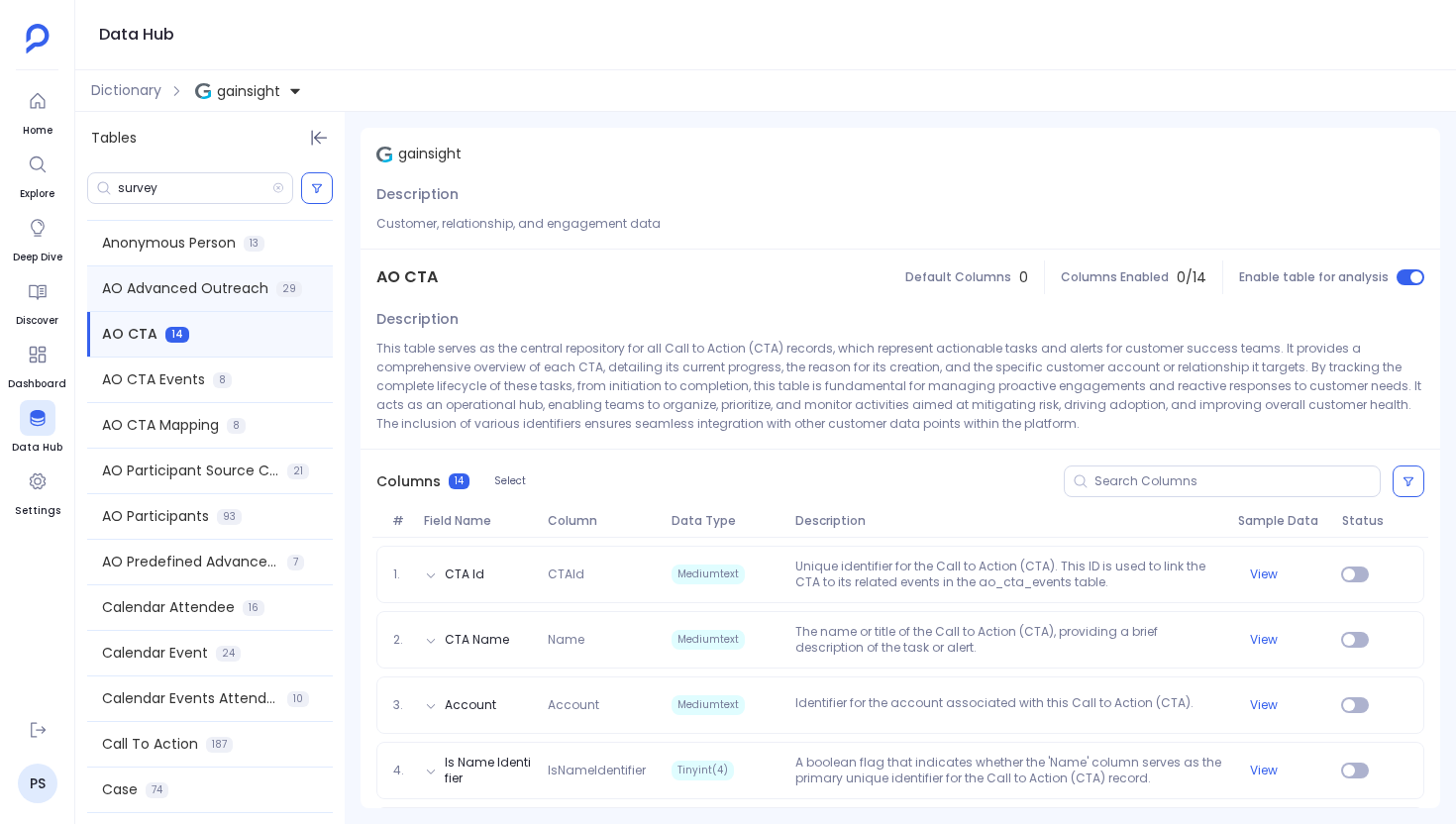 click on "AO Advanced Outreach 29" at bounding box center [210, 288] 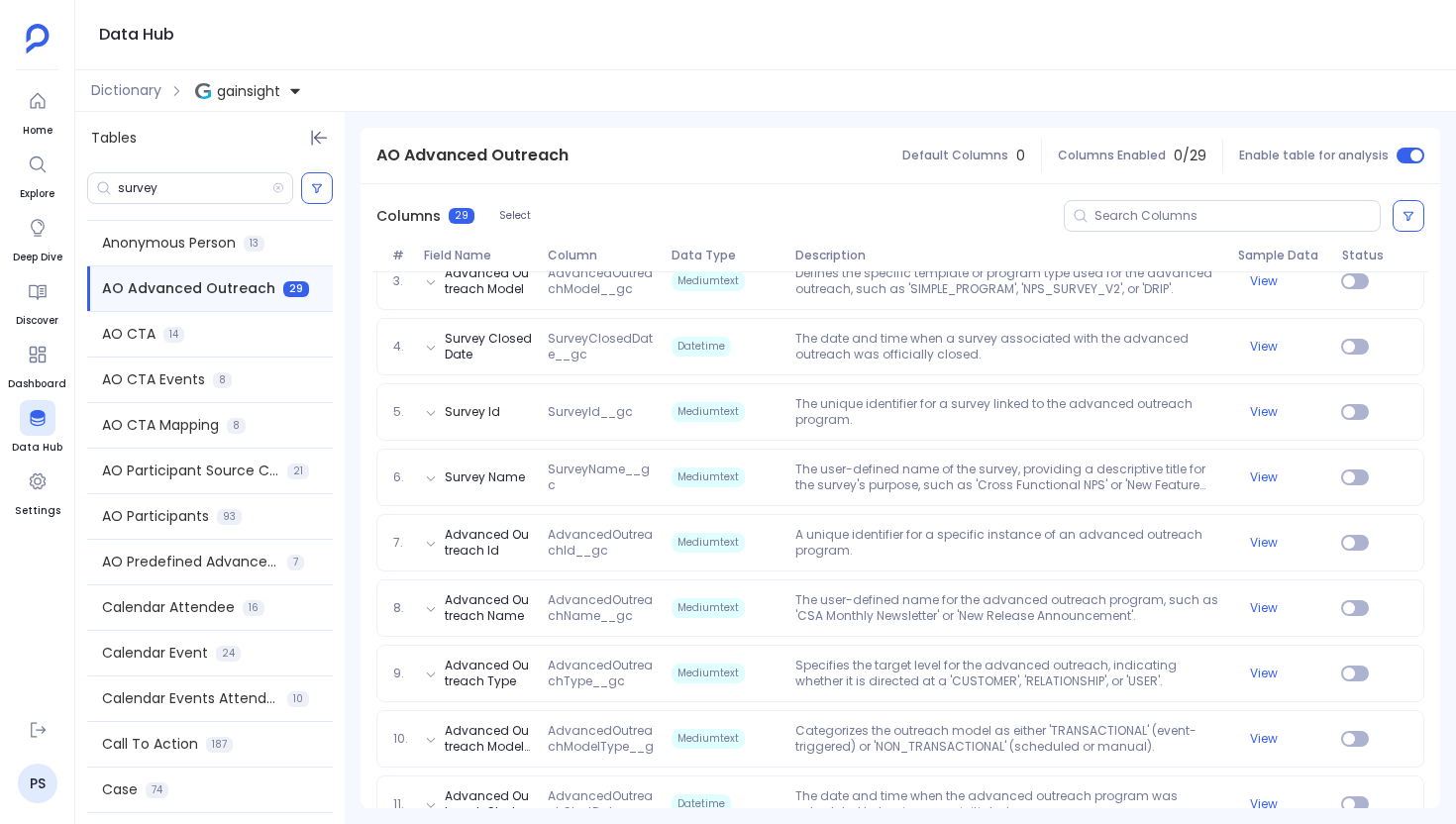 scroll, scrollTop: 437, scrollLeft: 0, axis: vertical 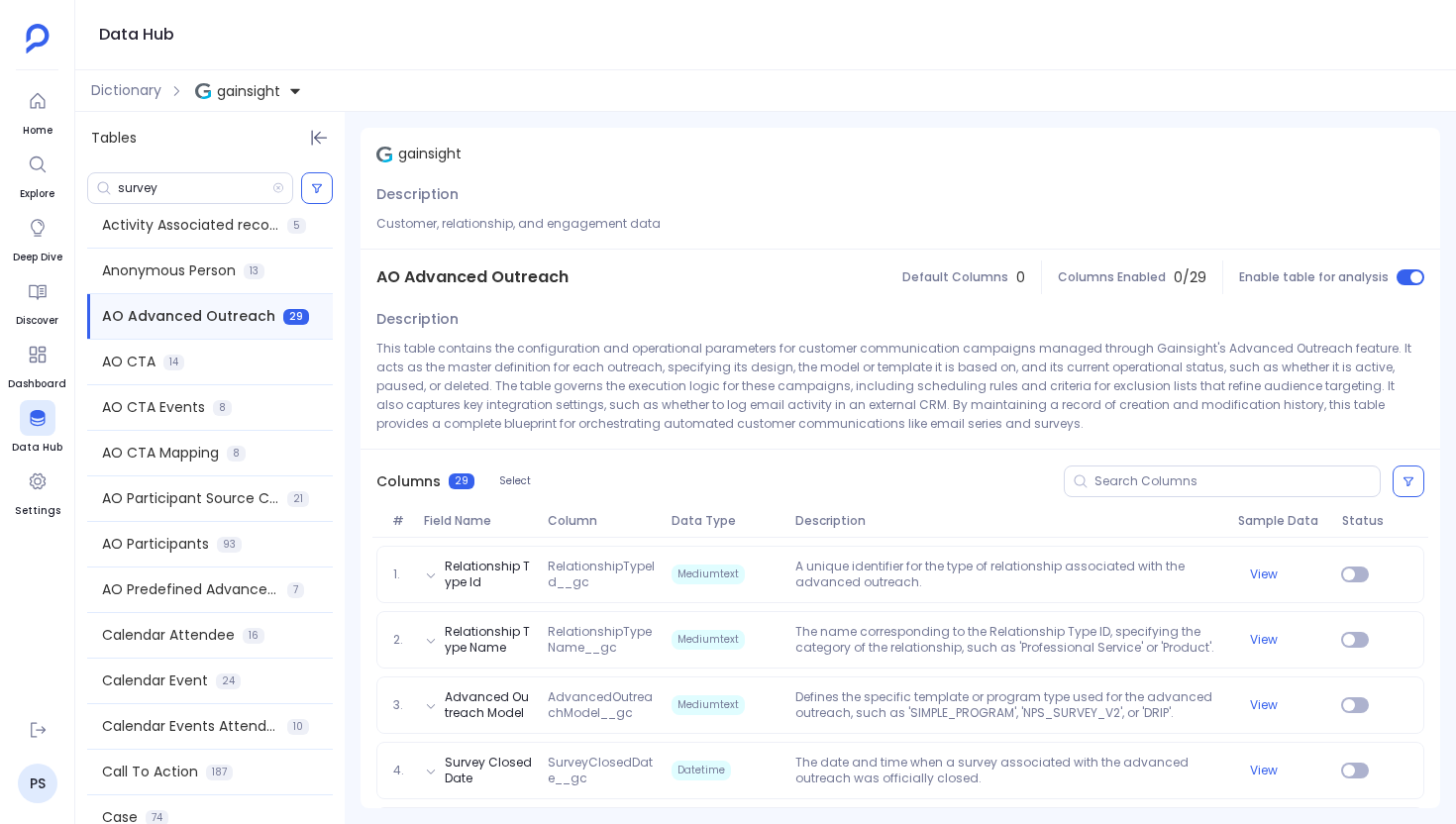 click on "Columns 29 Select" at bounding box center [900, 481] 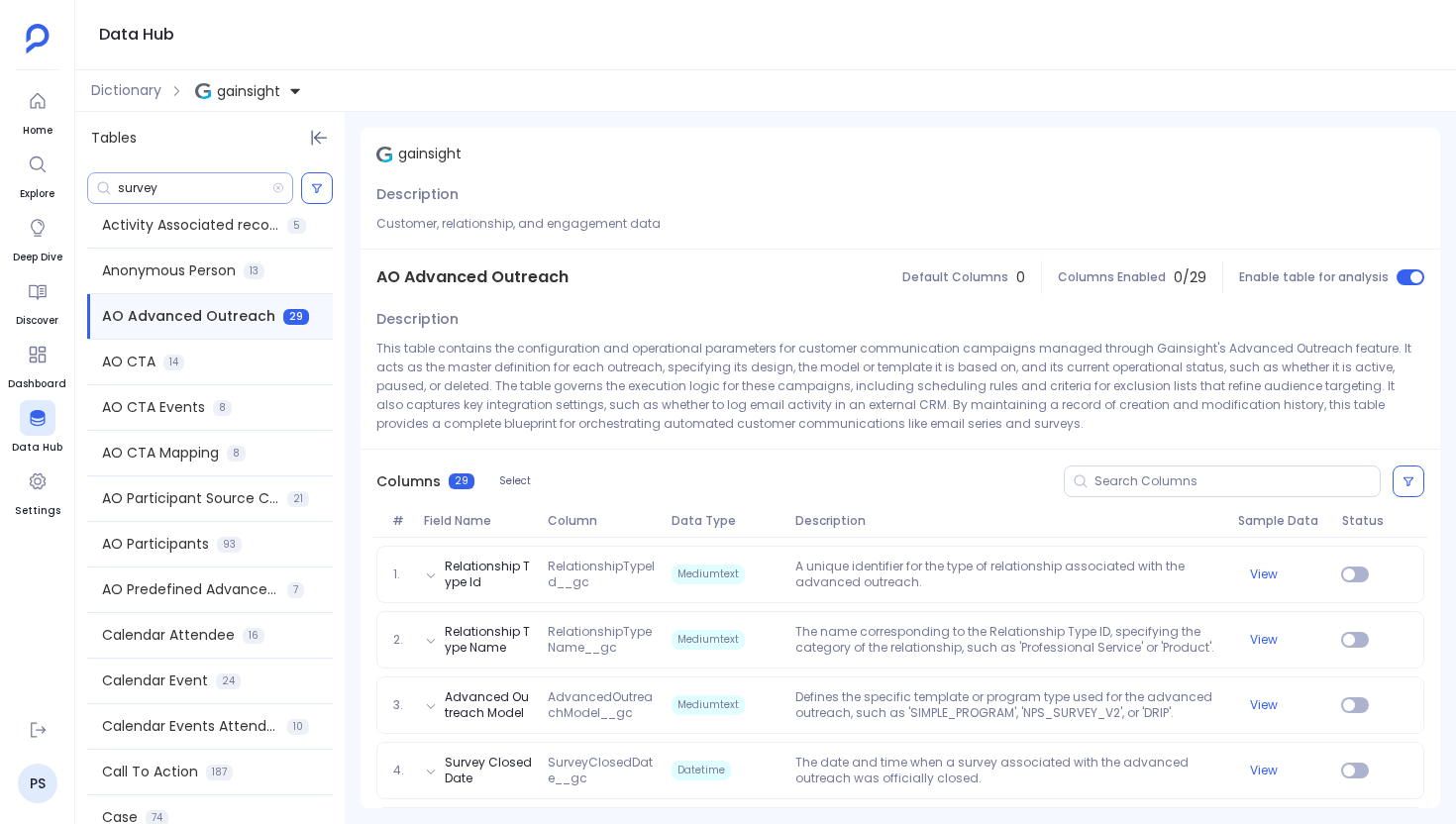 click on "survey" at bounding box center (195, 188) 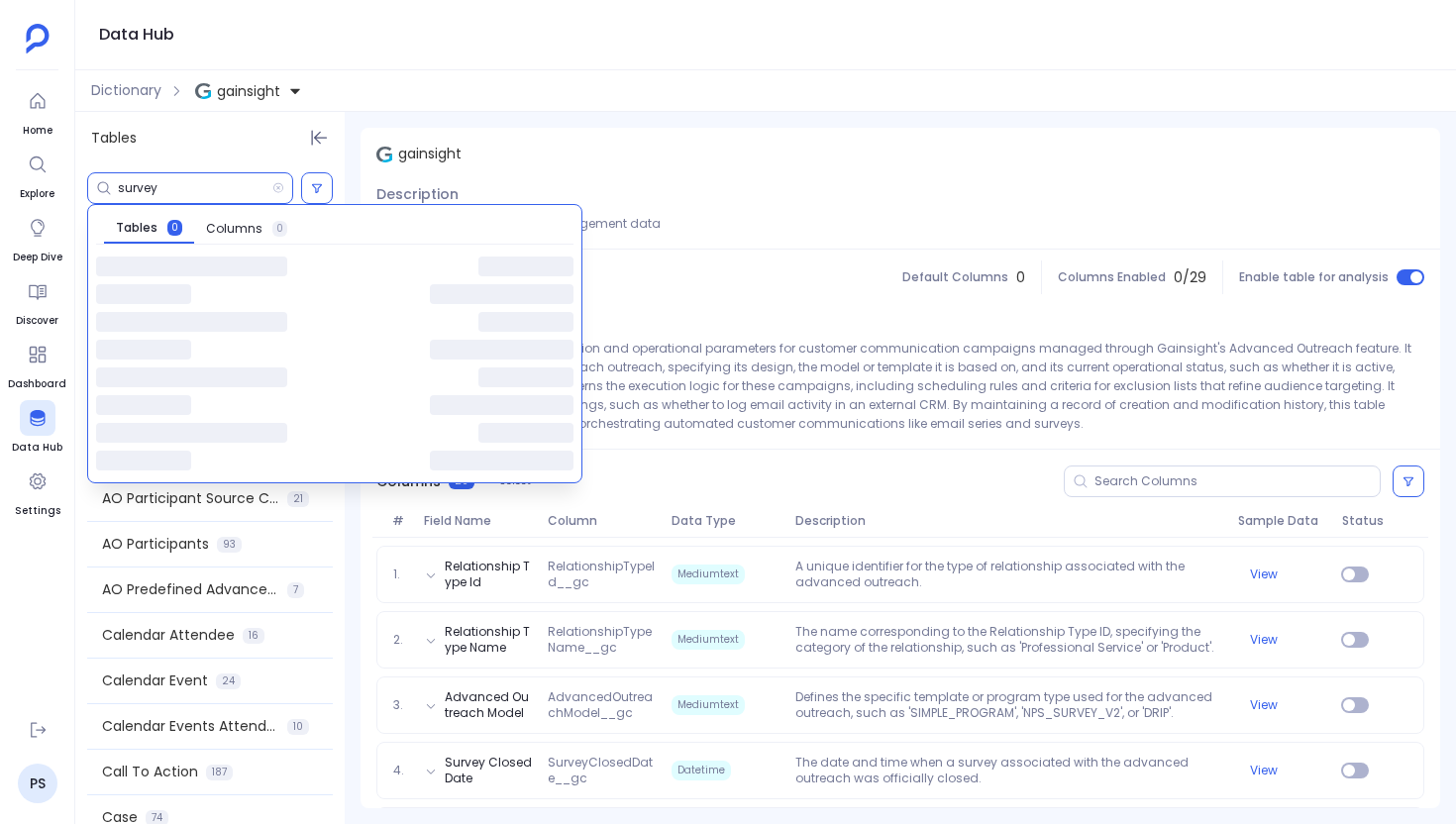 click on "survey" at bounding box center (195, 188) 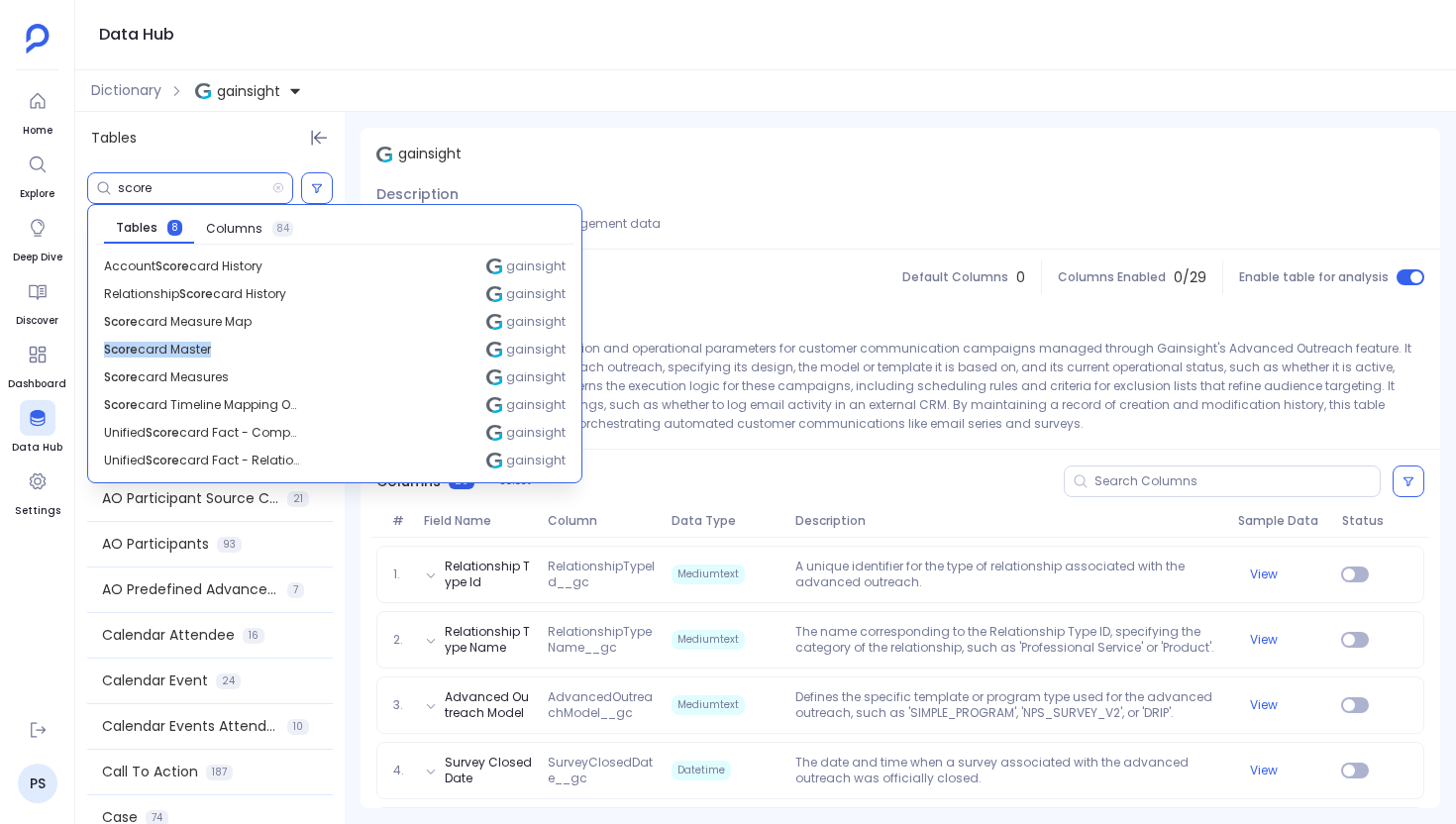 drag, startPoint x: 224, startPoint y: 348, endPoint x: 104, endPoint y: 355, distance: 120.20399 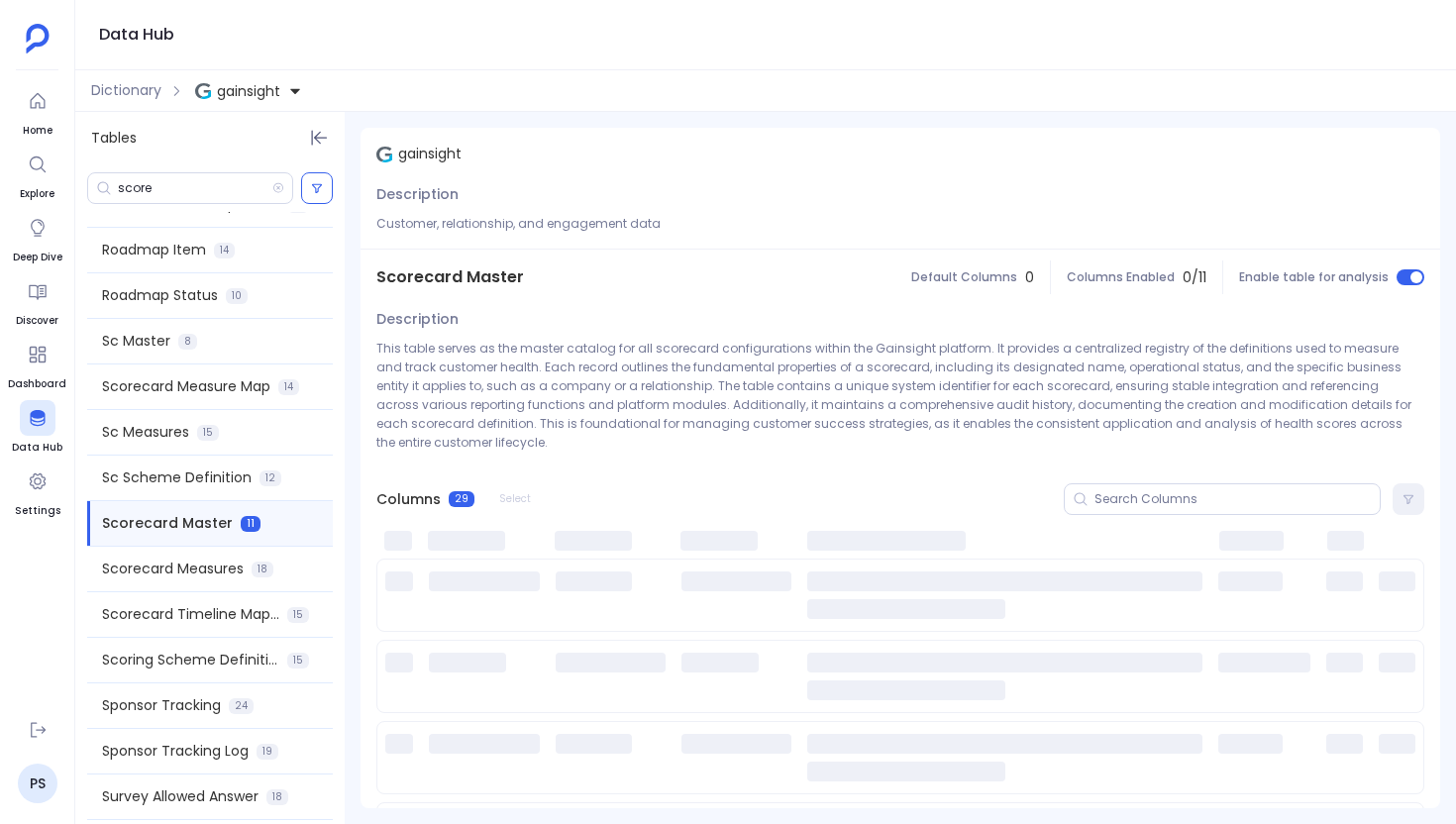 scroll, scrollTop: 2320, scrollLeft: 0, axis: vertical 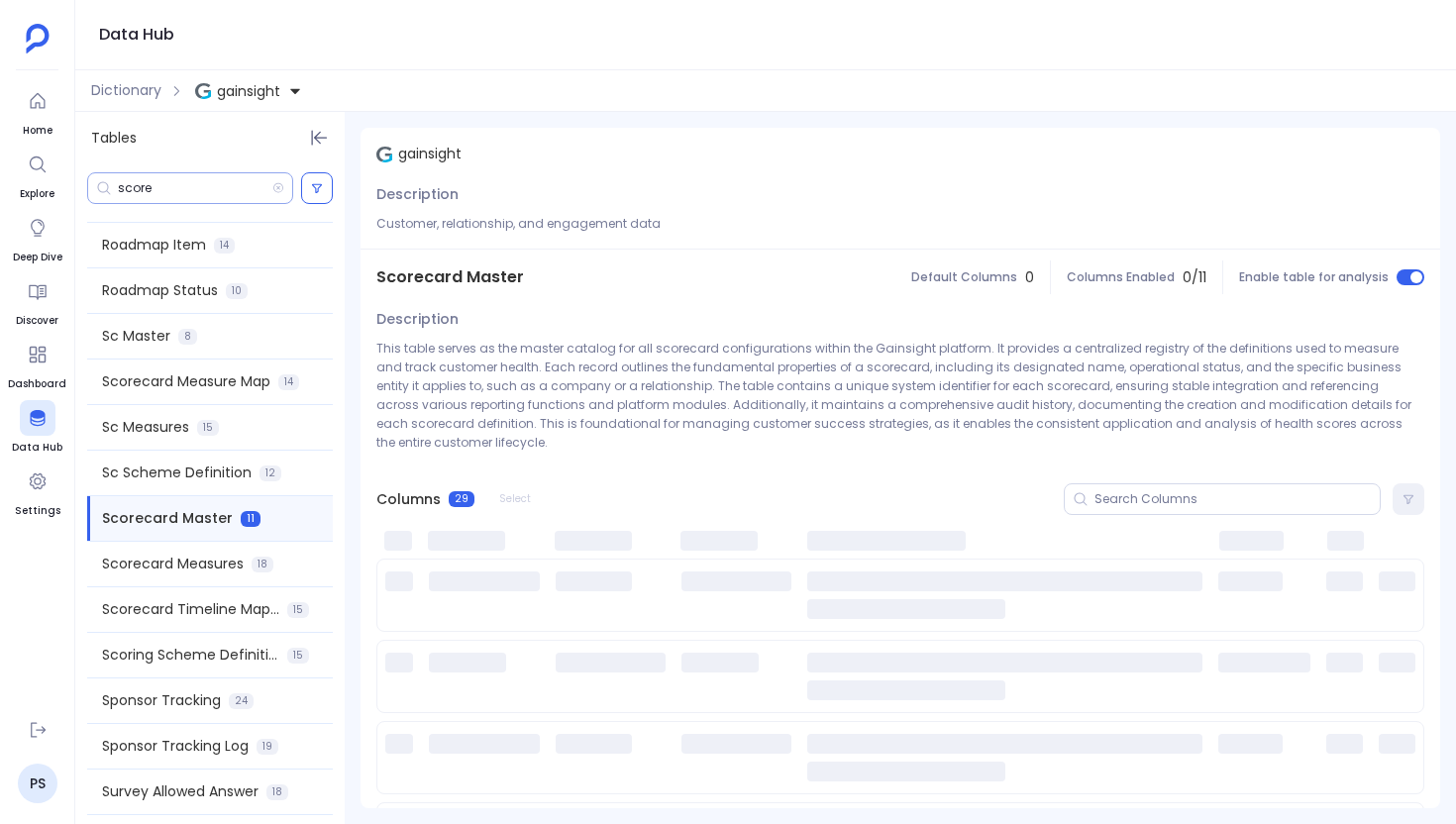 click on "score" at bounding box center [195, 188] 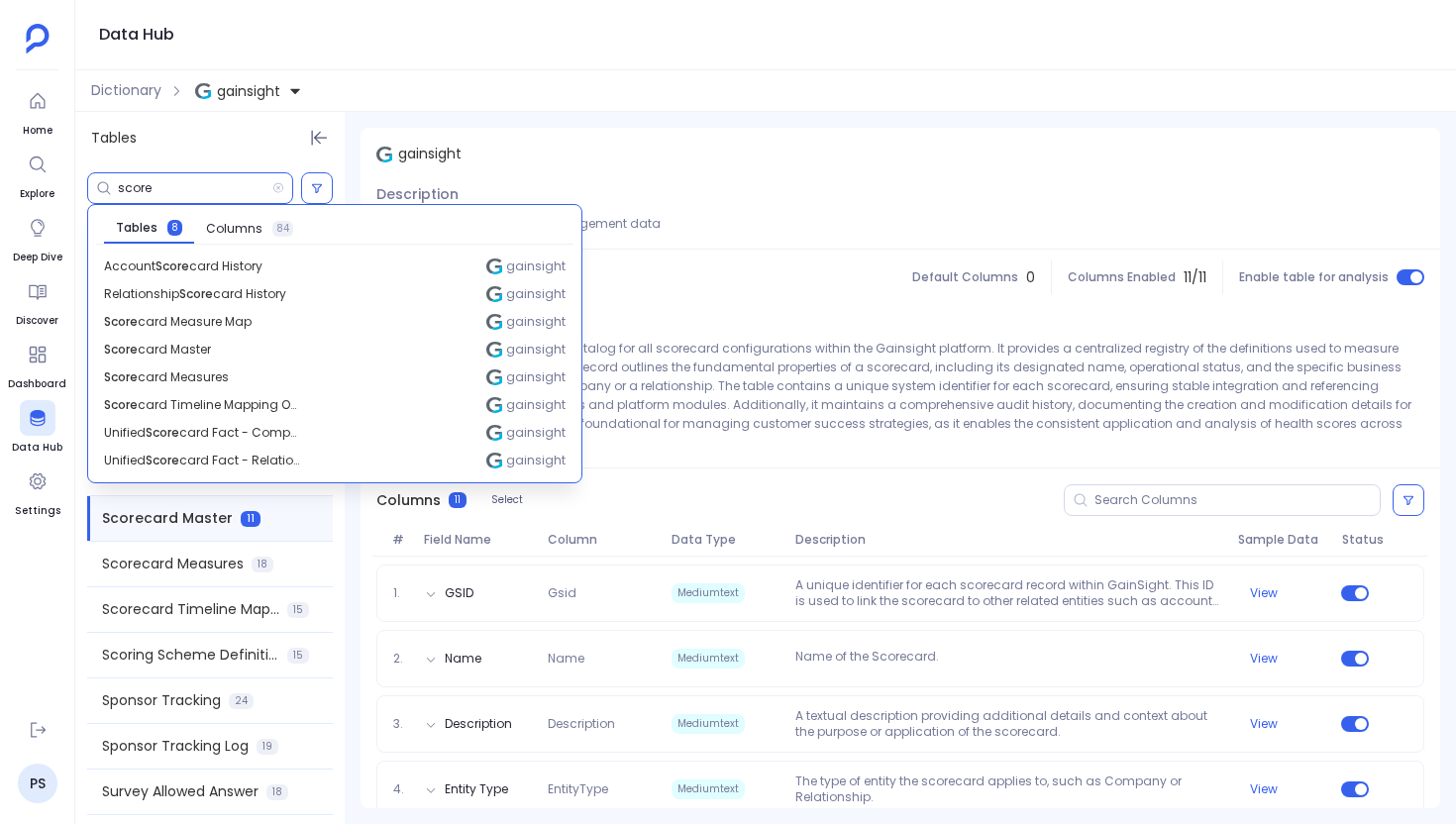 click on "score" at bounding box center [195, 188] 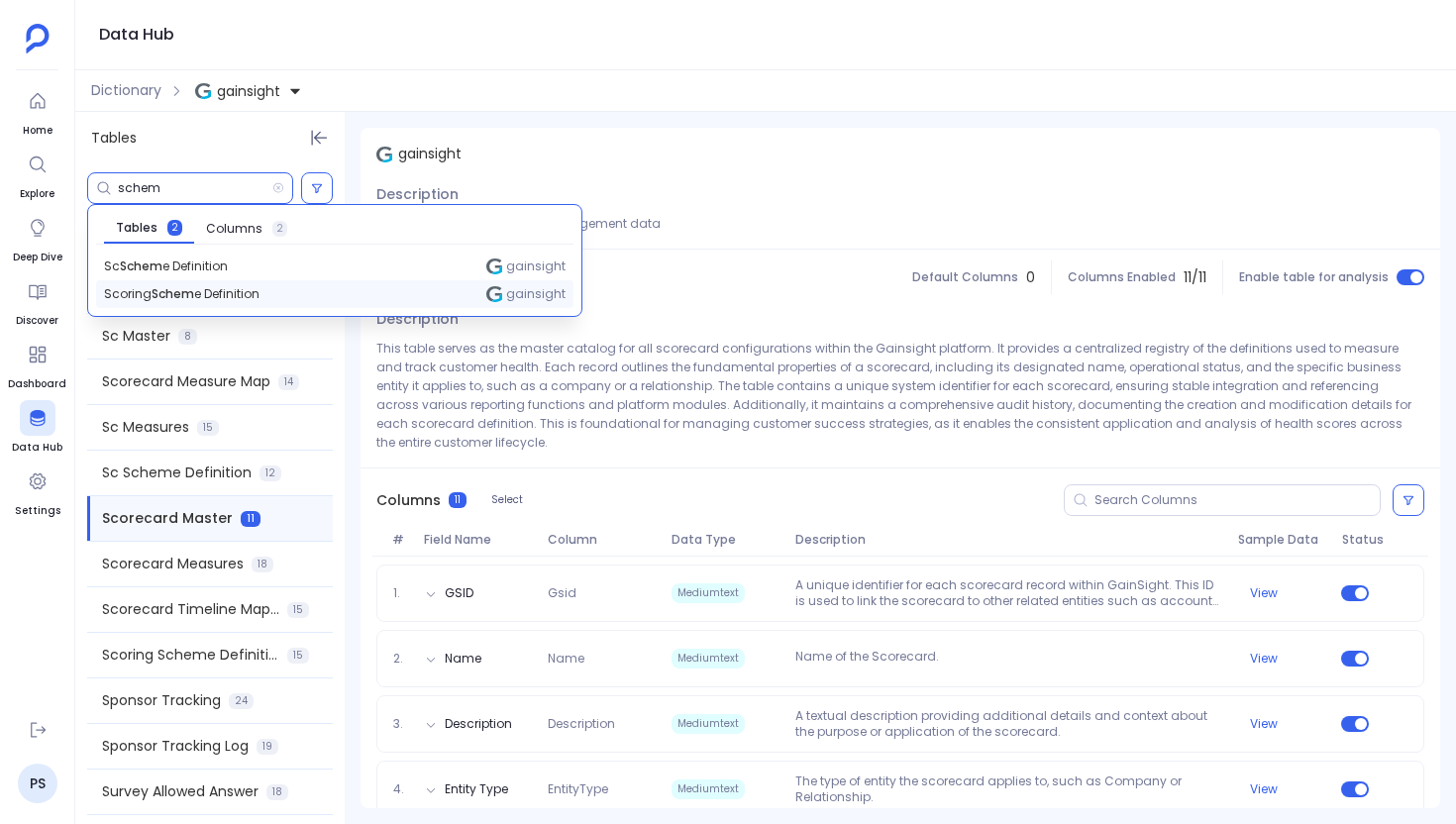 click on "Scoring  Schem e Definition" at bounding box center (181, 294) 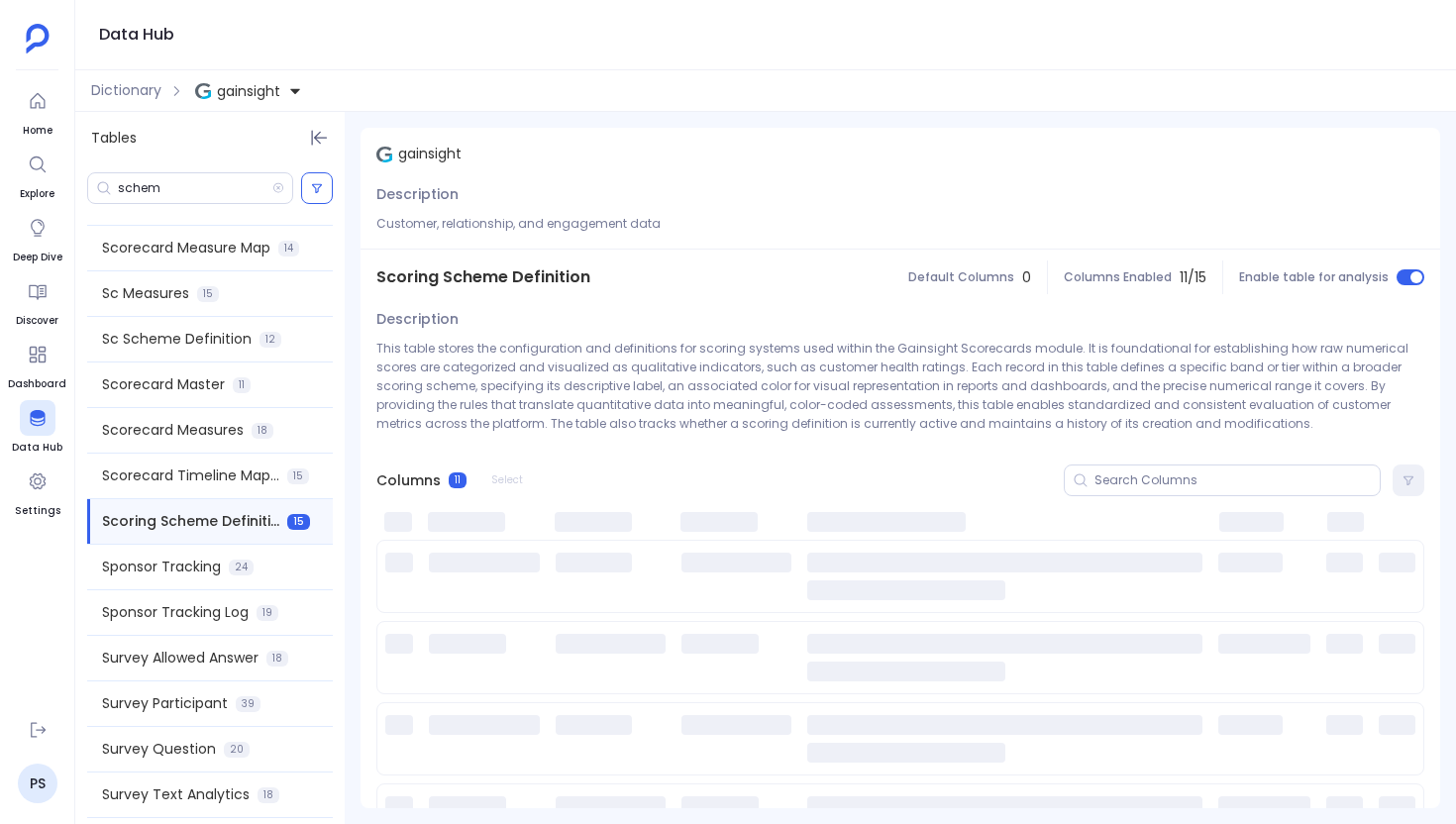 scroll, scrollTop: 2457, scrollLeft: 0, axis: vertical 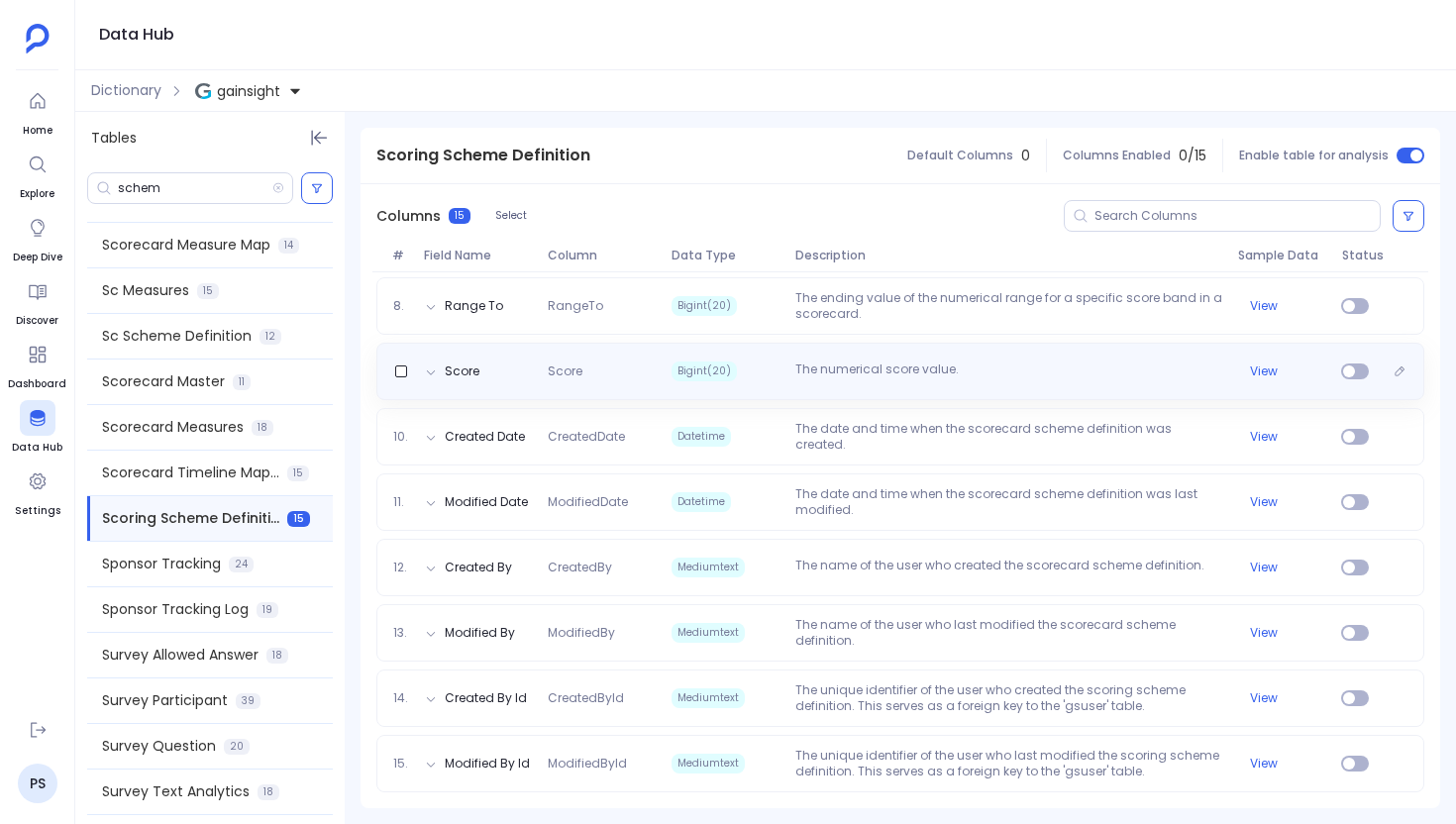 click on "Score Score Bigint(20) The numerical score value. View" at bounding box center (900, 371) 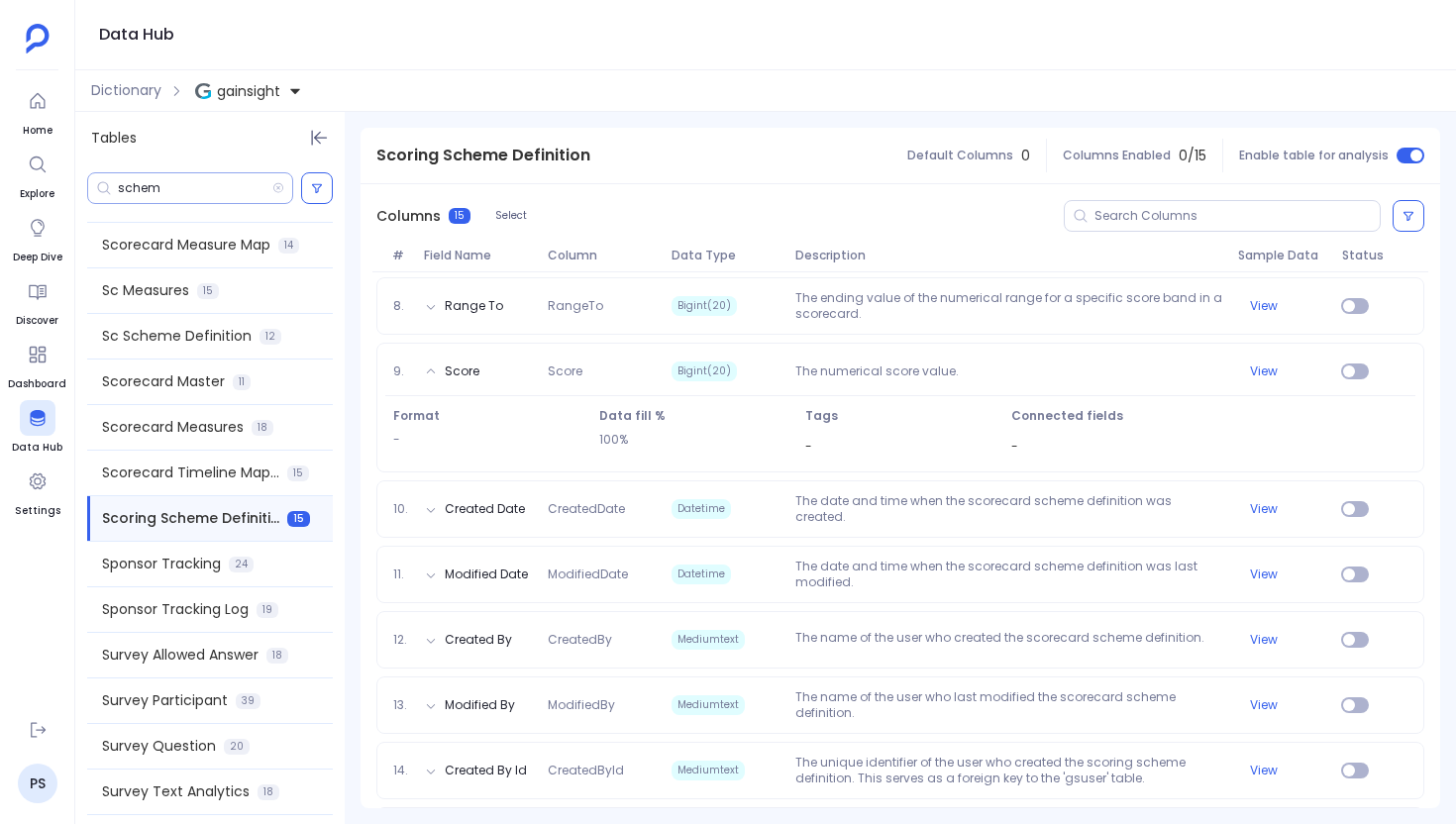 click on "schem" at bounding box center [195, 188] 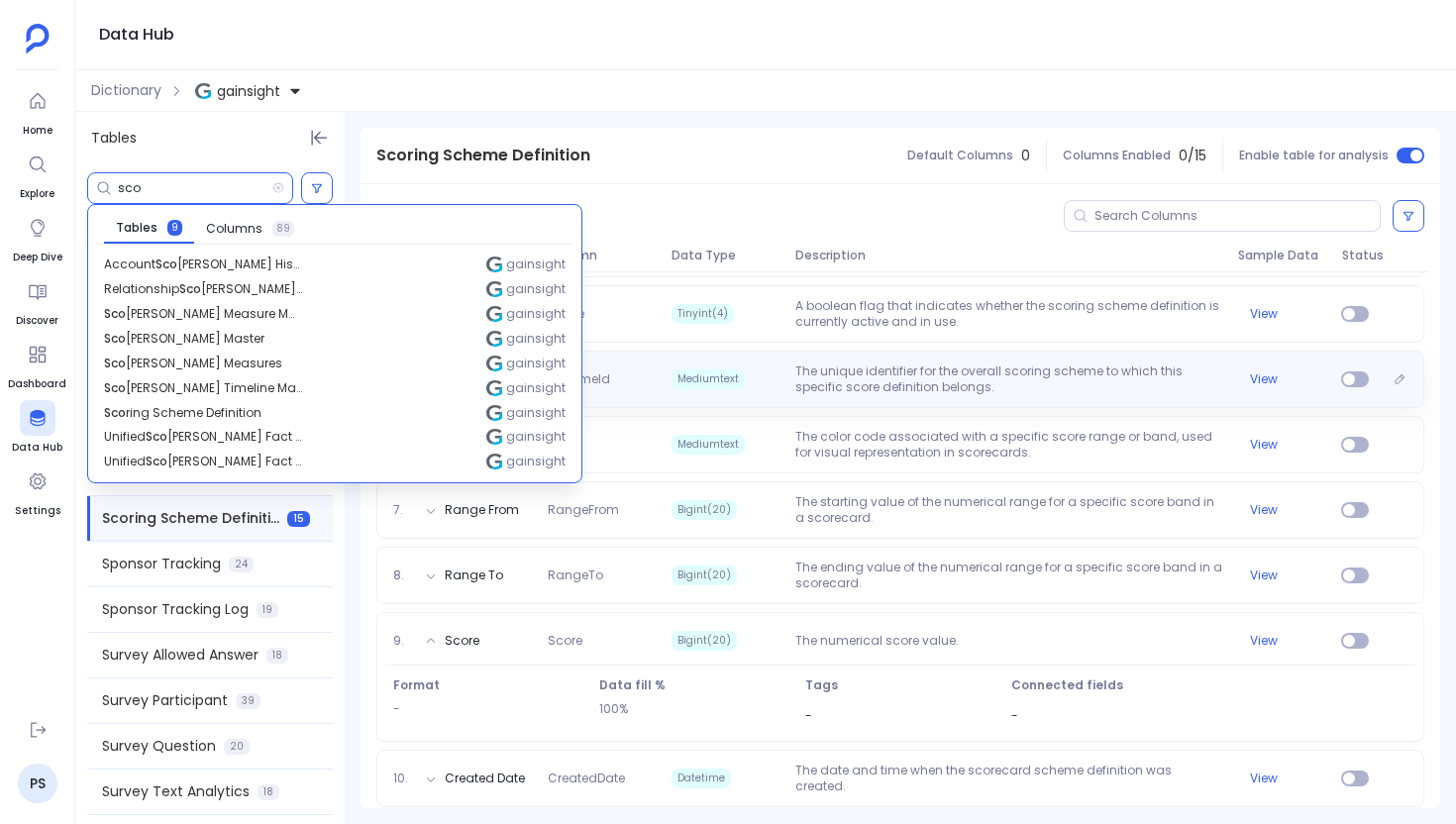 scroll, scrollTop: 467, scrollLeft: 0, axis: vertical 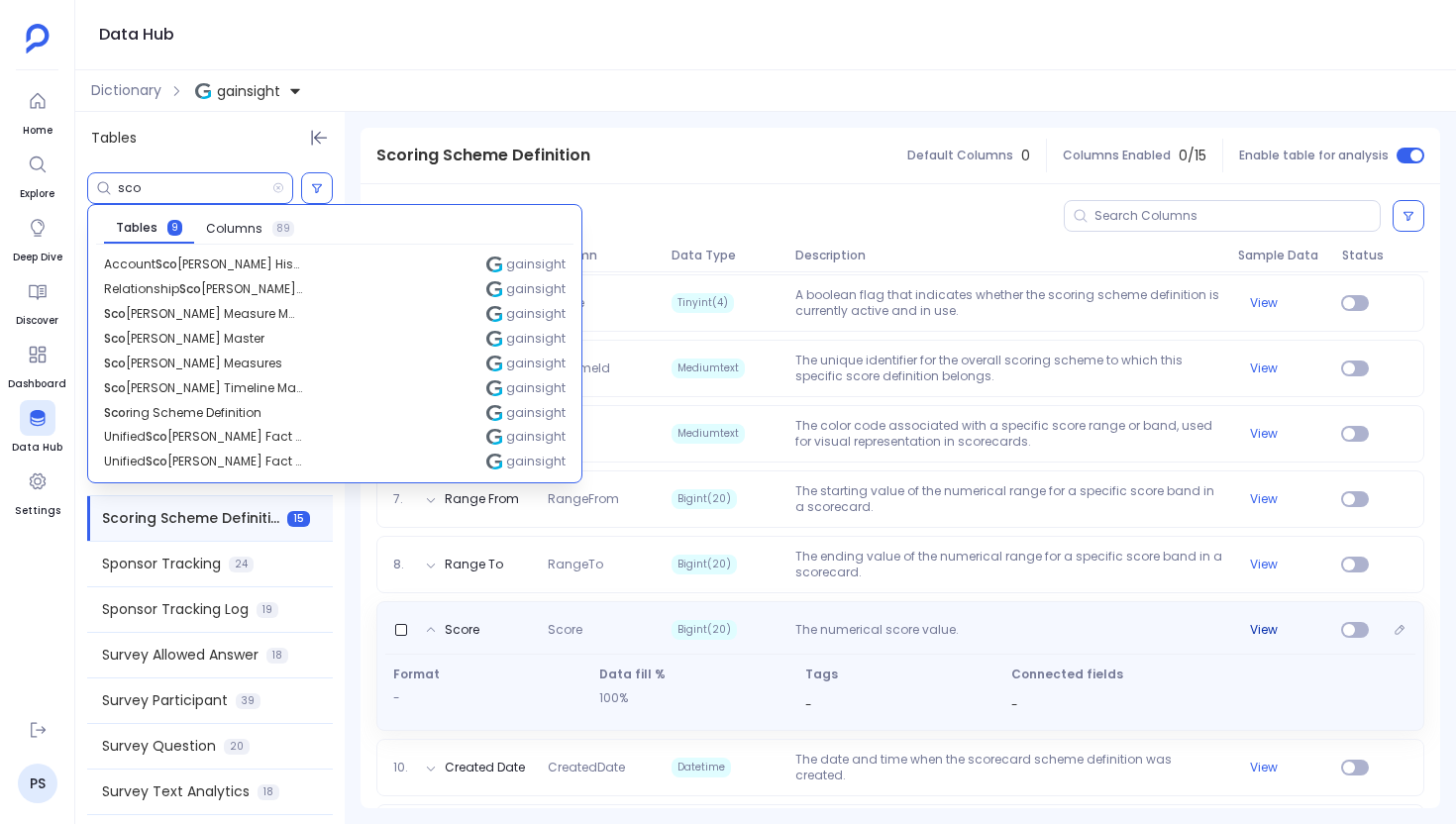 click on "View" at bounding box center (1264, 630) 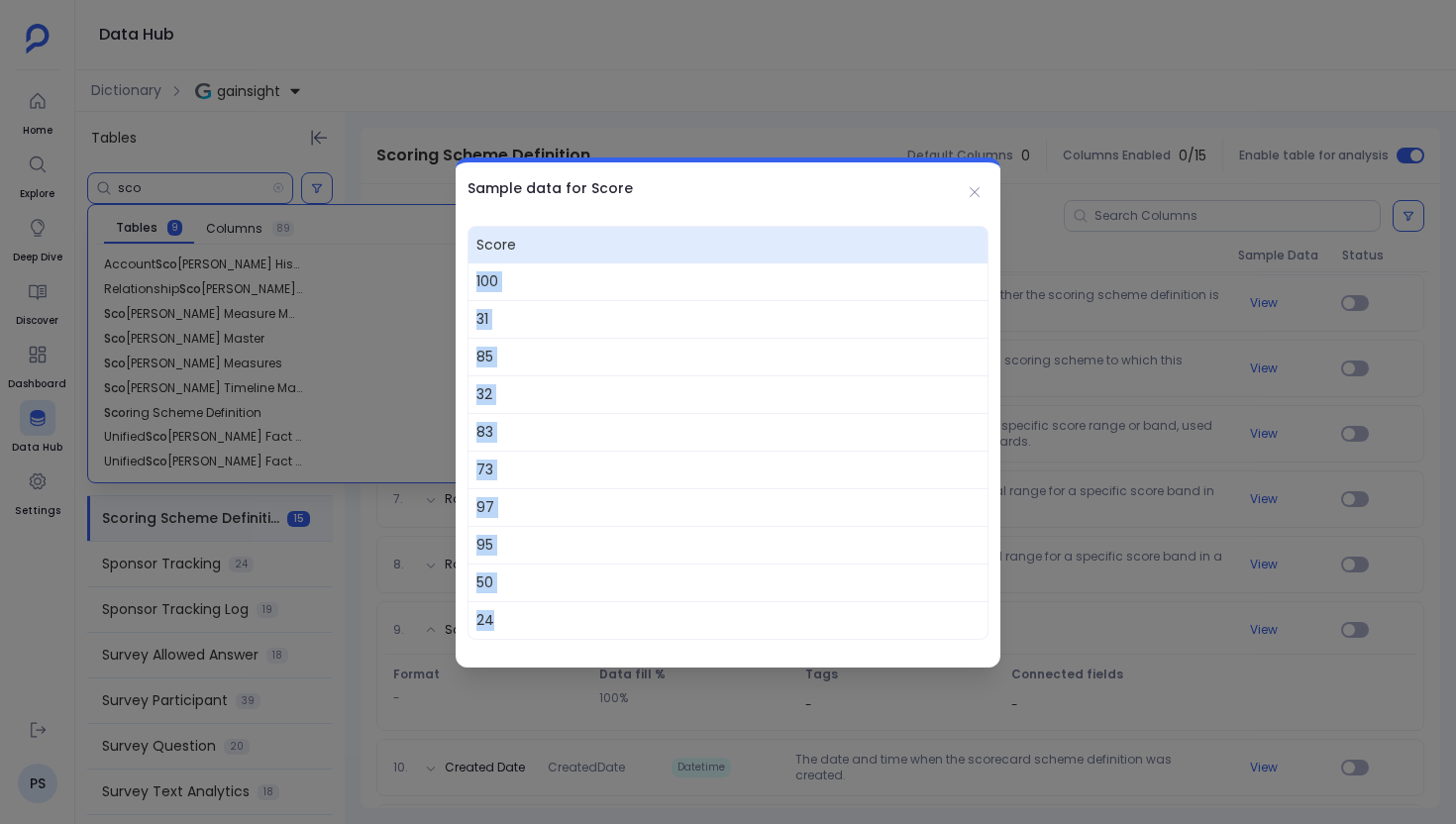 drag, startPoint x: 474, startPoint y: 271, endPoint x: 530, endPoint y: 646, distance: 379.15828 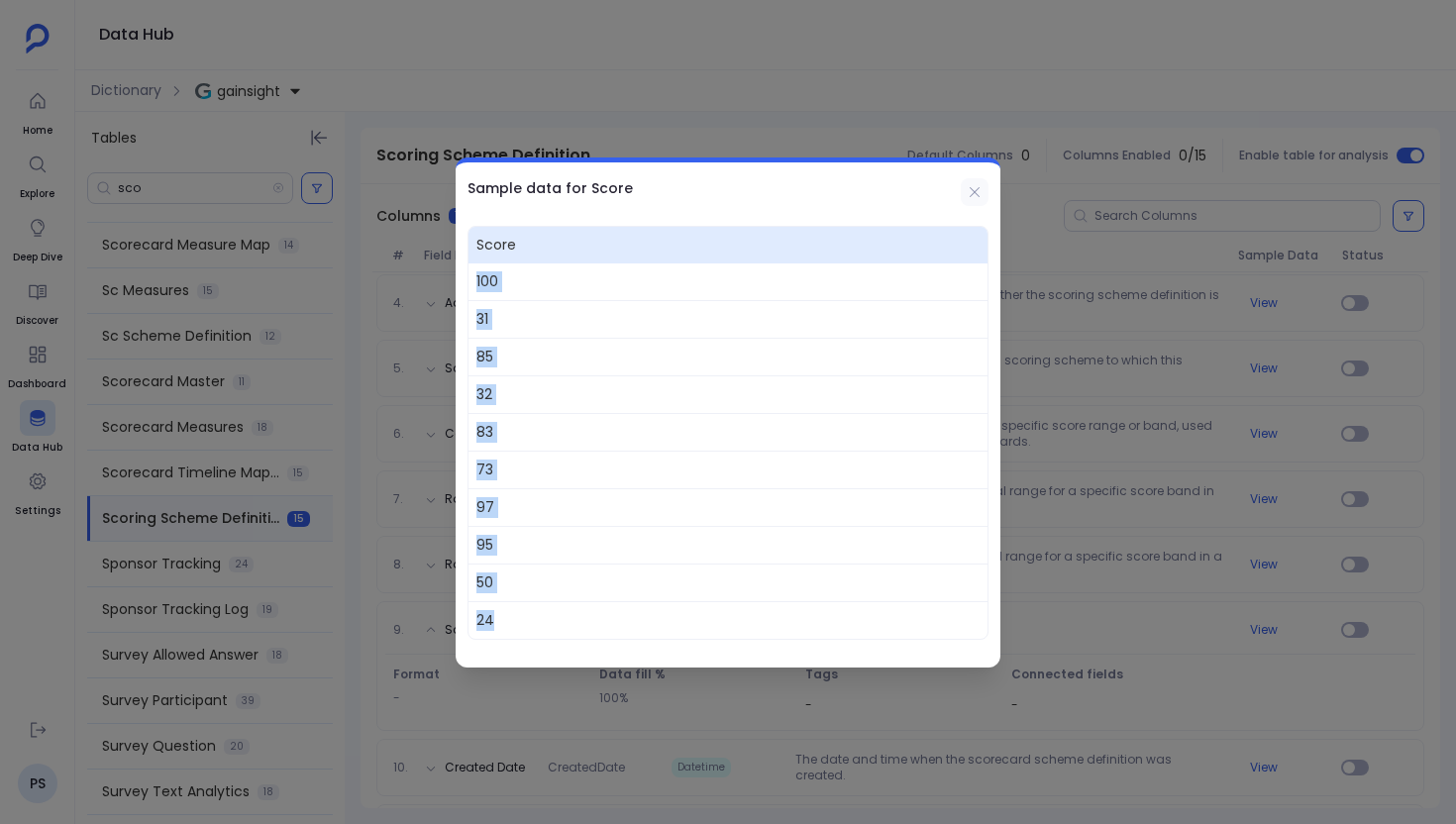 click 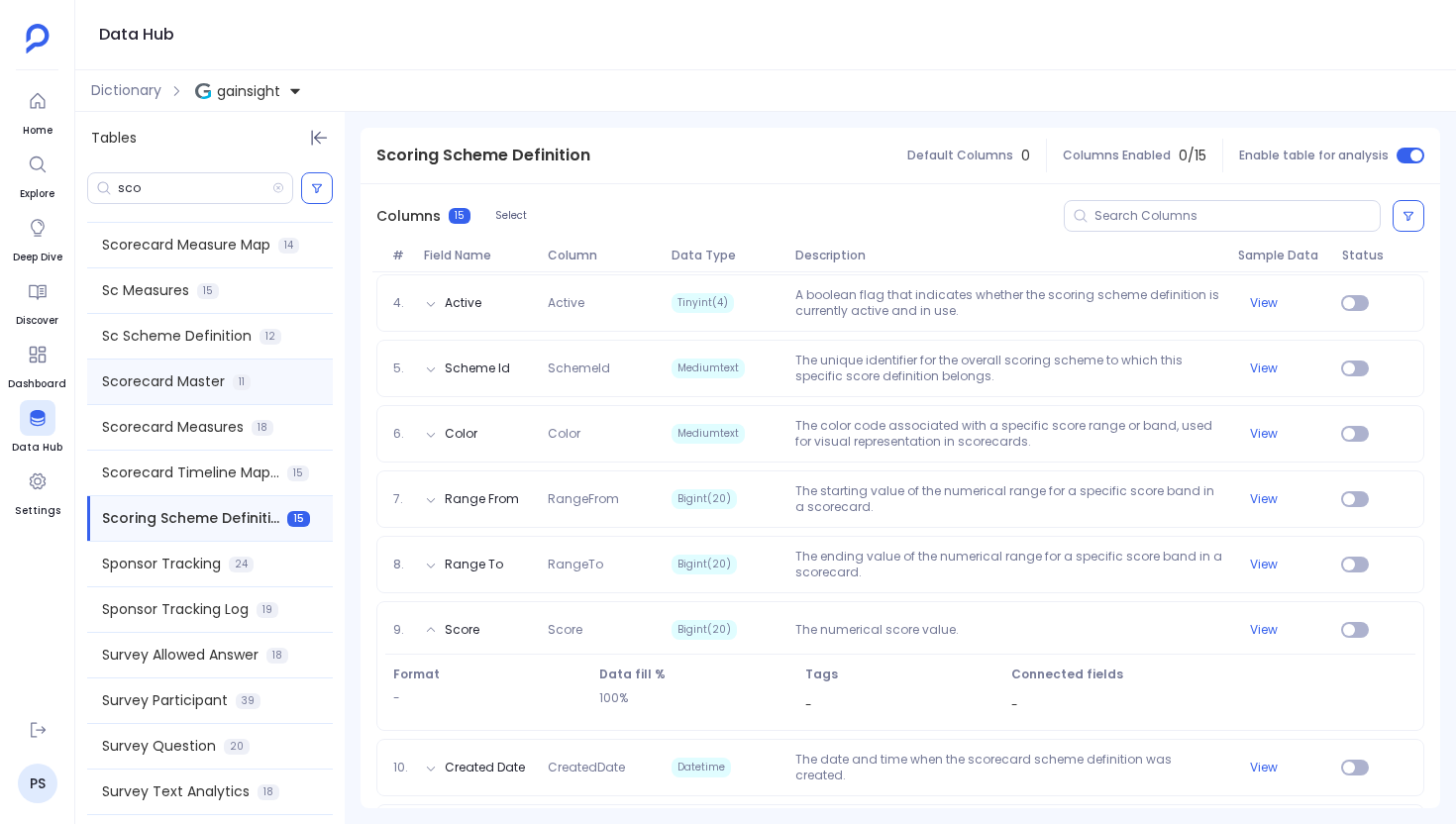 click on "Scorecard Master 11" at bounding box center (210, 381) 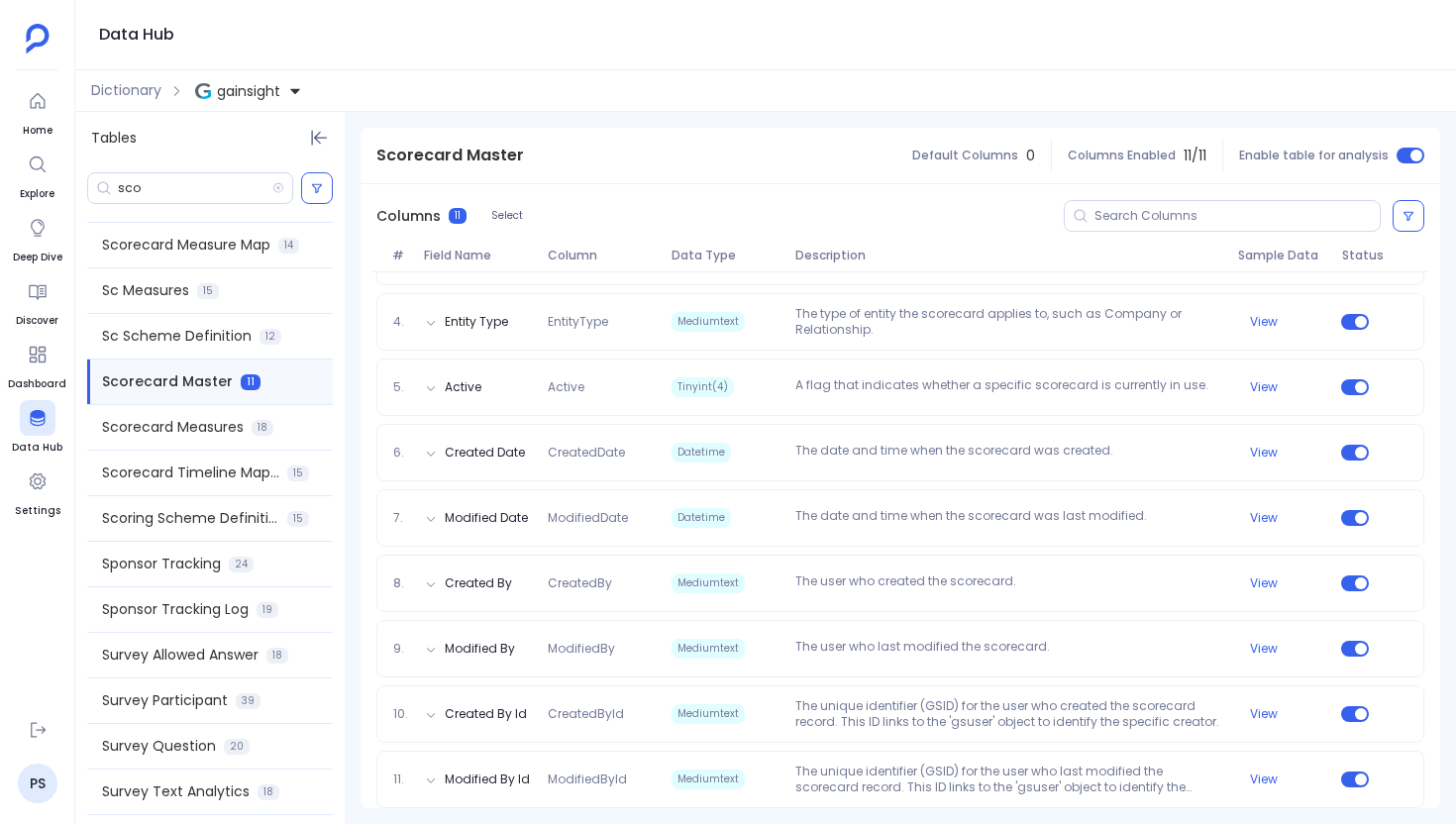 scroll, scrollTop: 0, scrollLeft: 0, axis: both 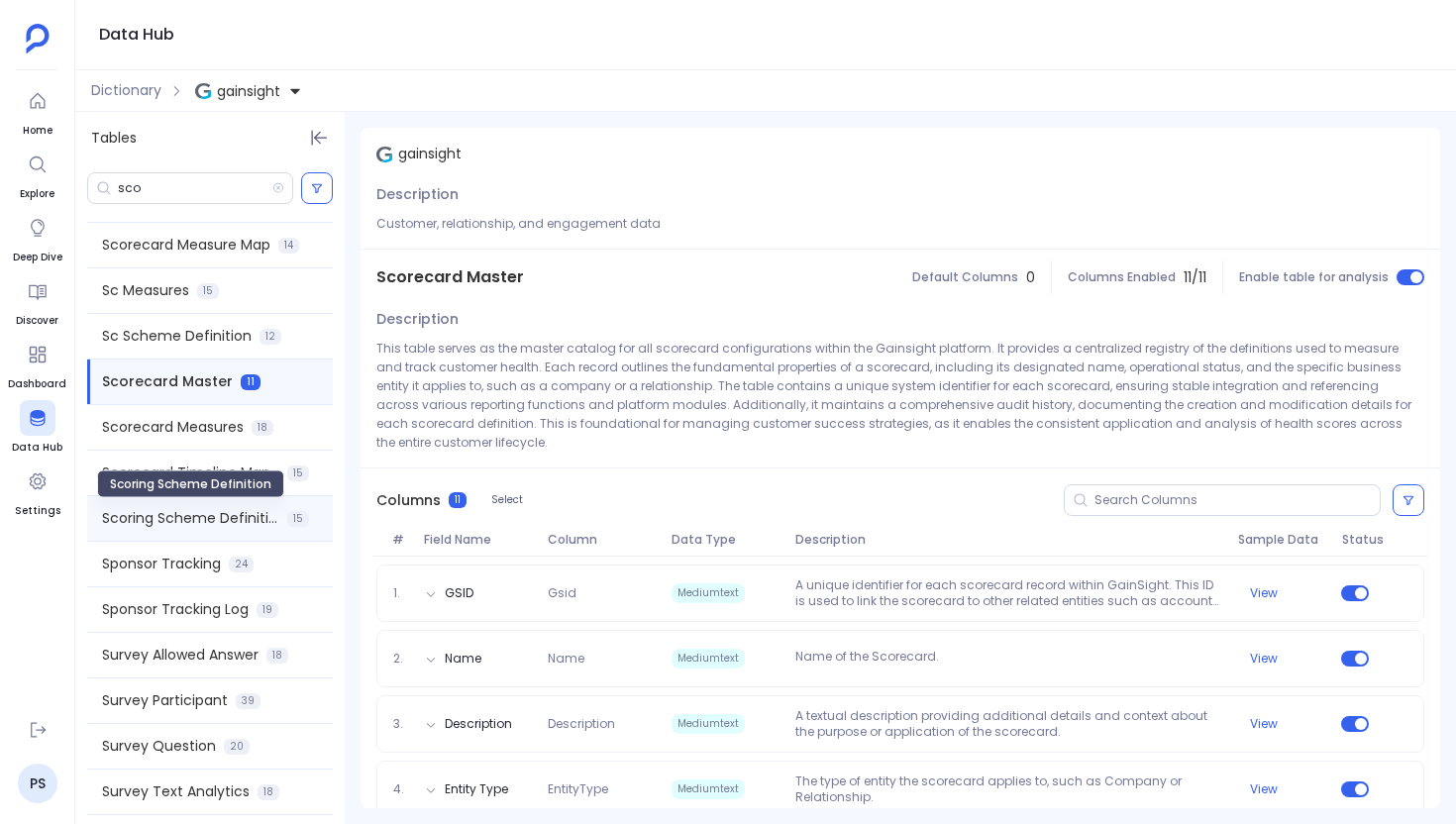 click on "Scoring Scheme Definition" at bounding box center (190, 518) 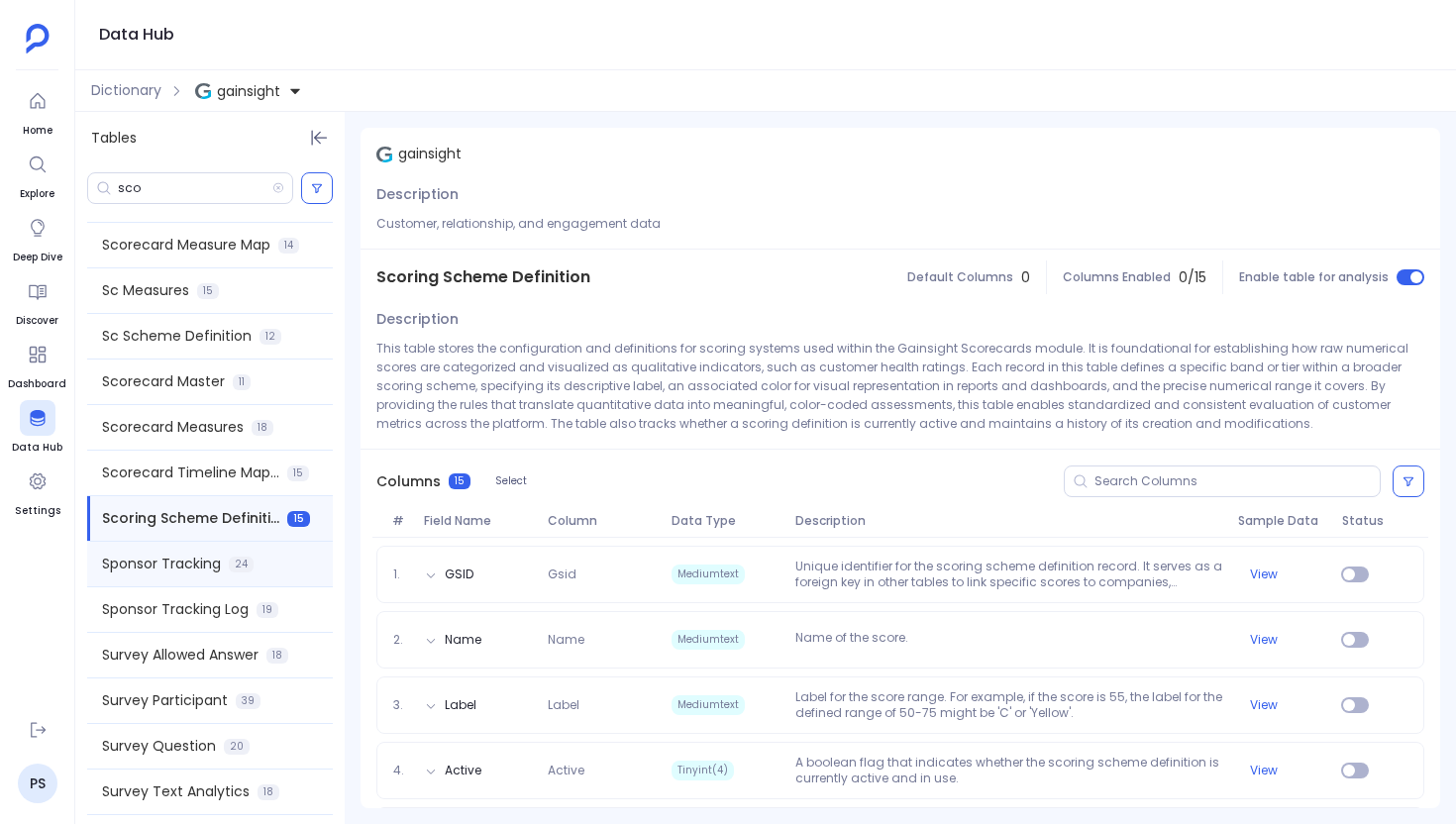 click on "Sponsor Tracking" at bounding box center (161, 564) 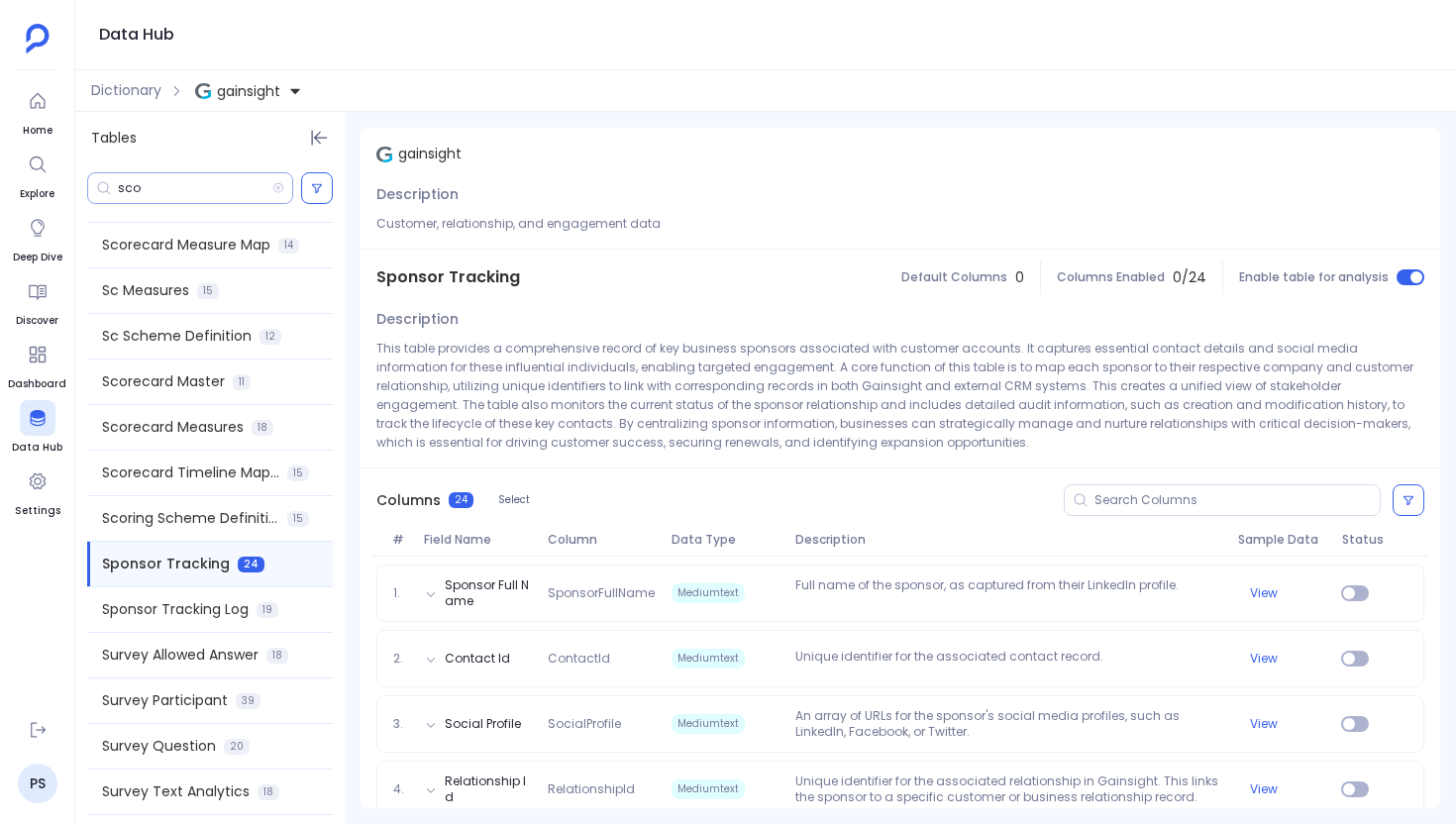 click on "sco" at bounding box center (195, 188) 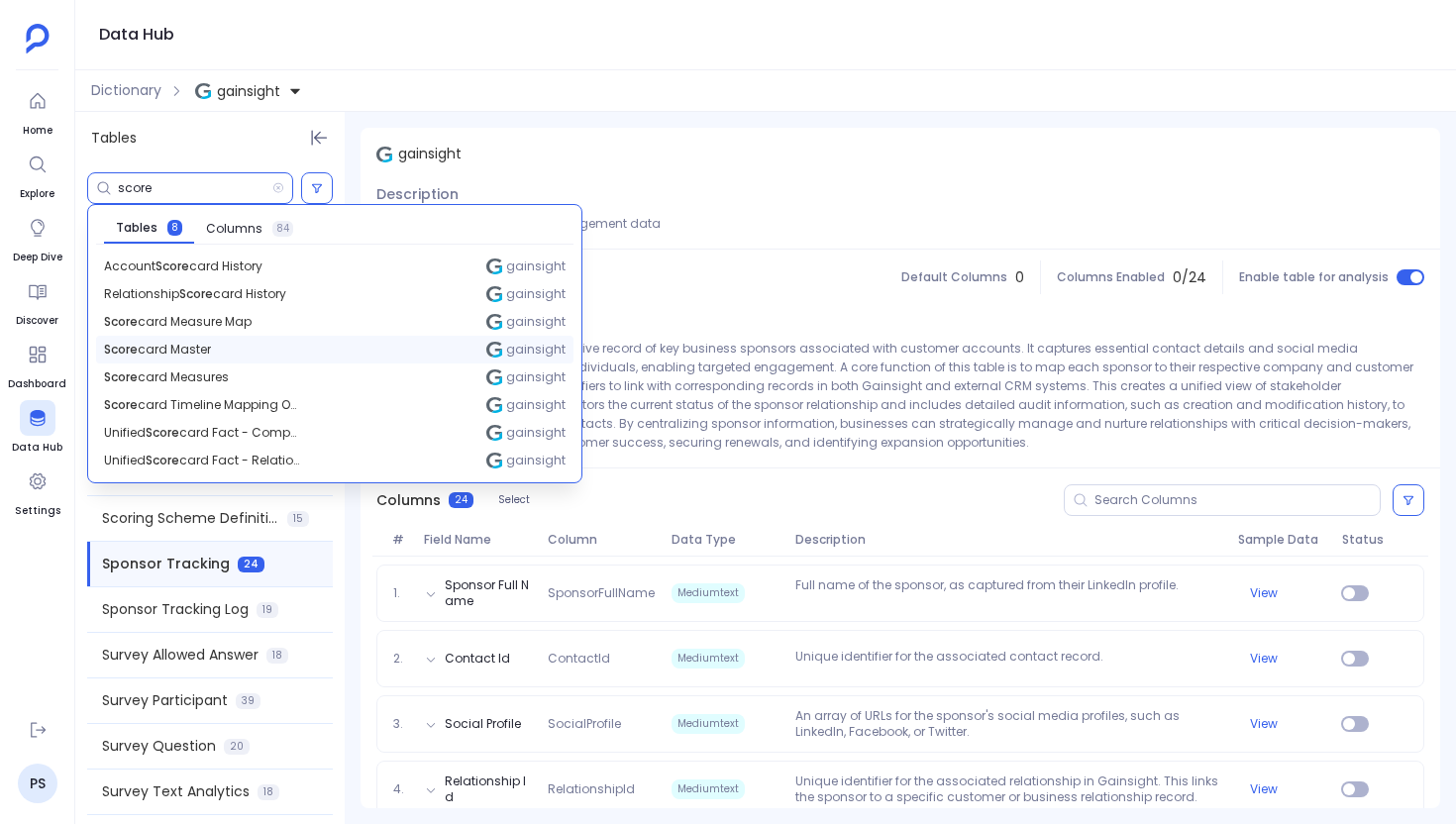 type on "score" 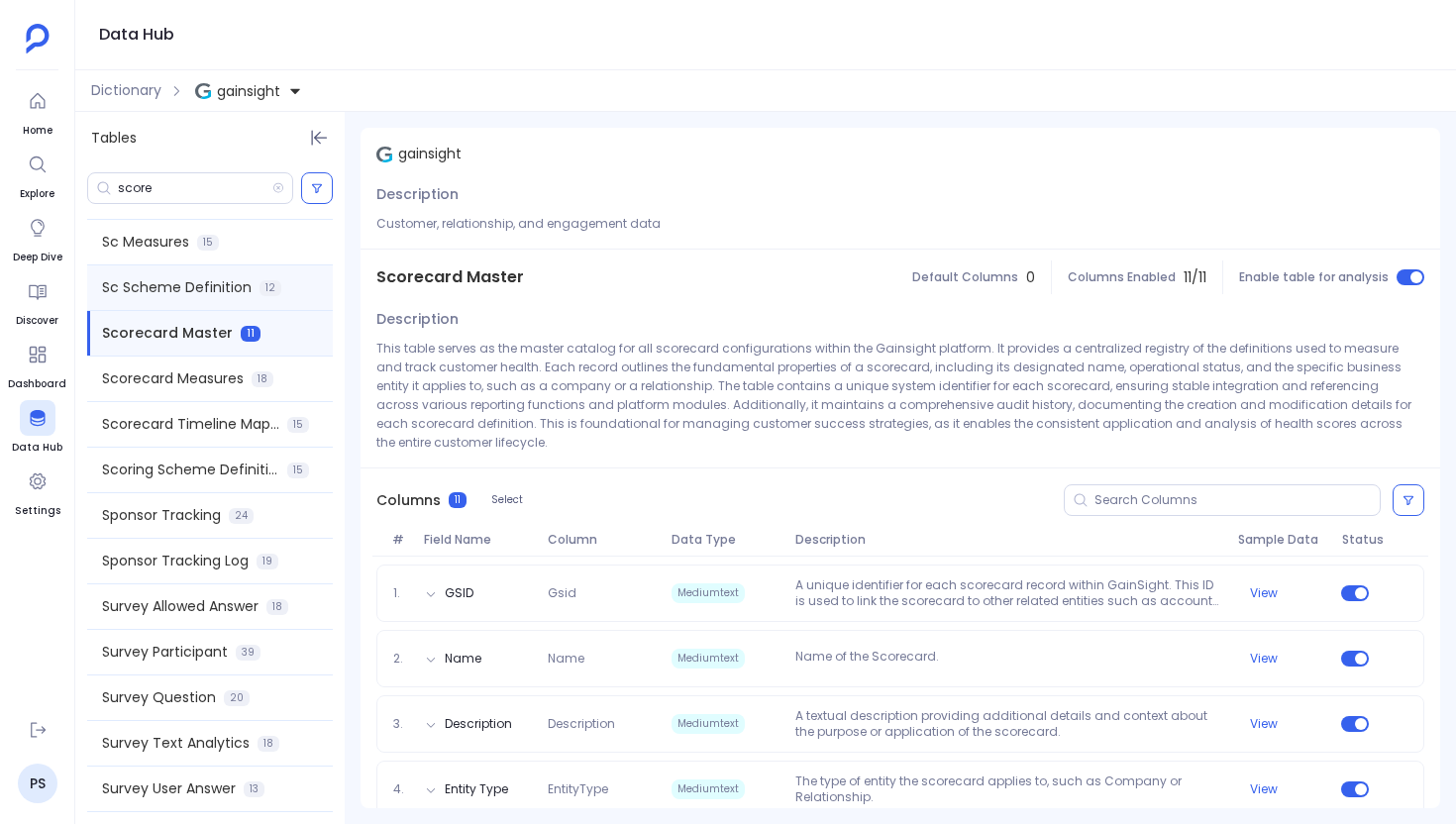 scroll, scrollTop: 2510, scrollLeft: 0, axis: vertical 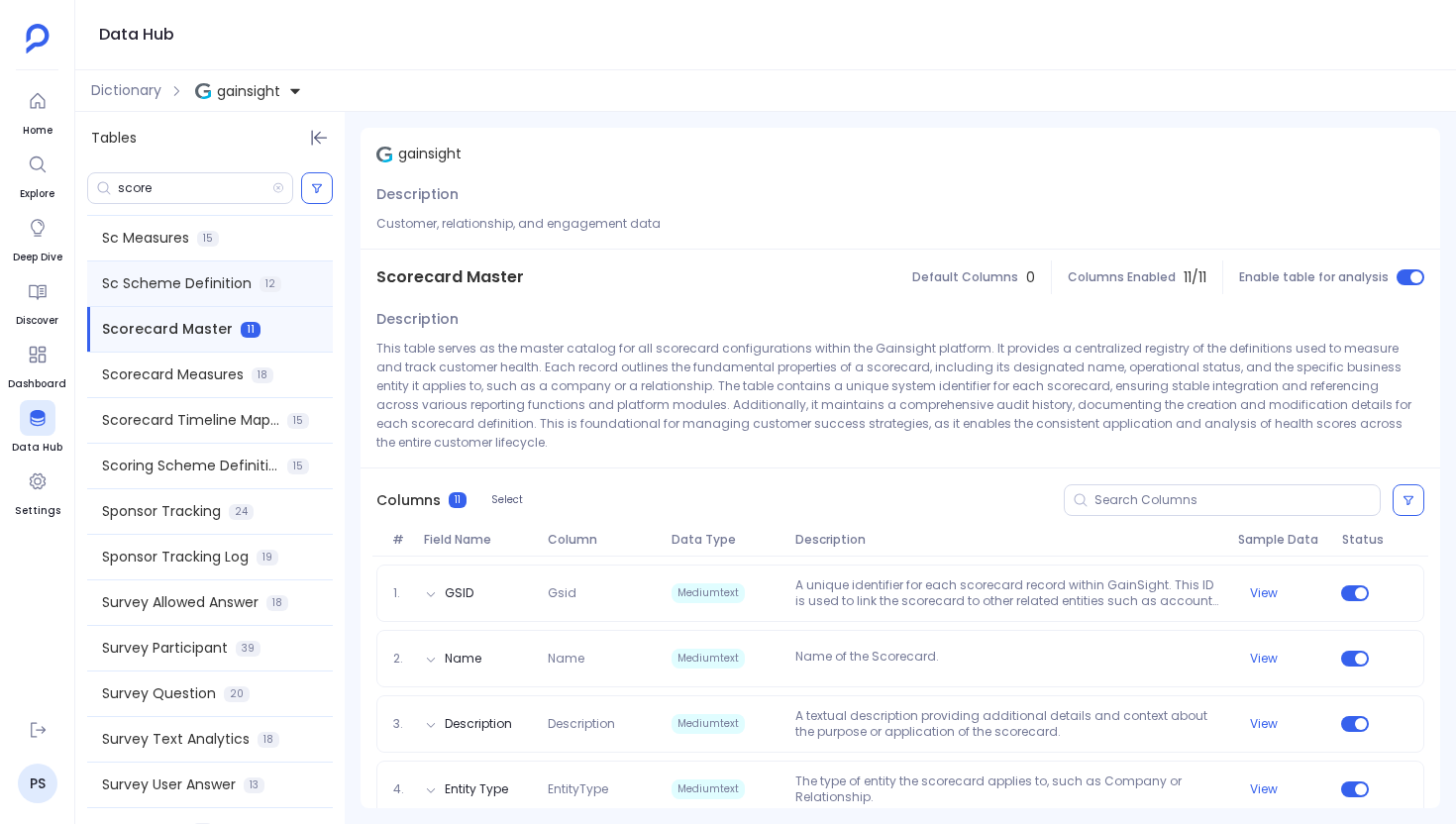 click on "Scoring Scheme Definition 15" at bounding box center [210, 465] 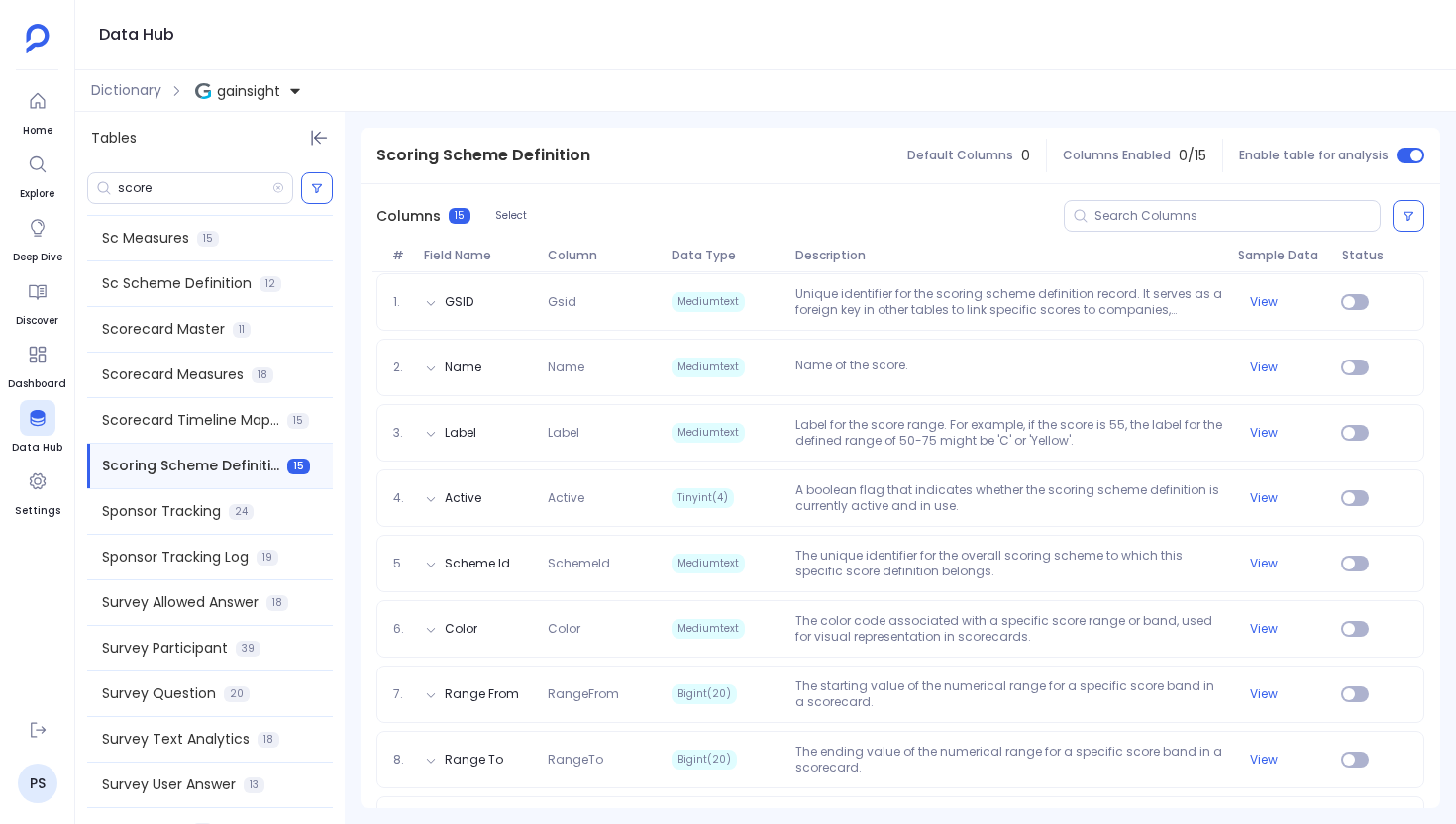 scroll, scrollTop: 0, scrollLeft: 0, axis: both 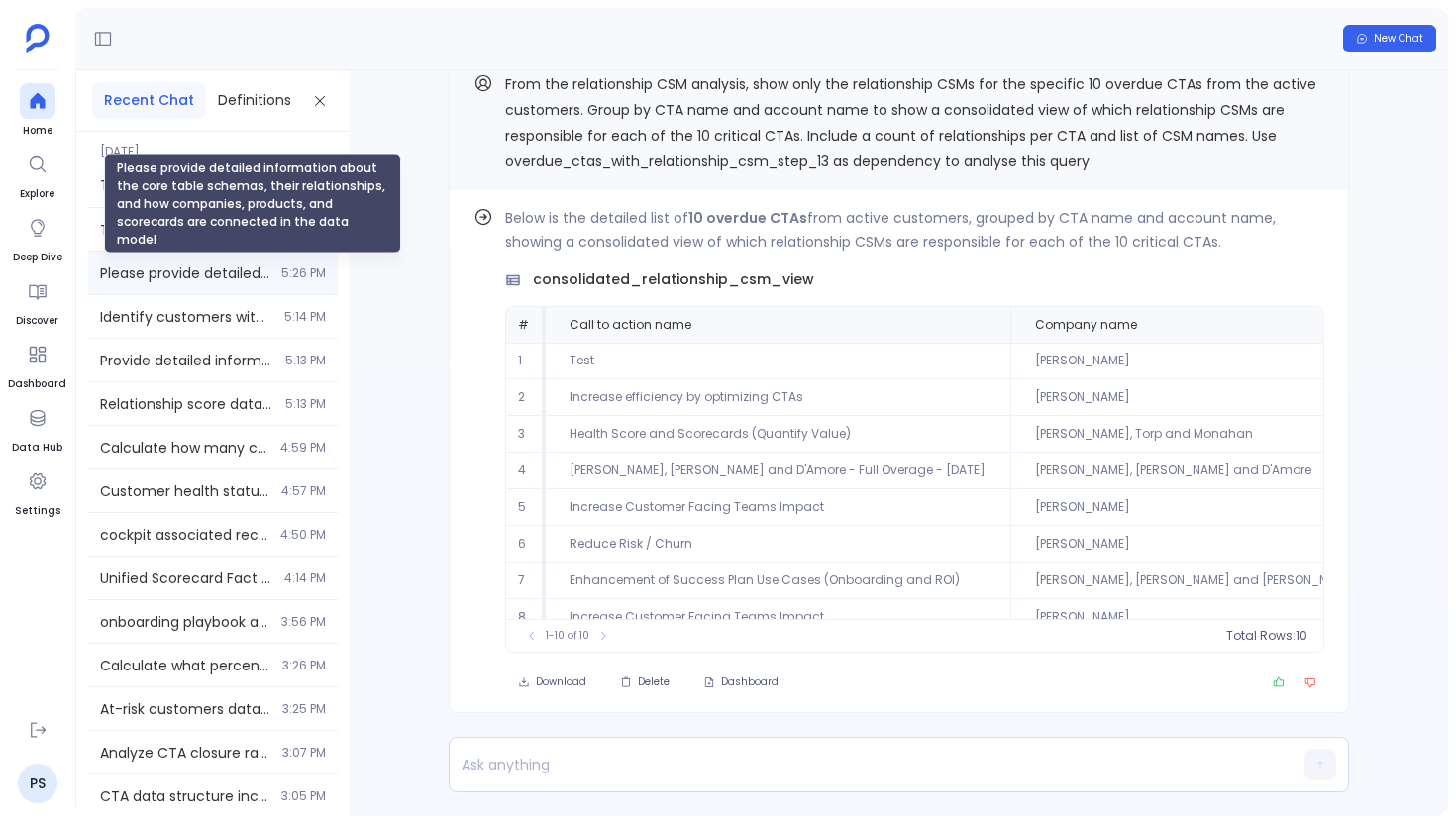 click on "Please provide detailed information about the core table schemas, their relationships, and how companies, products, and scorecards are connected in the data model" at bounding box center [184, 273] 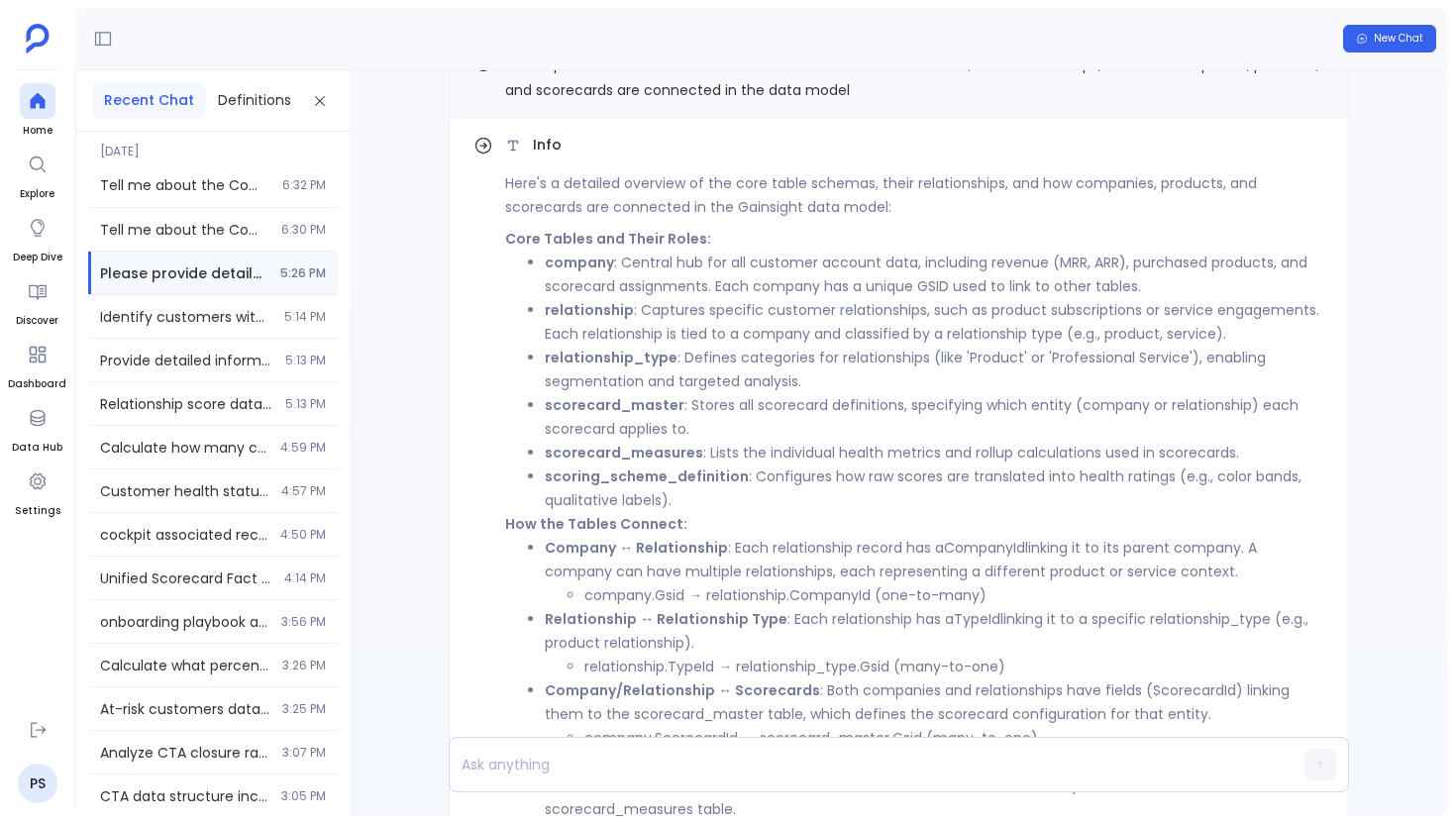 scroll, scrollTop: -822, scrollLeft: 0, axis: vertical 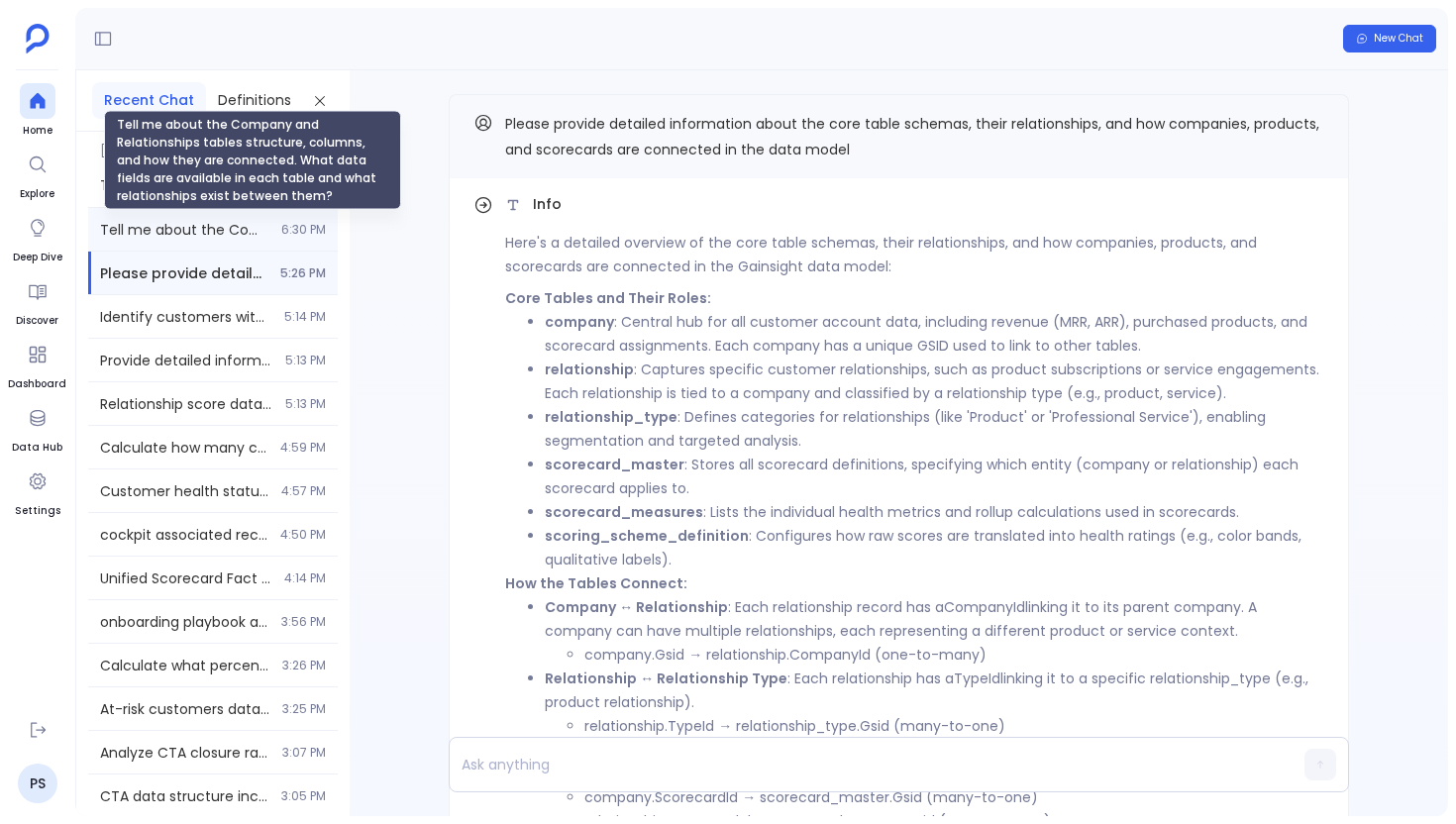 click on "Tell me about the Company and Relationships tables structure, columns, and how they are connected. What data fields are available in each table and what relationships exist between them?" at bounding box center (184, 230) 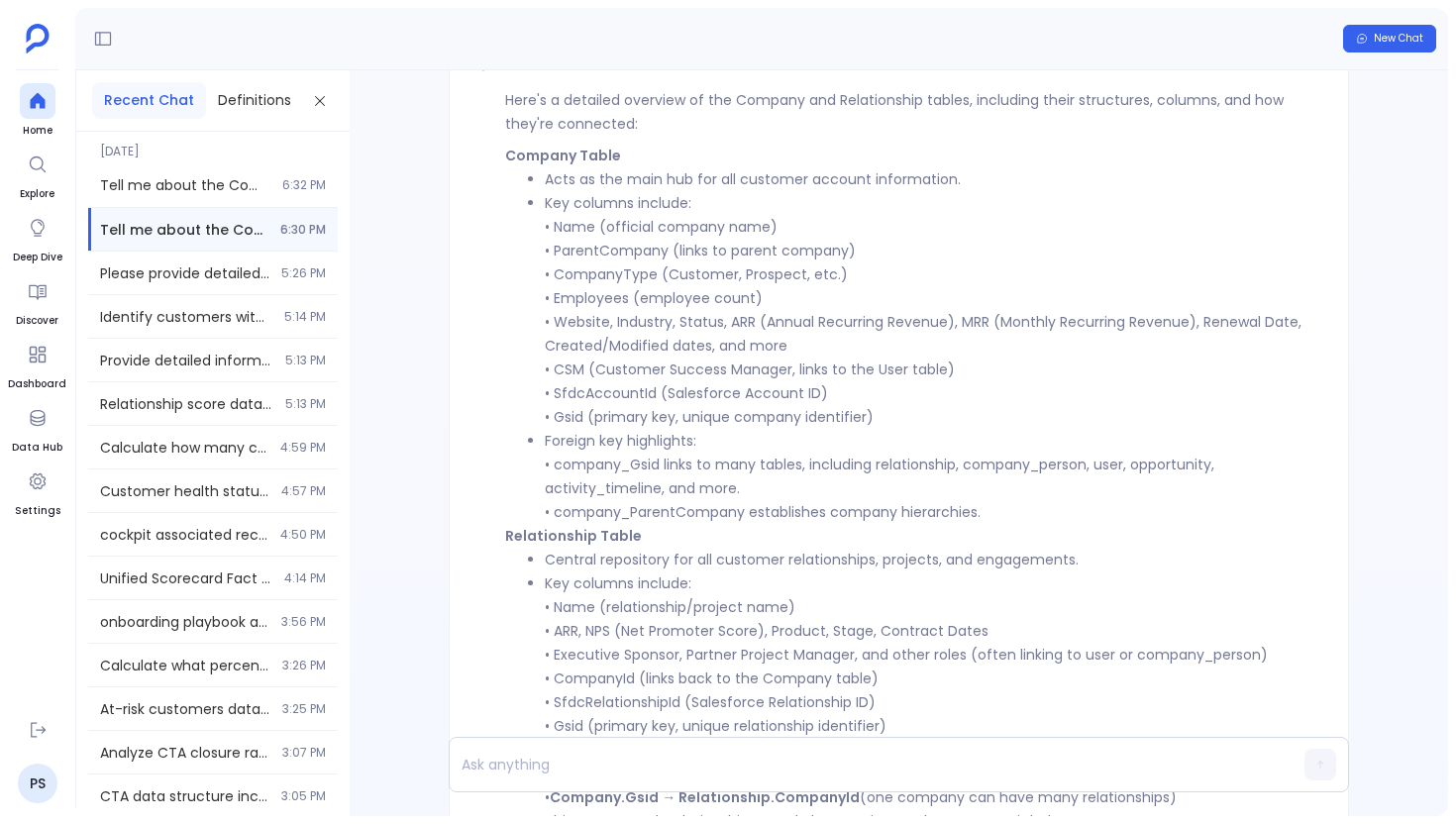 scroll, scrollTop: -782, scrollLeft: 0, axis: vertical 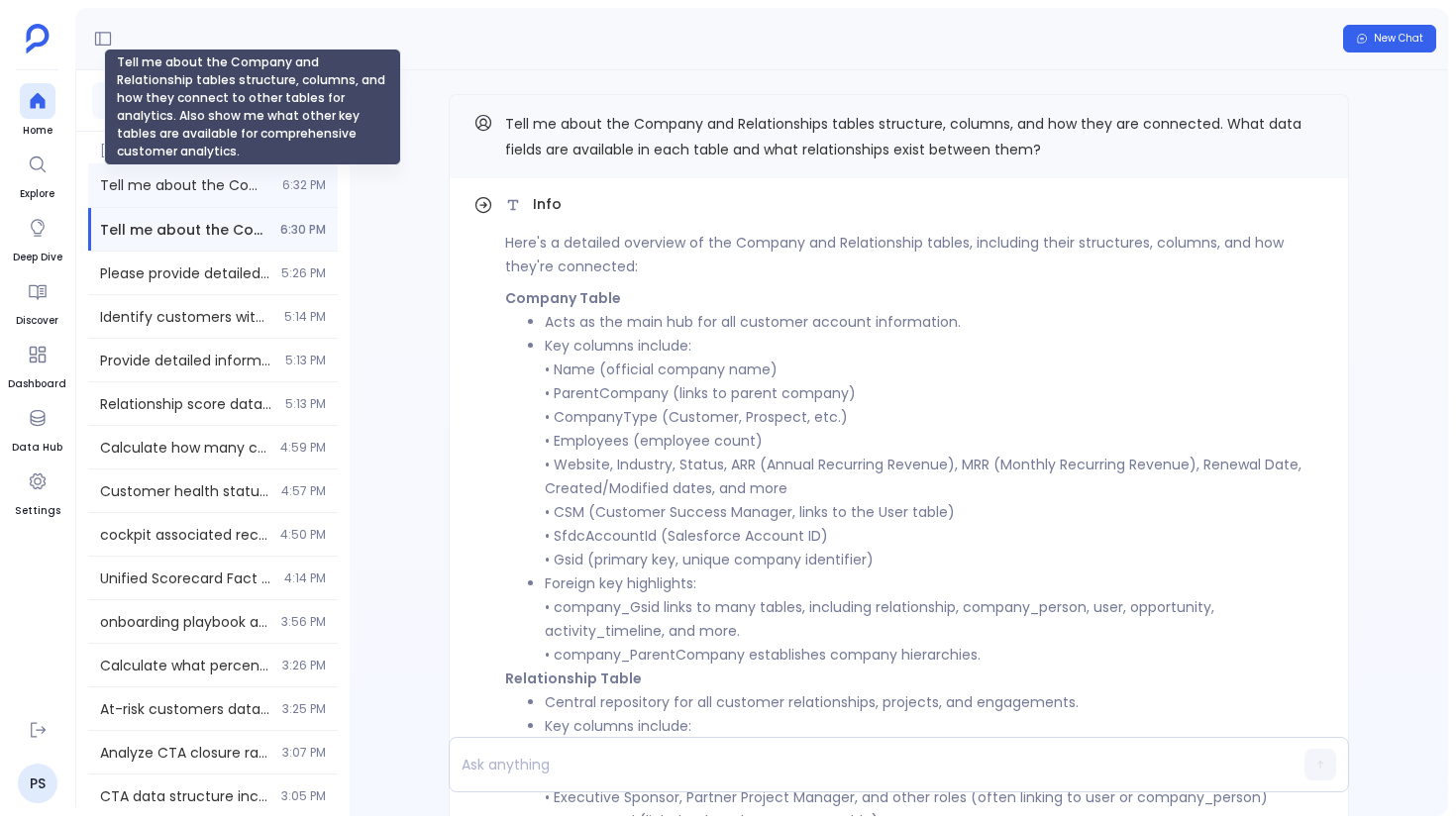 click on "Tell me about the Company and Relationship tables structure, columns, and how they connect to other tables for analytics. Also show me what other key tables are available for comprehensive customer analytics." at bounding box center [185, 185] 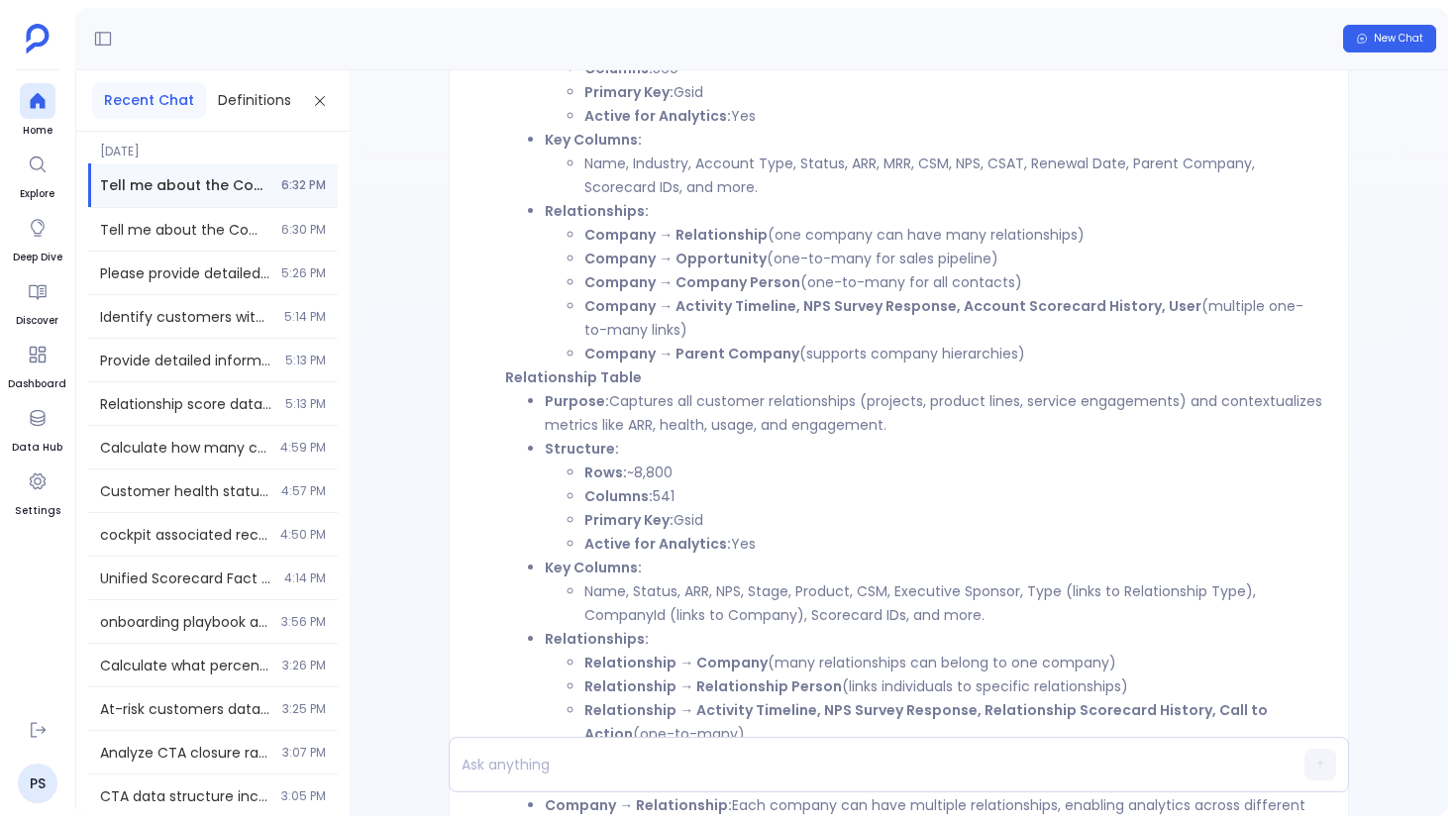 scroll, scrollTop: -1131, scrollLeft: 0, axis: vertical 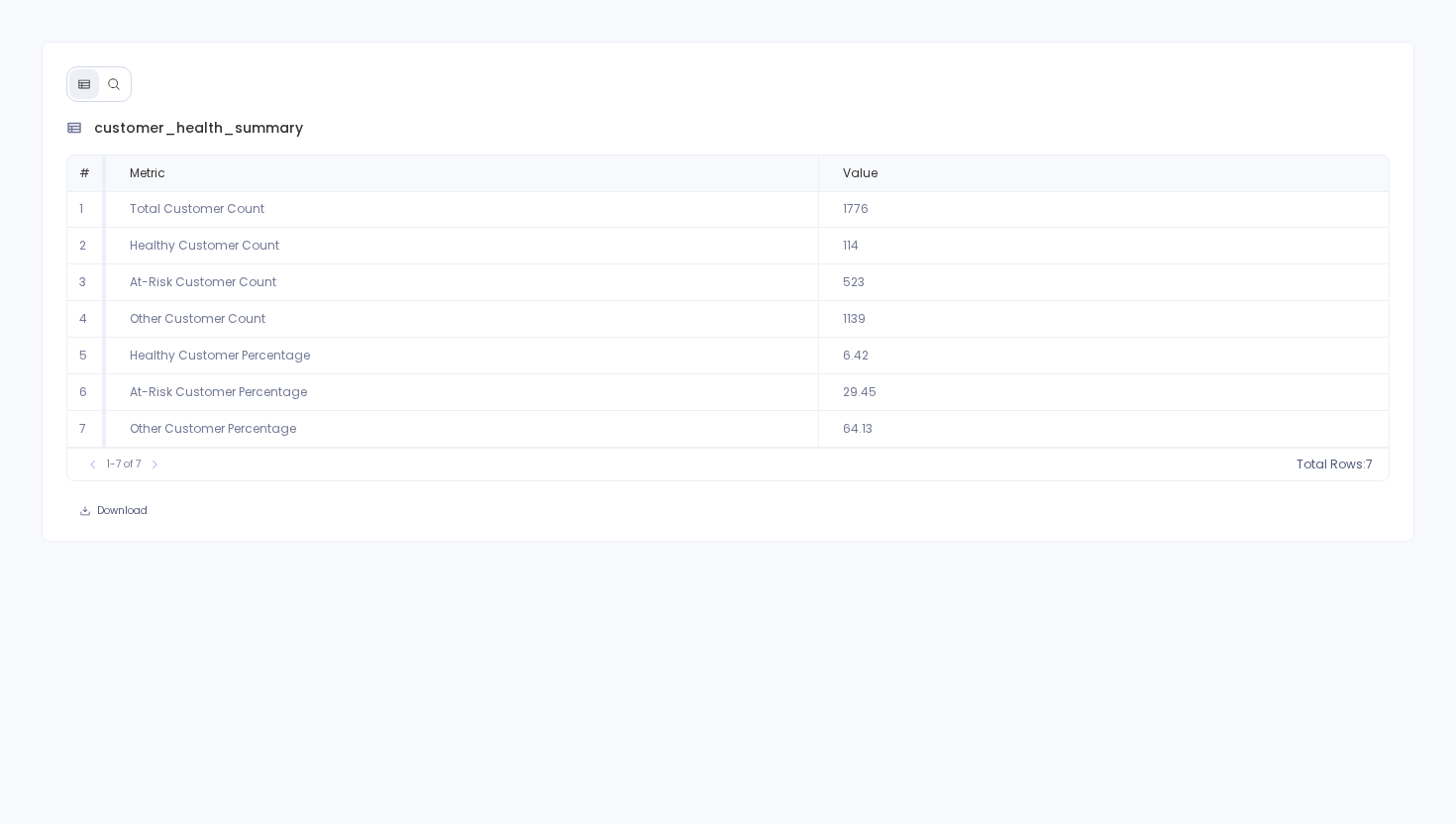 click at bounding box center (114, 84) 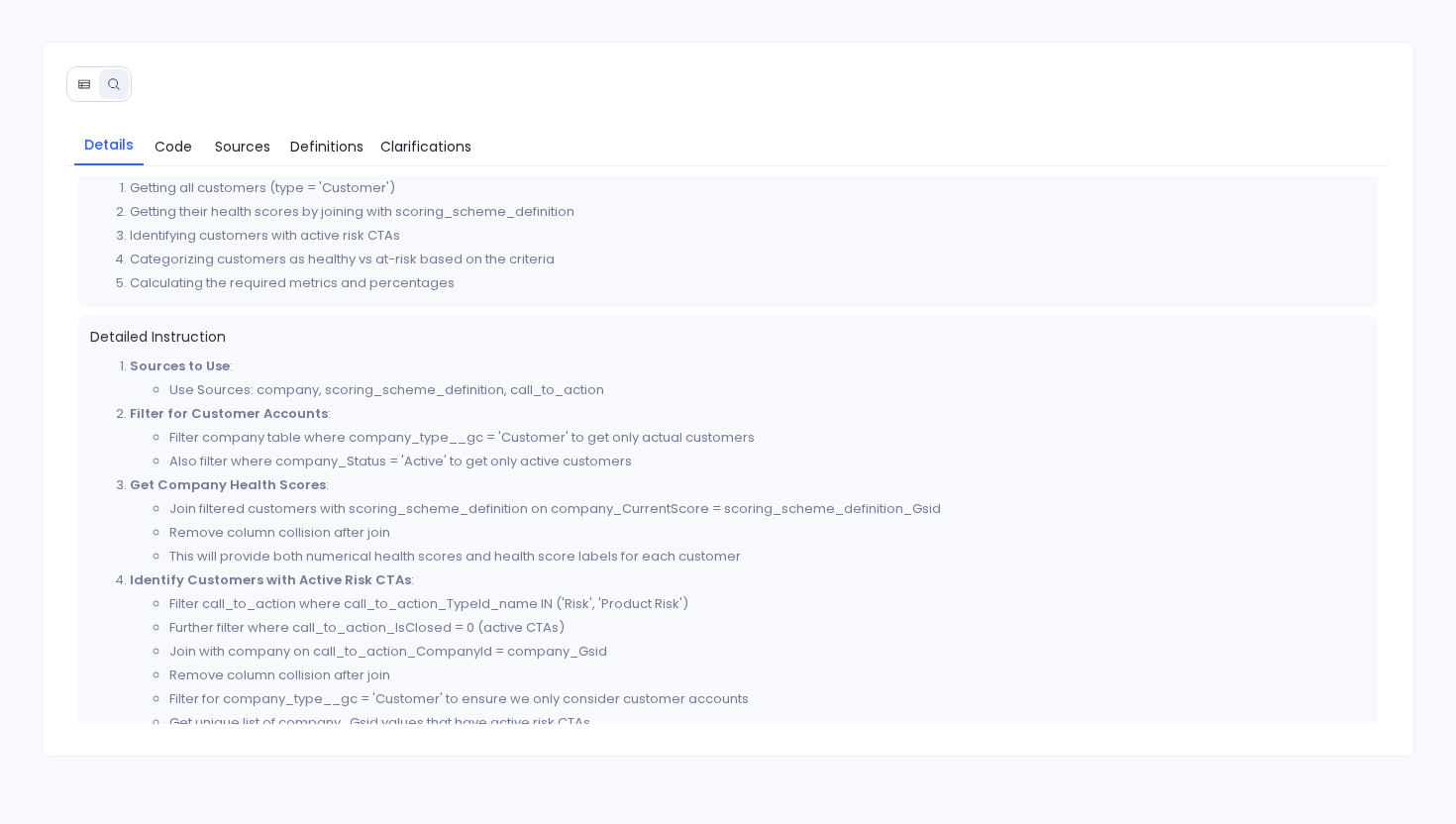scroll, scrollTop: 399, scrollLeft: 0, axis: vertical 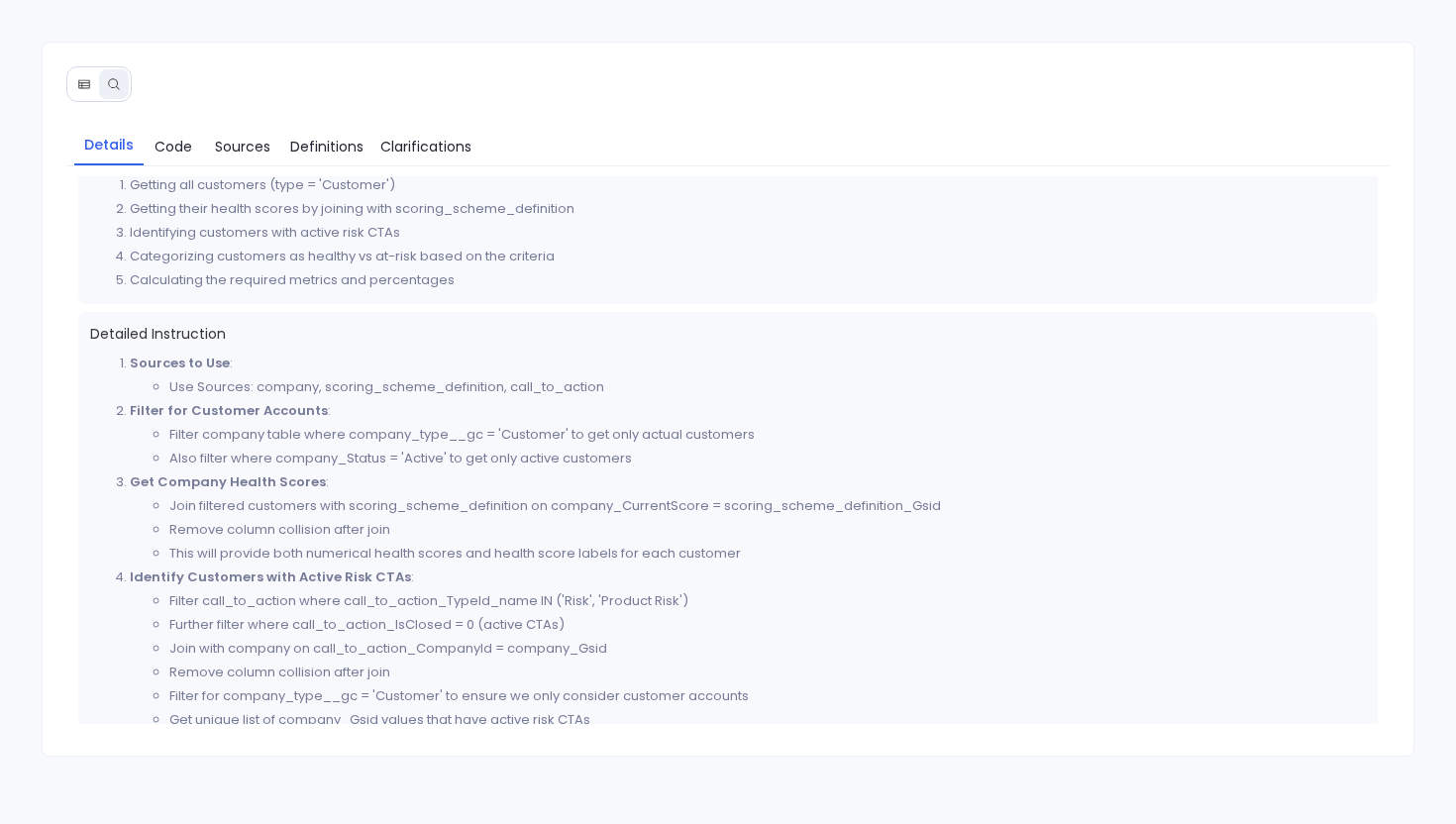 click on "Details Code Sources Definitions Clarifications Thought Process Now I have all the information needed to create a comprehensive plan. Let me break down the requirements:
Filter for actual customers only (company type = 'Customer')
Identify healthy customers using BOTH criteria:
Health score >= 80 OR health score label = 'Green'
AND no active Risk or Product Risk CTAs (IsClosed = 0)
Calculate counts and percentages for:
Total customer count
Healthy customer count
At-risk customer count (those with active Risk or Product Risk CTAs)
Percentage breakdown
I need to use several key definitions:
Key Definition (Id: 3) for filtering customers
Key Definition (Id: 4) for getting company health scores
Key Definition (Id: 1) and (Id: 2) for identifying risk CTAs and at-risk customers
The plan will involve:
Getting all customers (type = 'Customer')
Getting their health scores by joining with scoring_scheme_definition
Identifying customers with active risk CTAs" at bounding box center (728, 412) 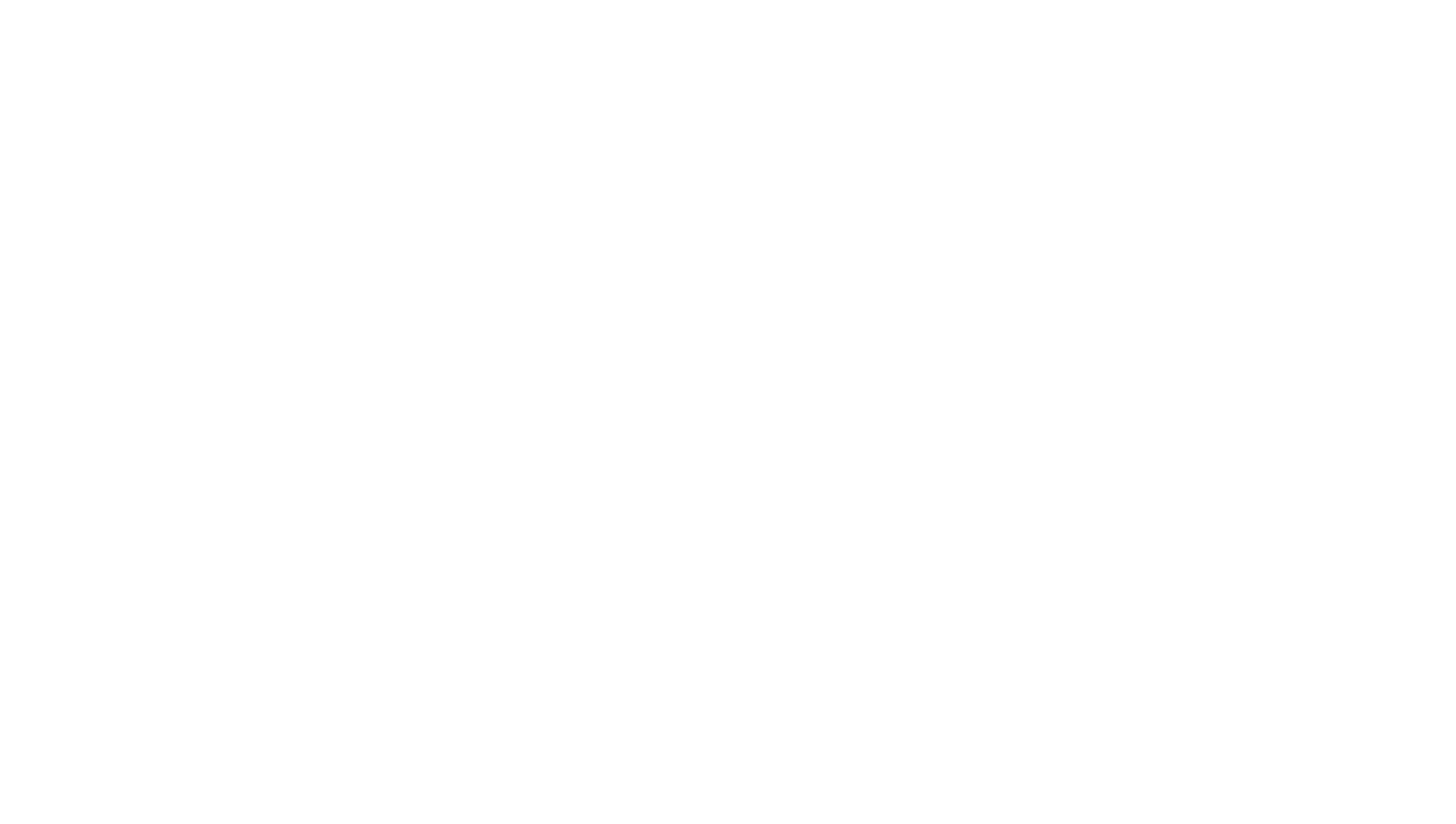 scroll, scrollTop: 0, scrollLeft: 0, axis: both 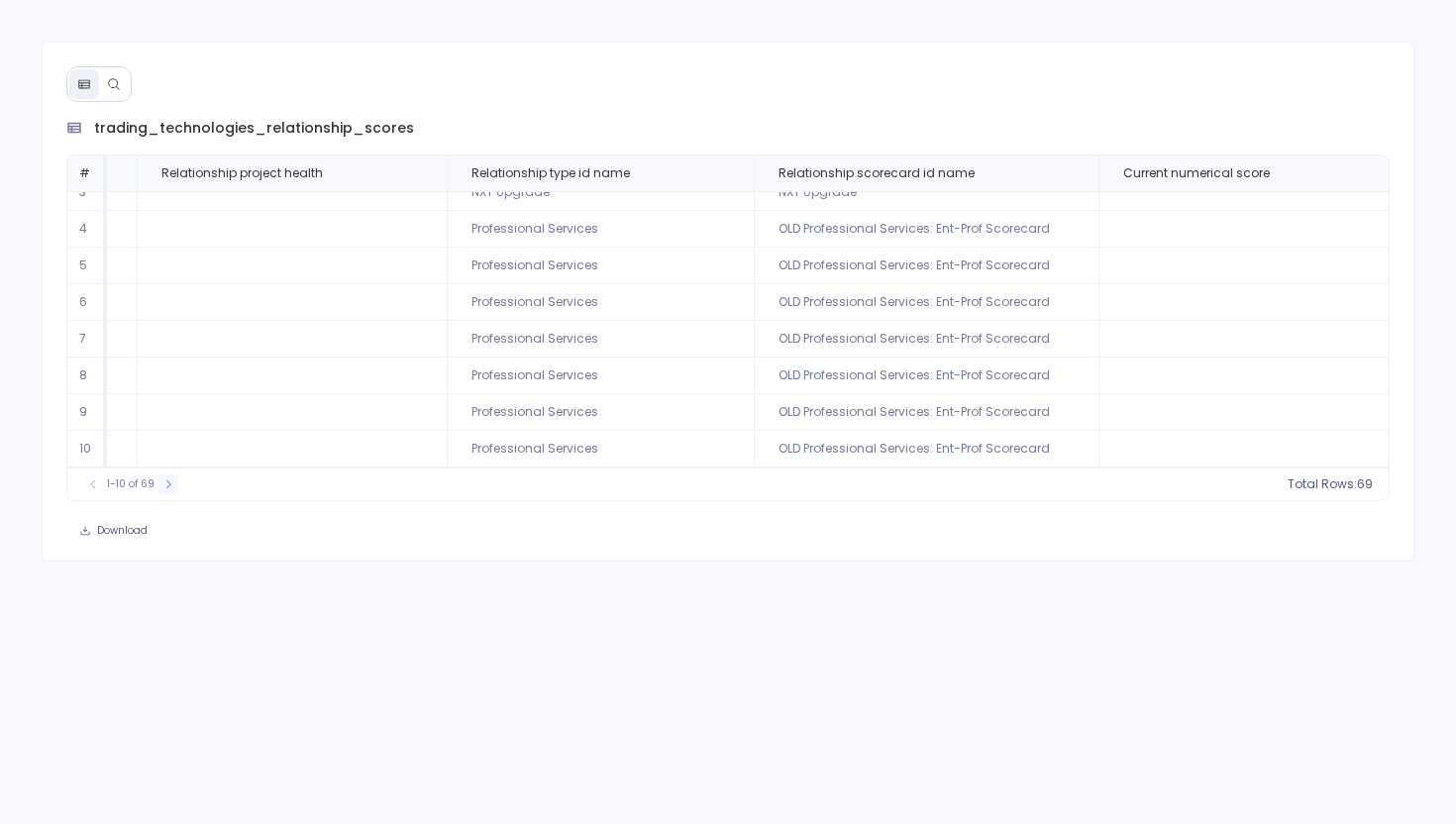 click 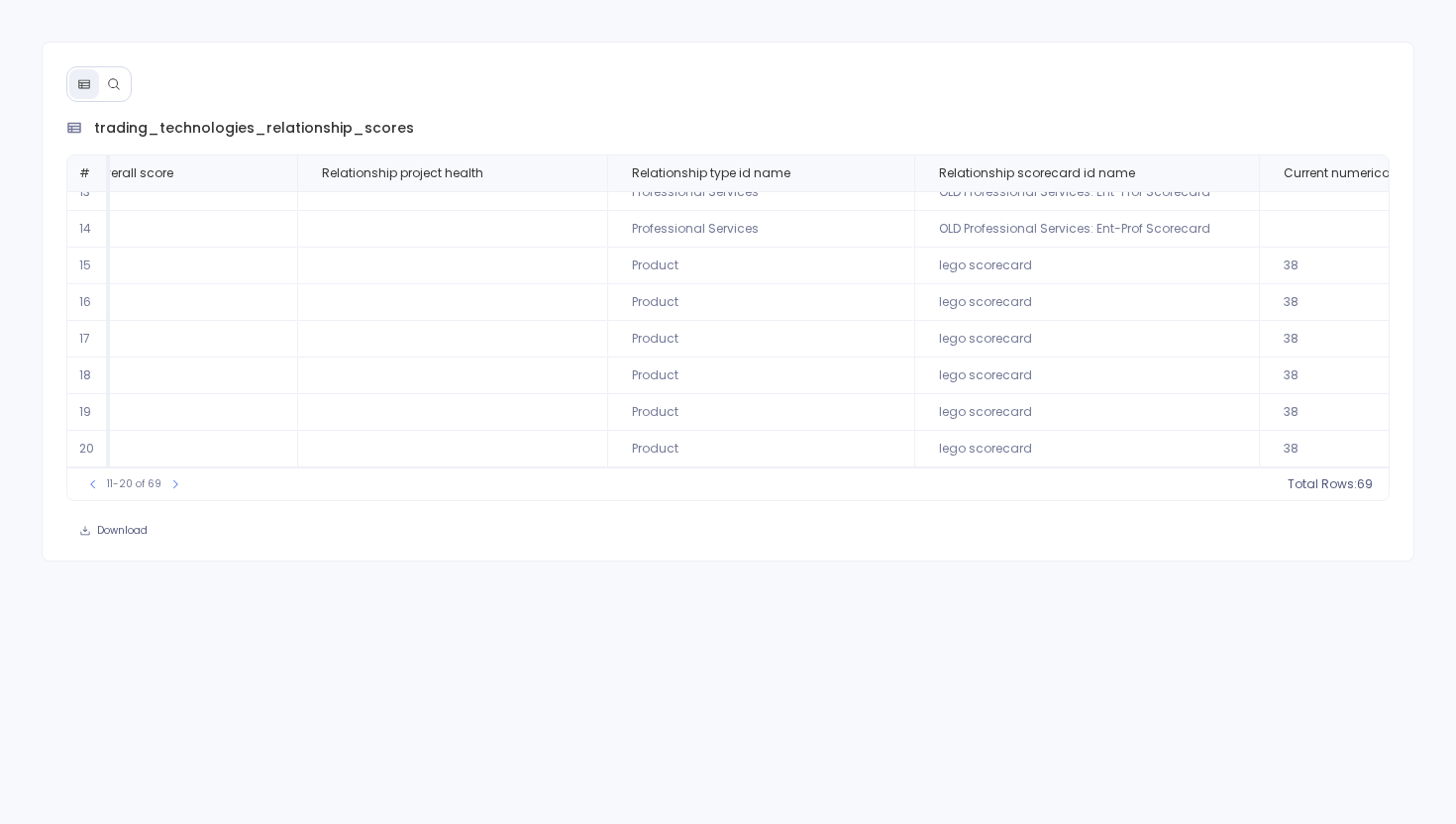 scroll, scrollTop: 95, scrollLeft: 0, axis: vertical 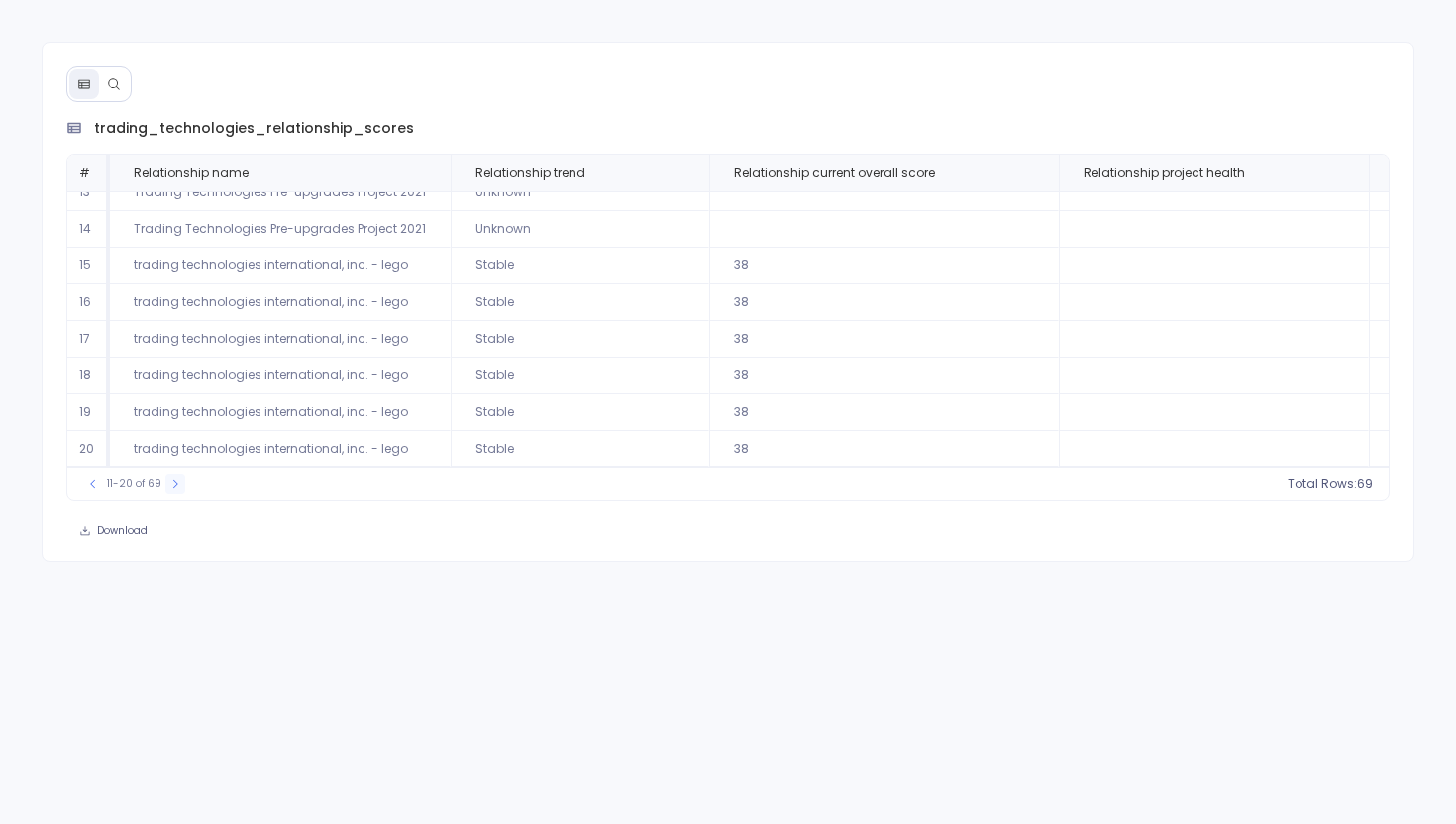click 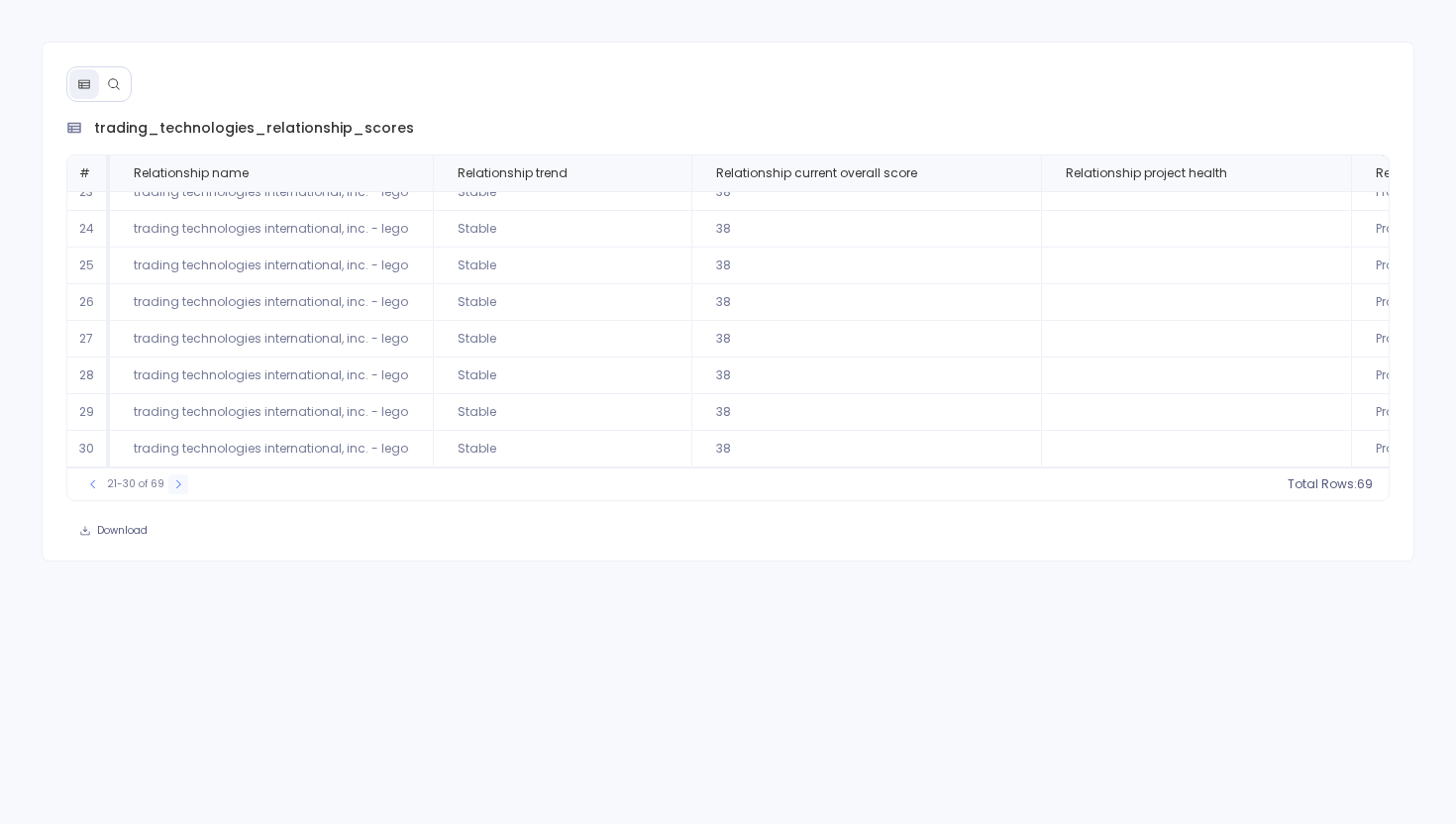 click at bounding box center (178, 484) 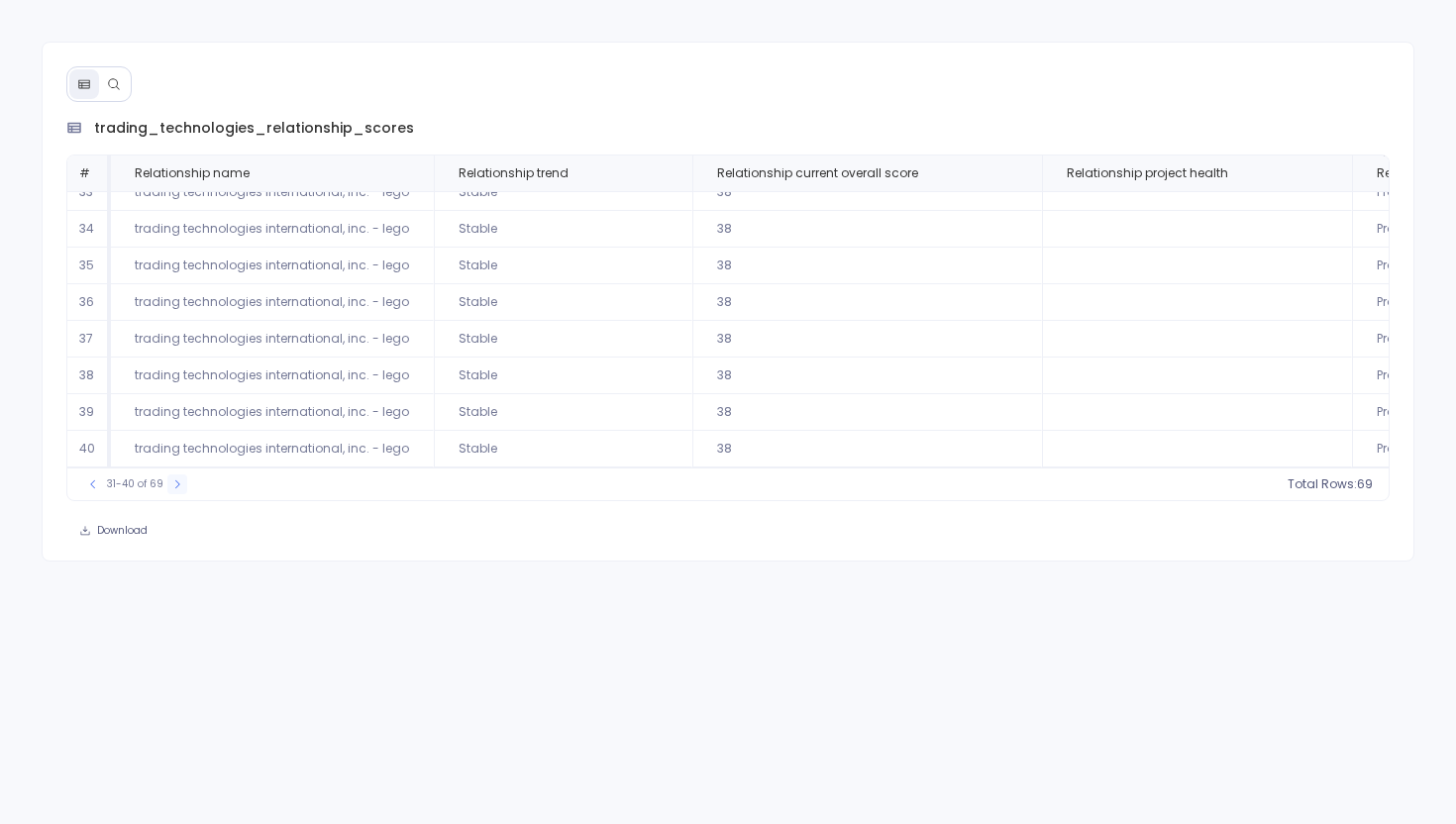 click at bounding box center [177, 484] 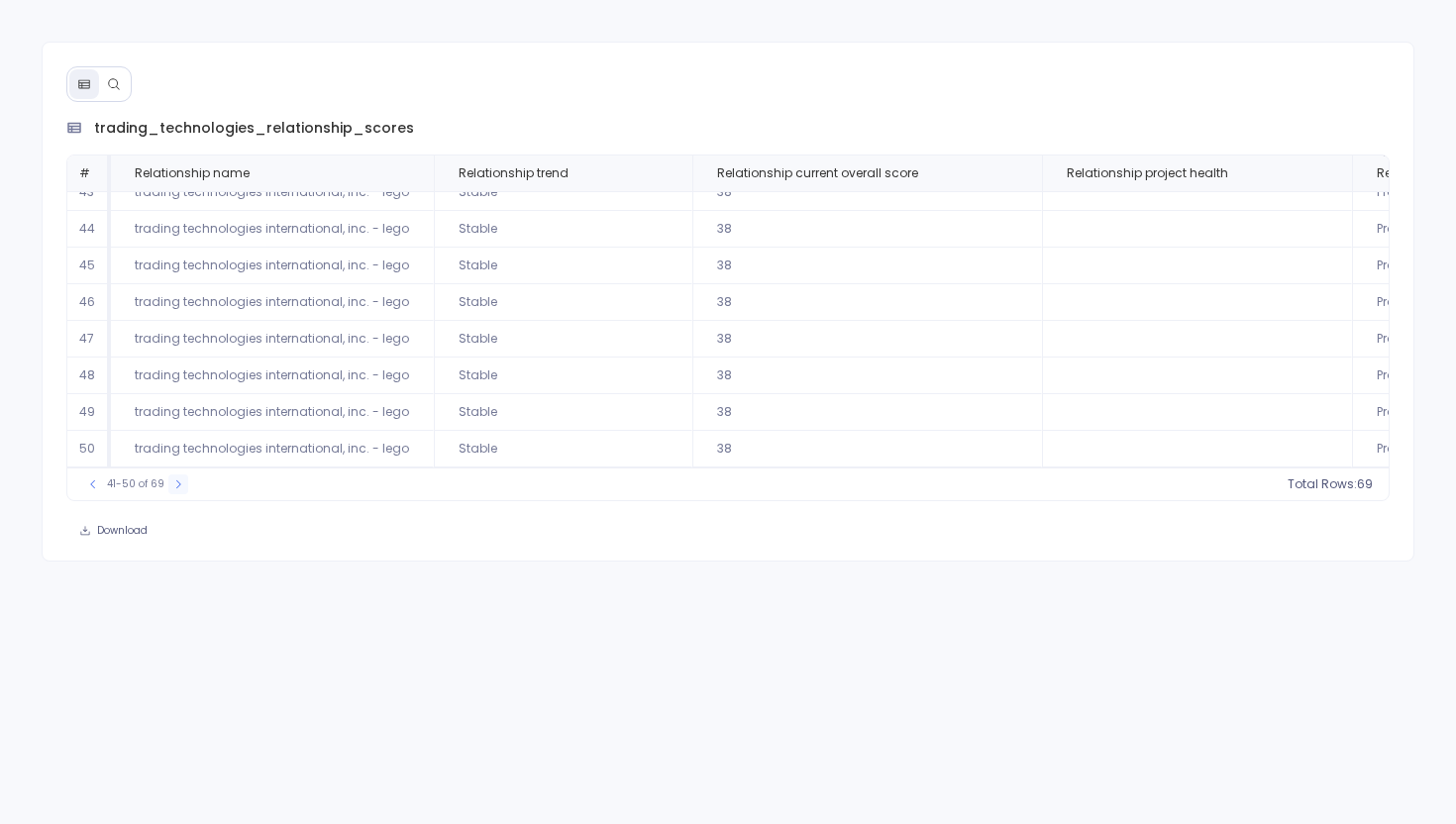 click at bounding box center [178, 484] 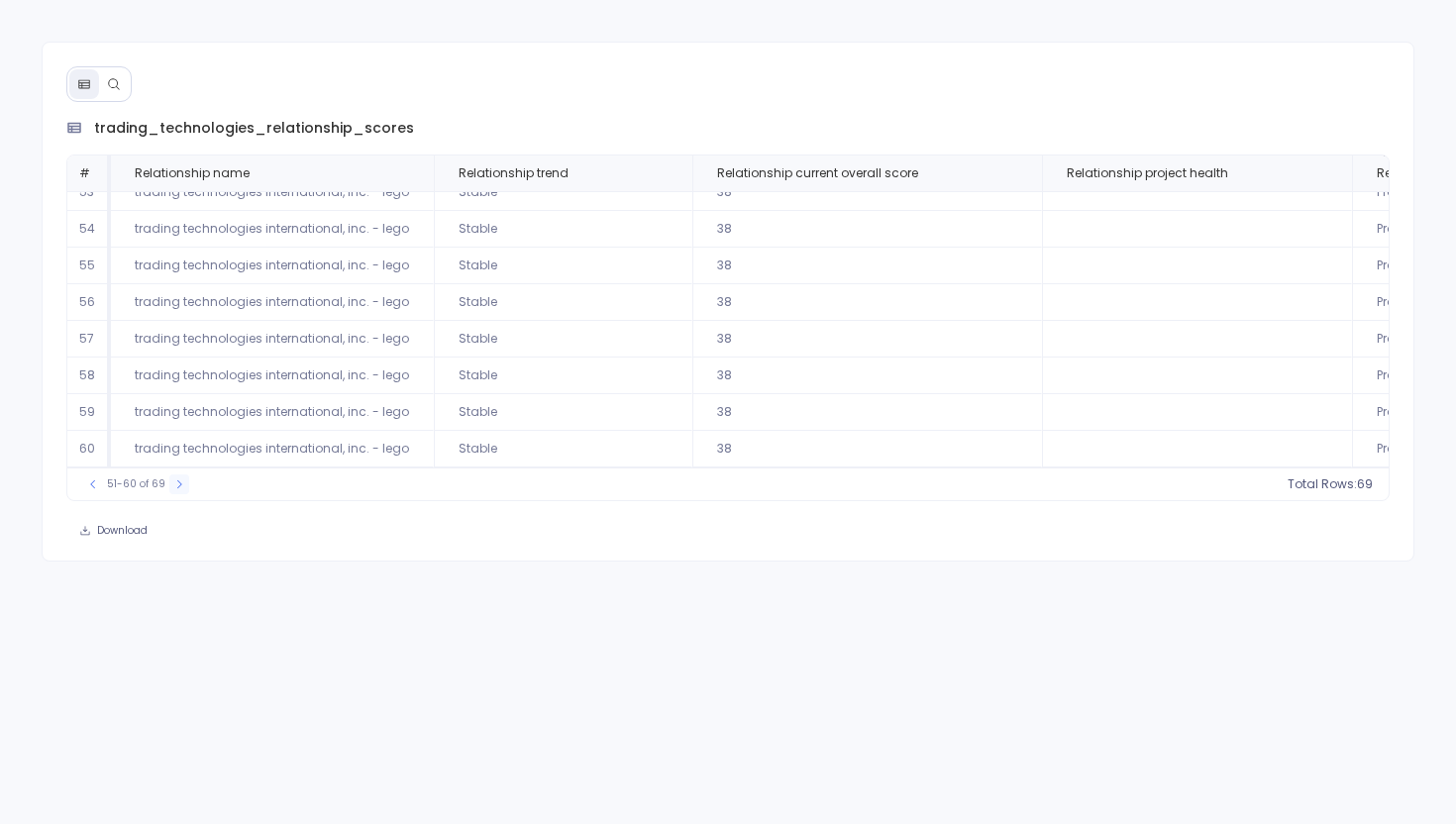 click at bounding box center (179, 484) 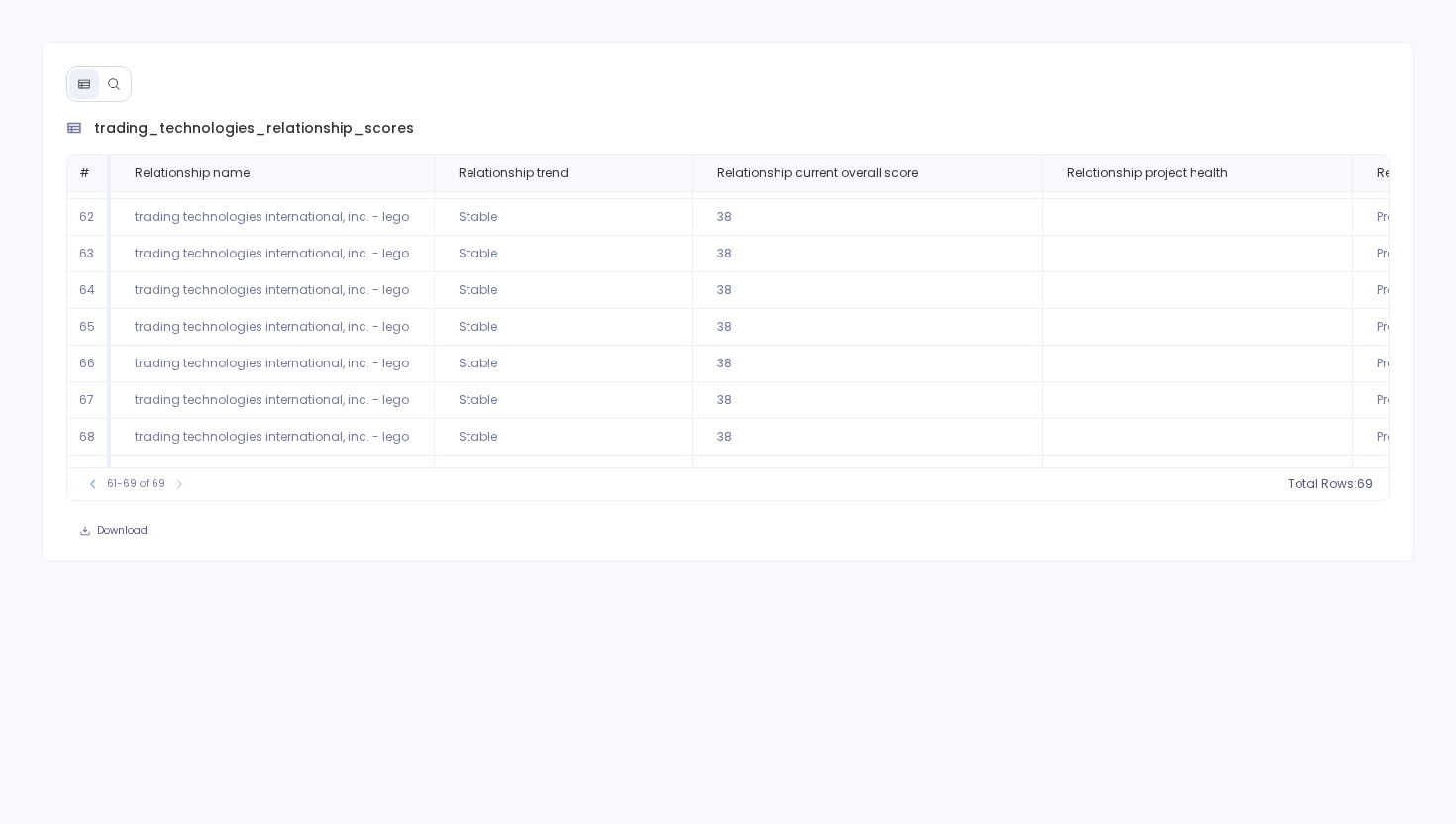 scroll, scrollTop: 0, scrollLeft: 0, axis: both 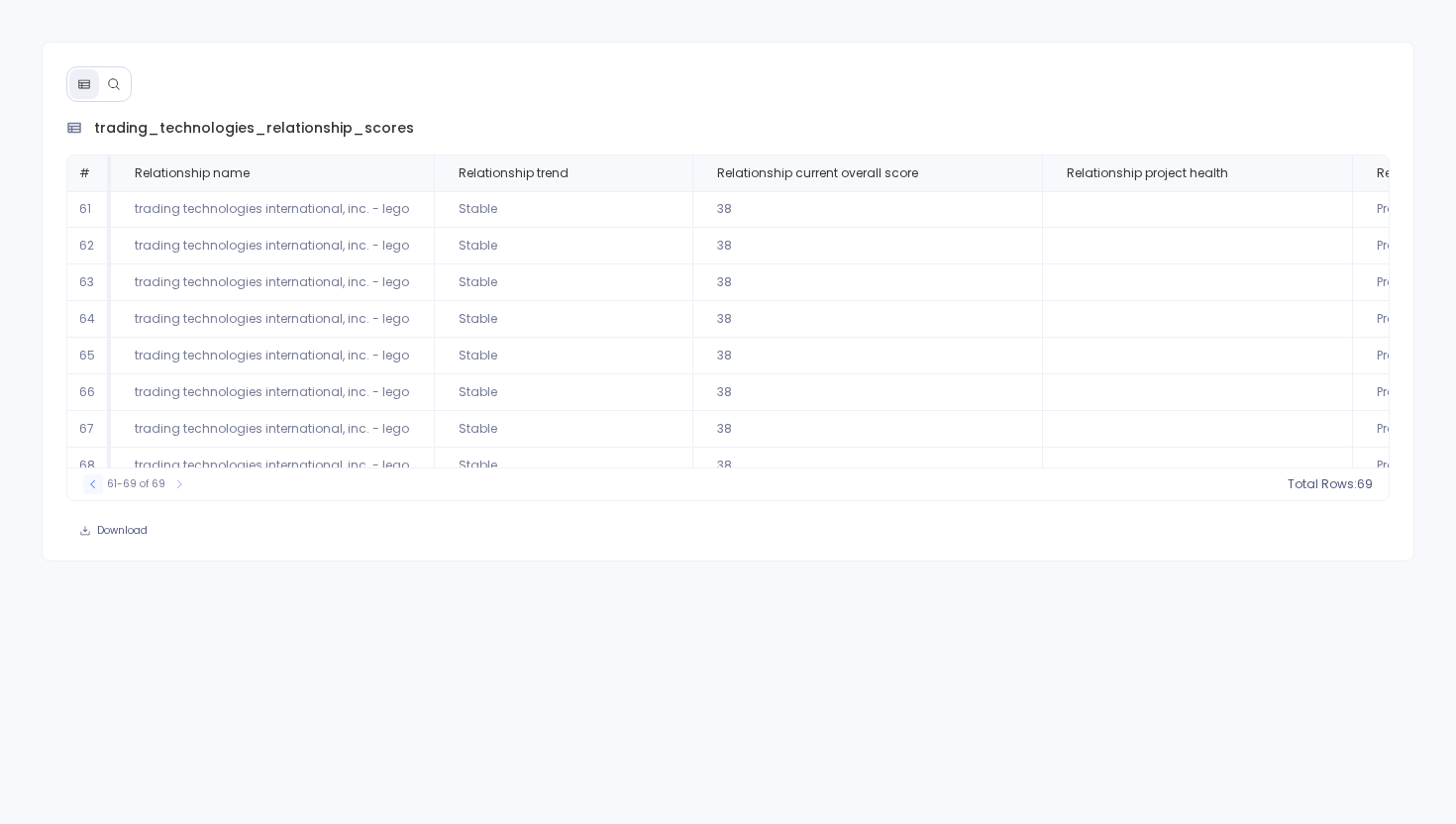 click 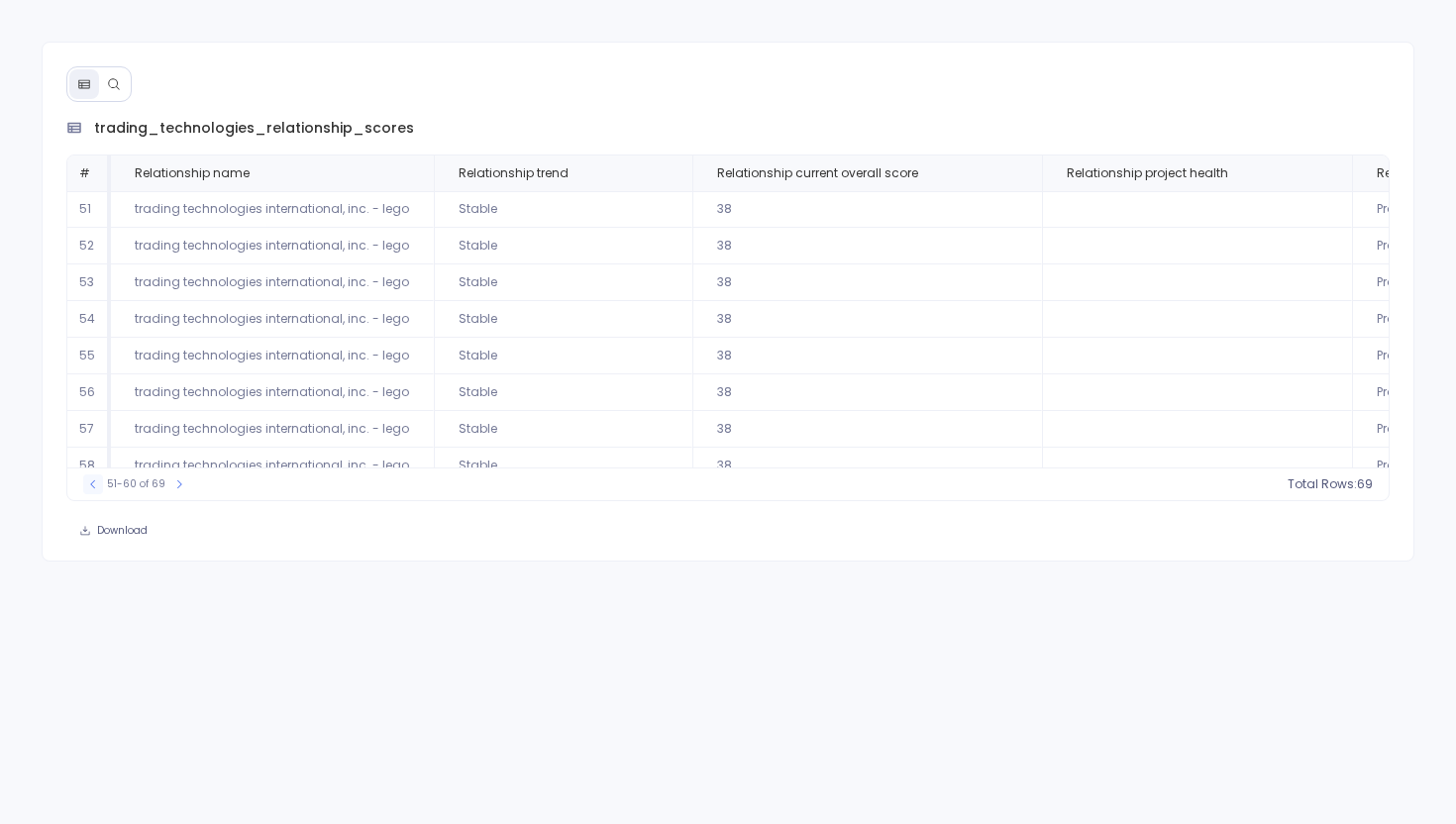 click 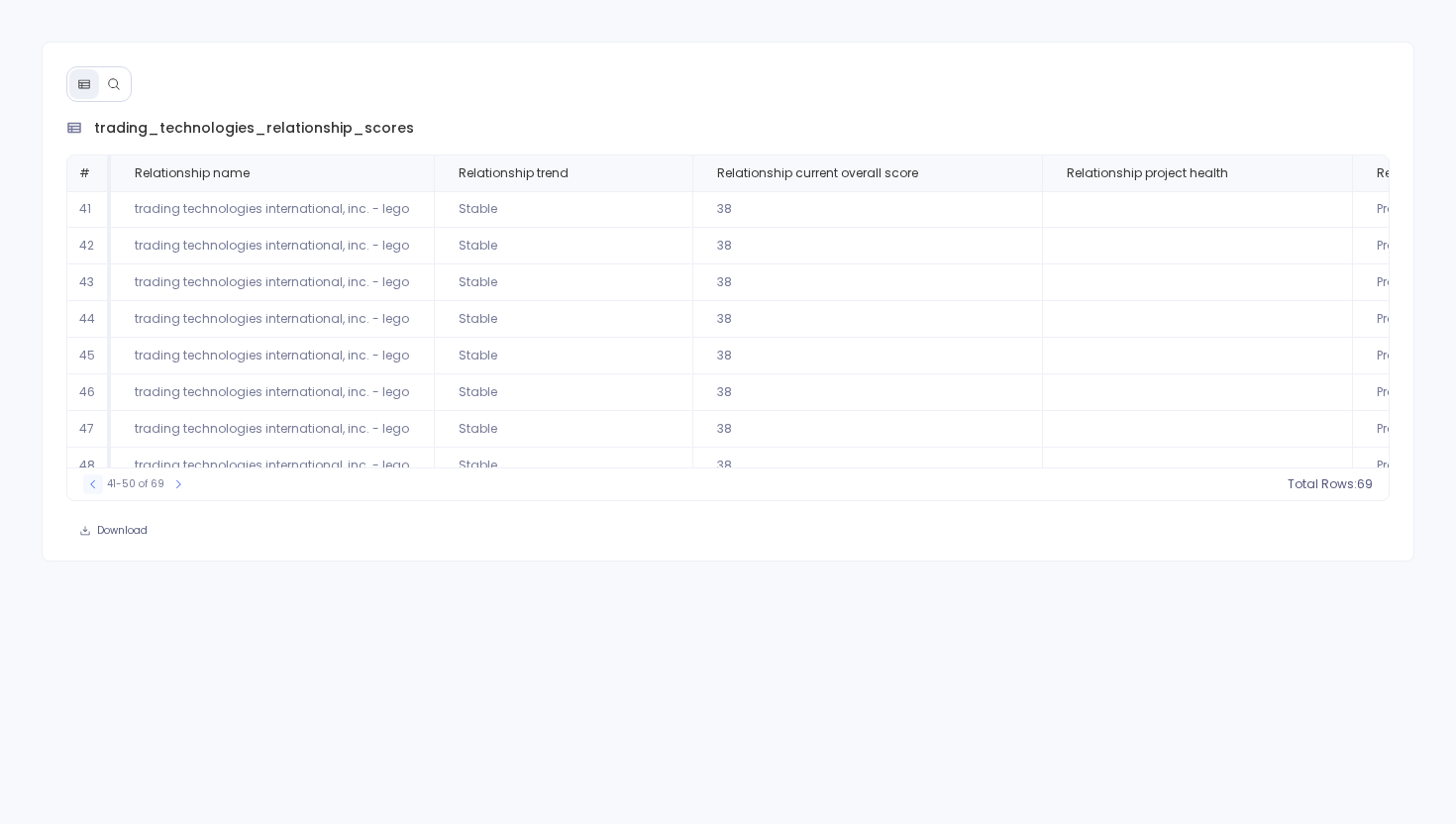 click 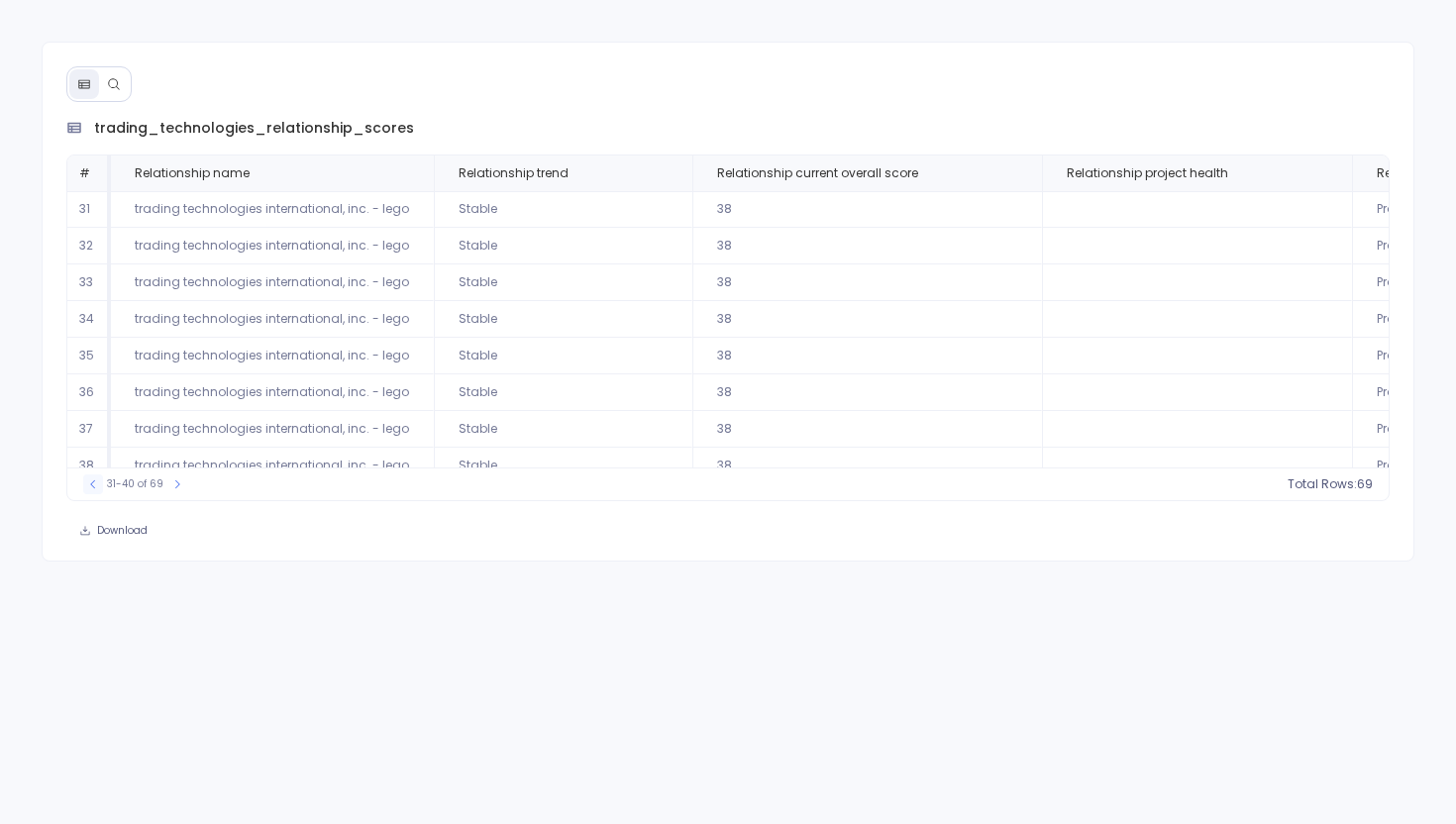 click 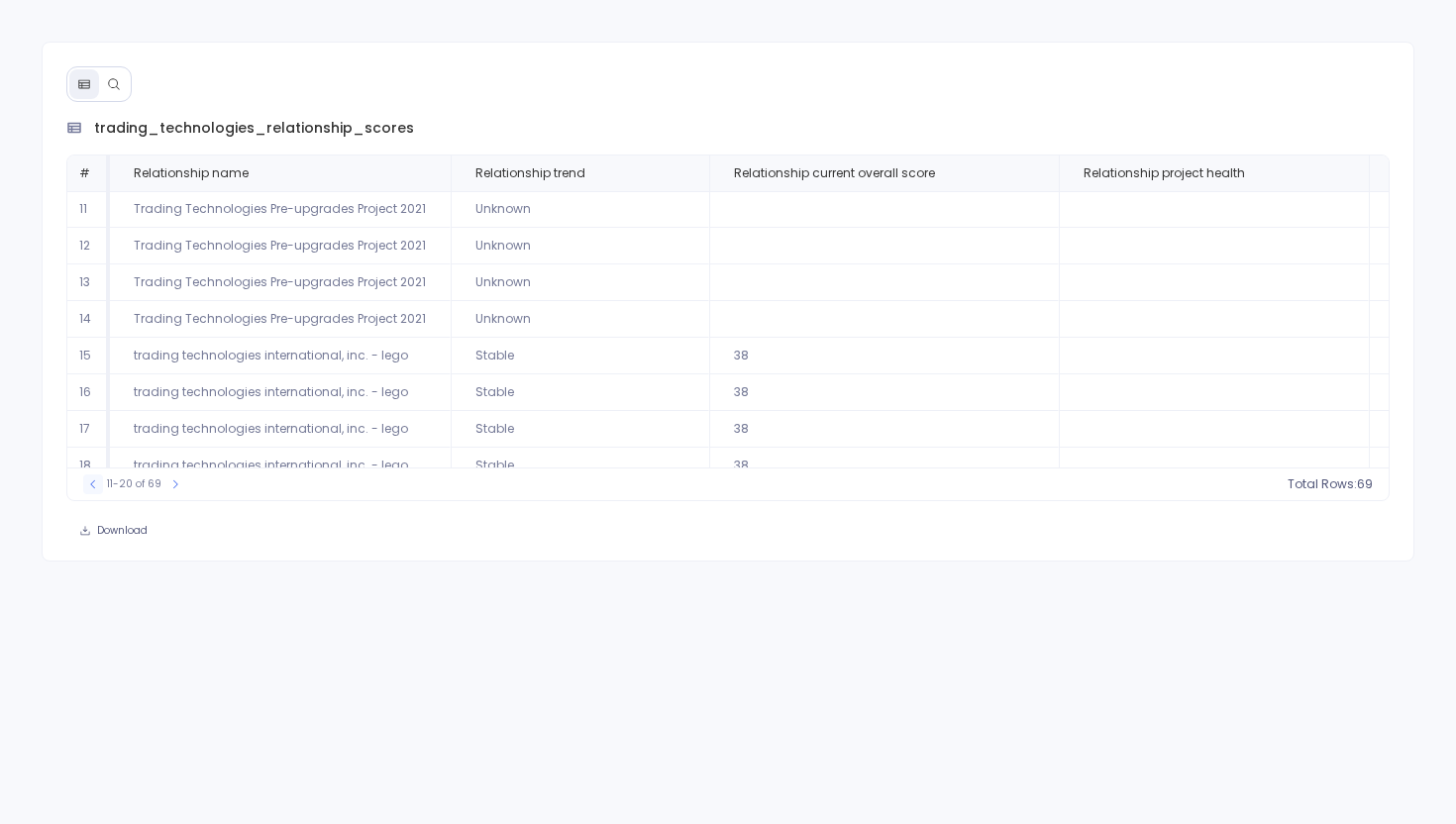 click 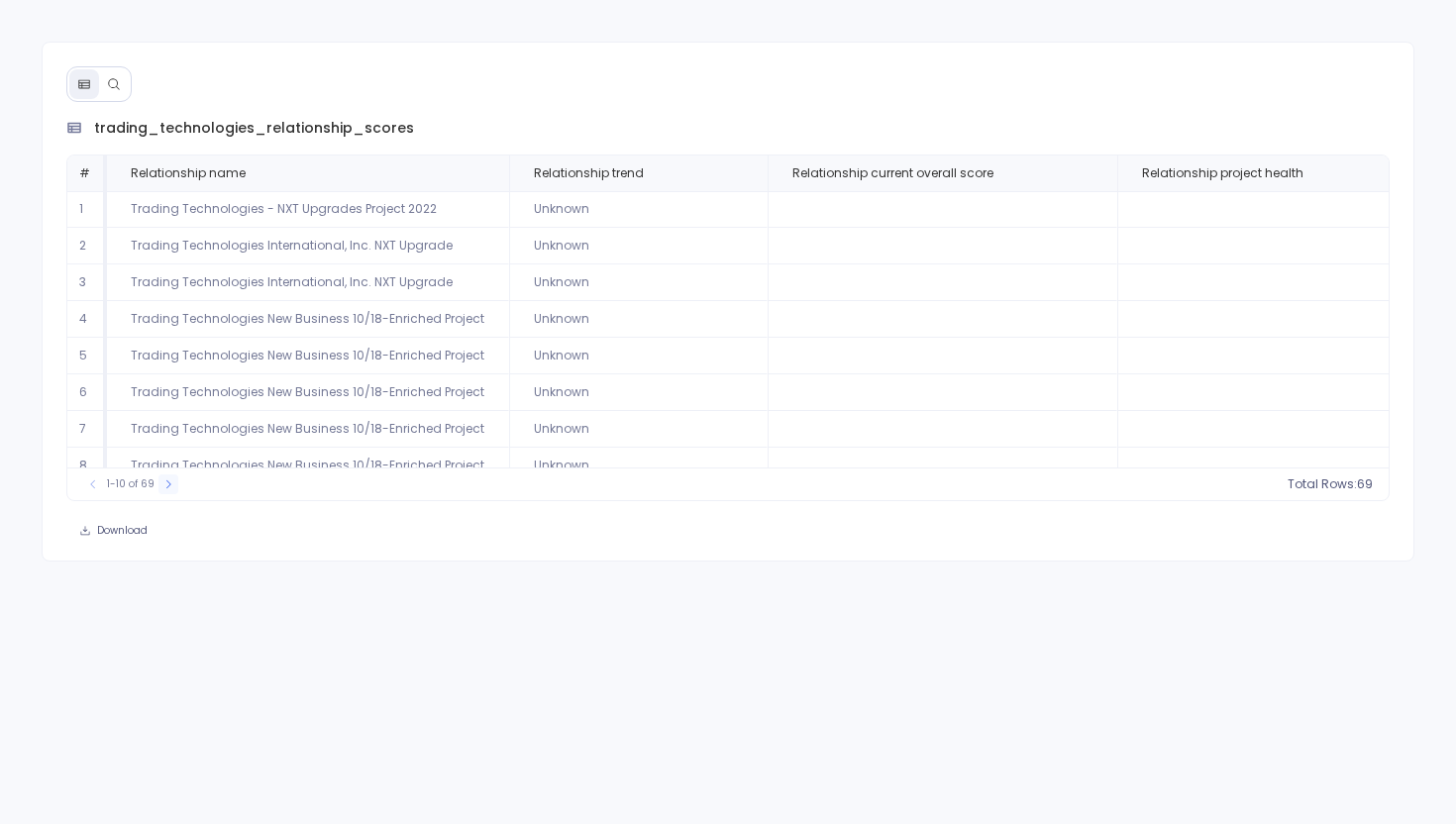 click at bounding box center (168, 484) 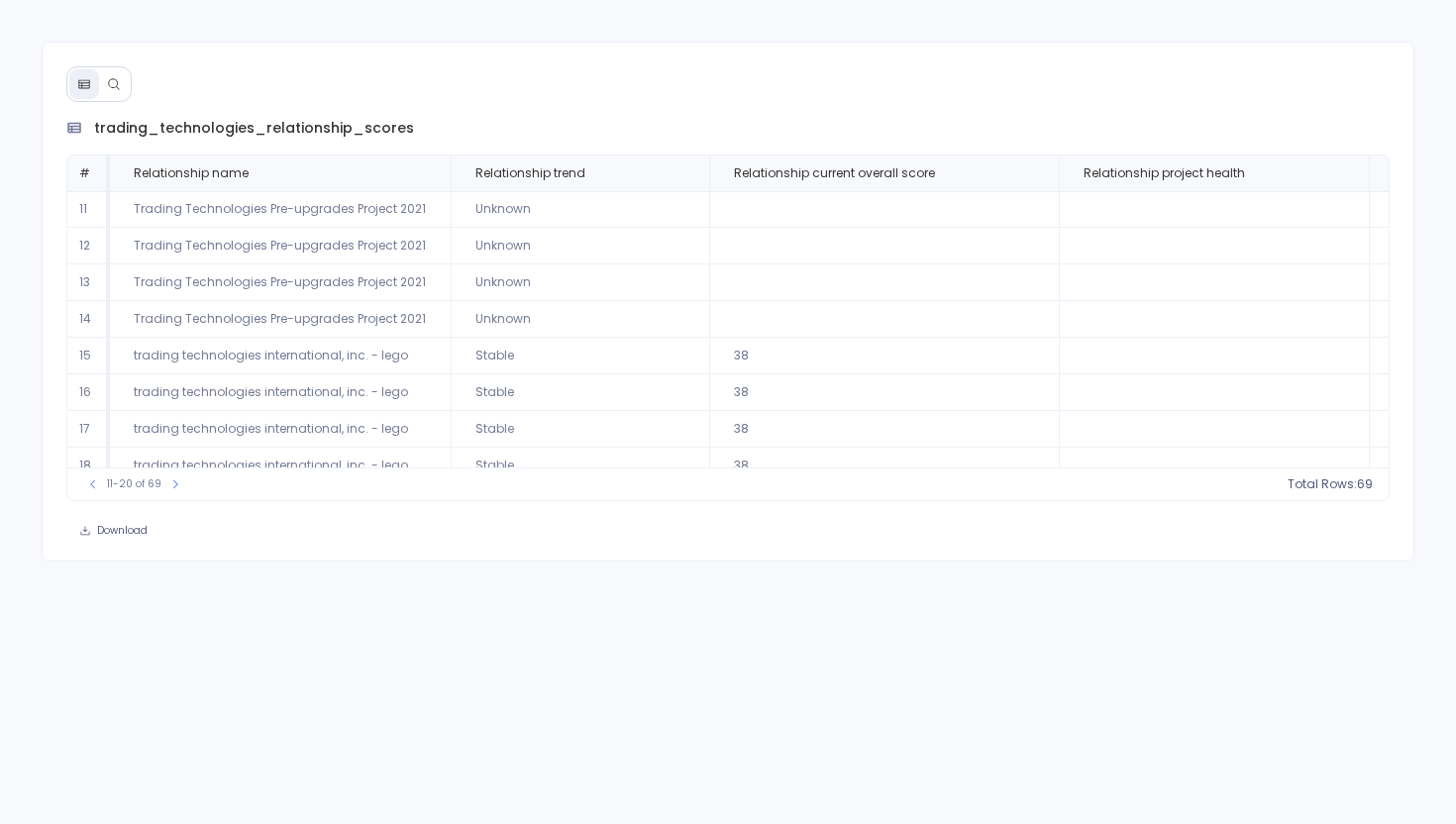 click at bounding box center [114, 84] 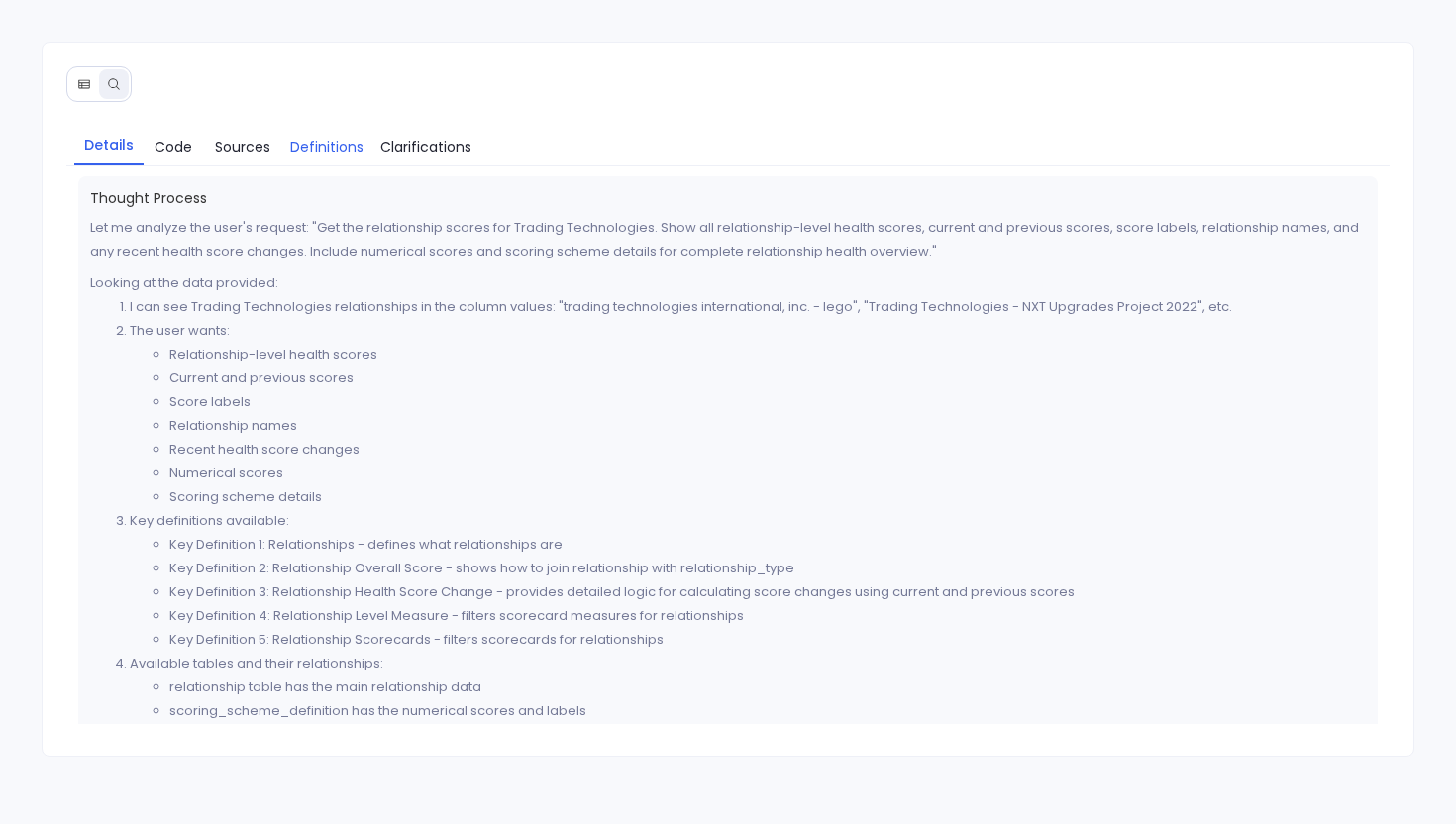 click on "Definitions" at bounding box center [327, 147] 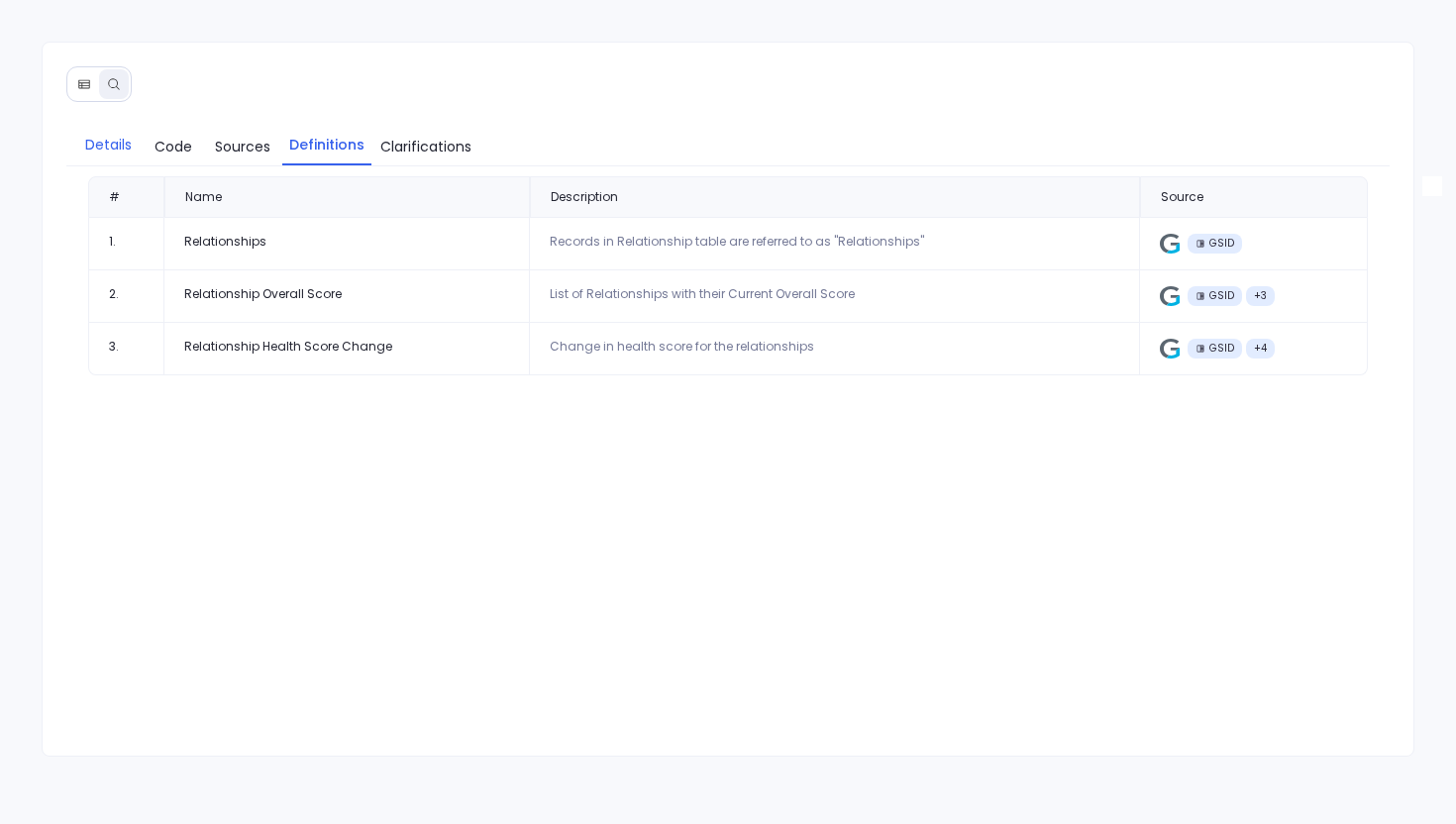 click on "Details" at bounding box center (108, 145) 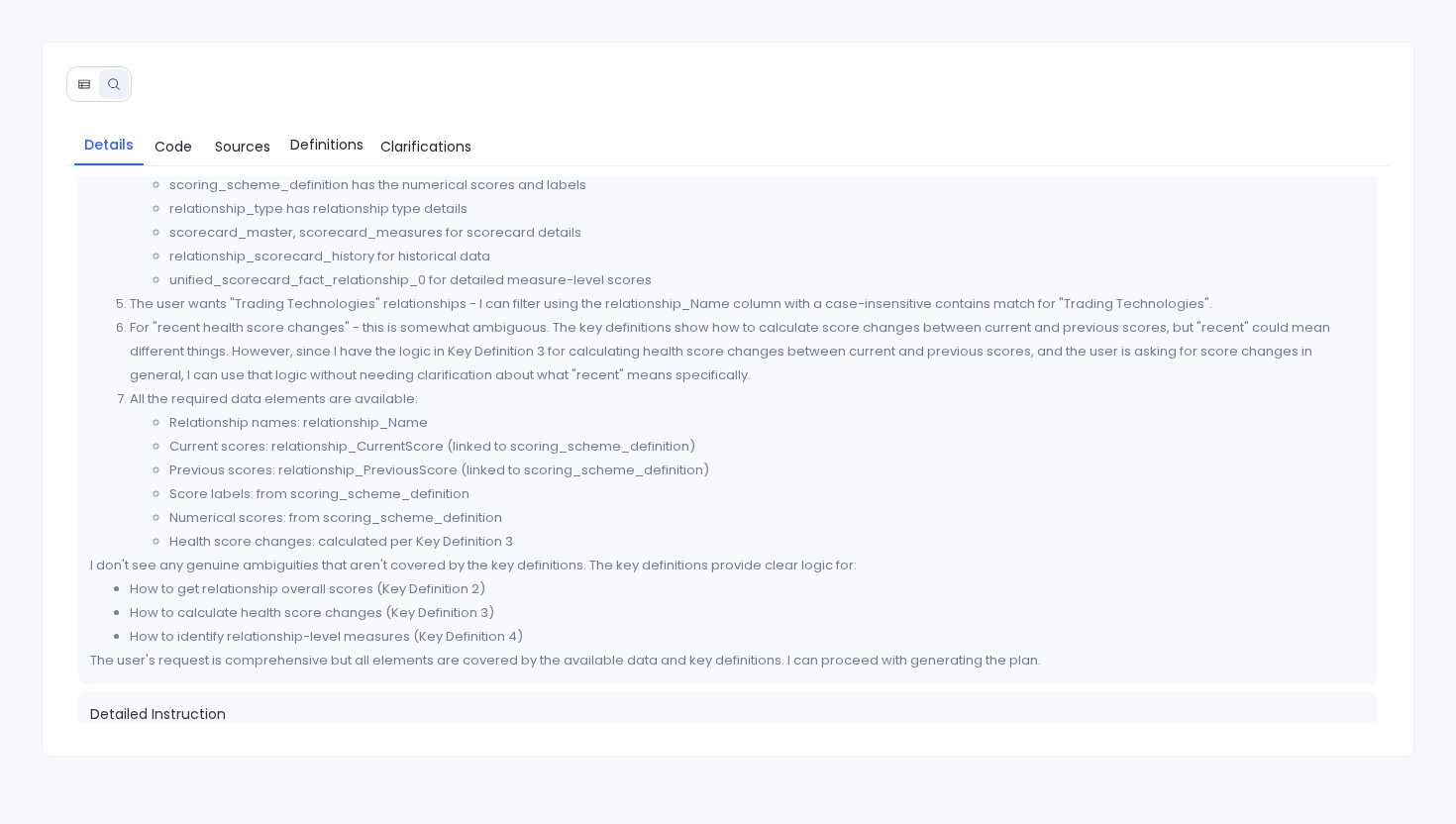 scroll, scrollTop: 532, scrollLeft: 0, axis: vertical 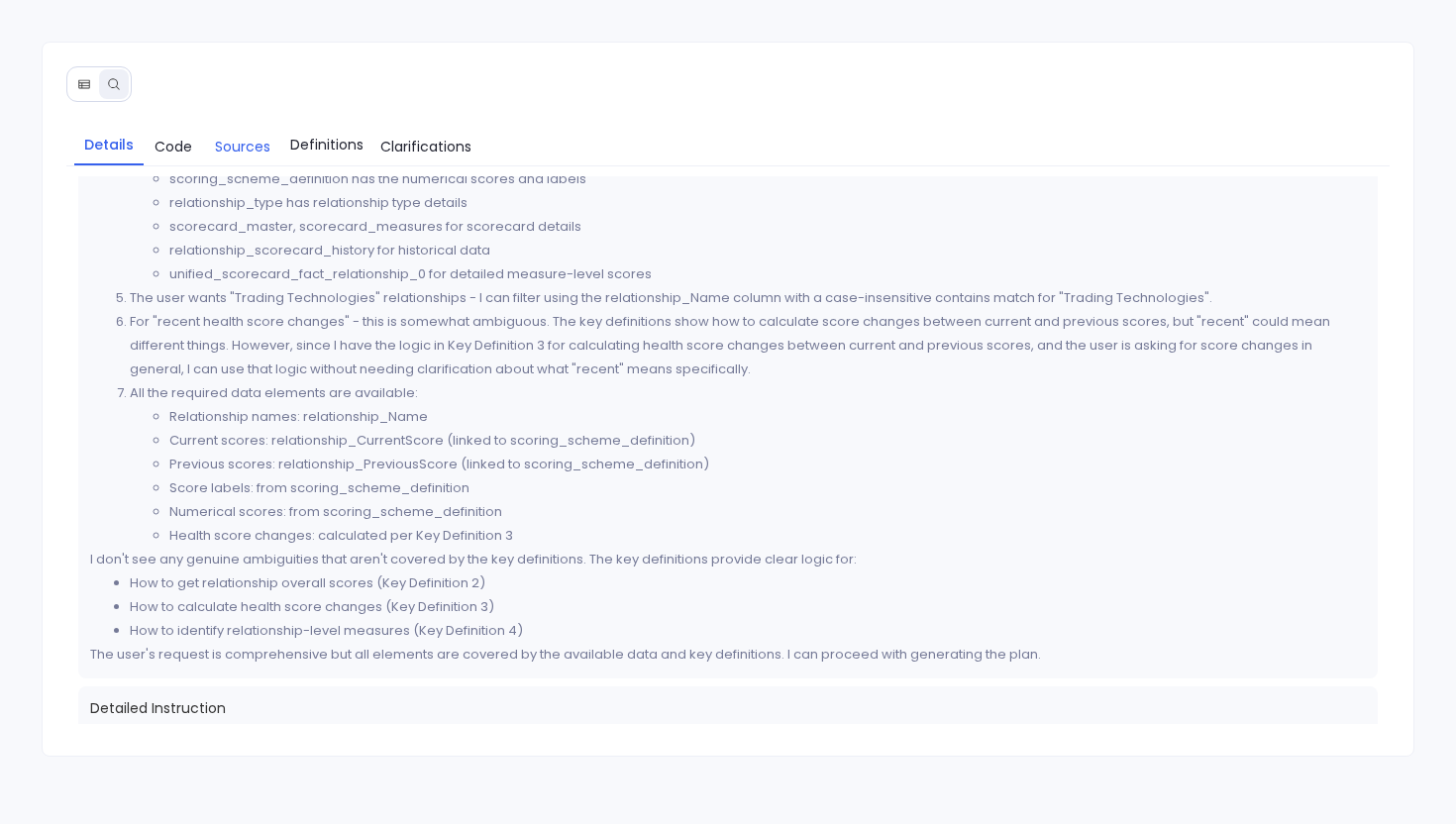 click on "Sources" at bounding box center [243, 147] 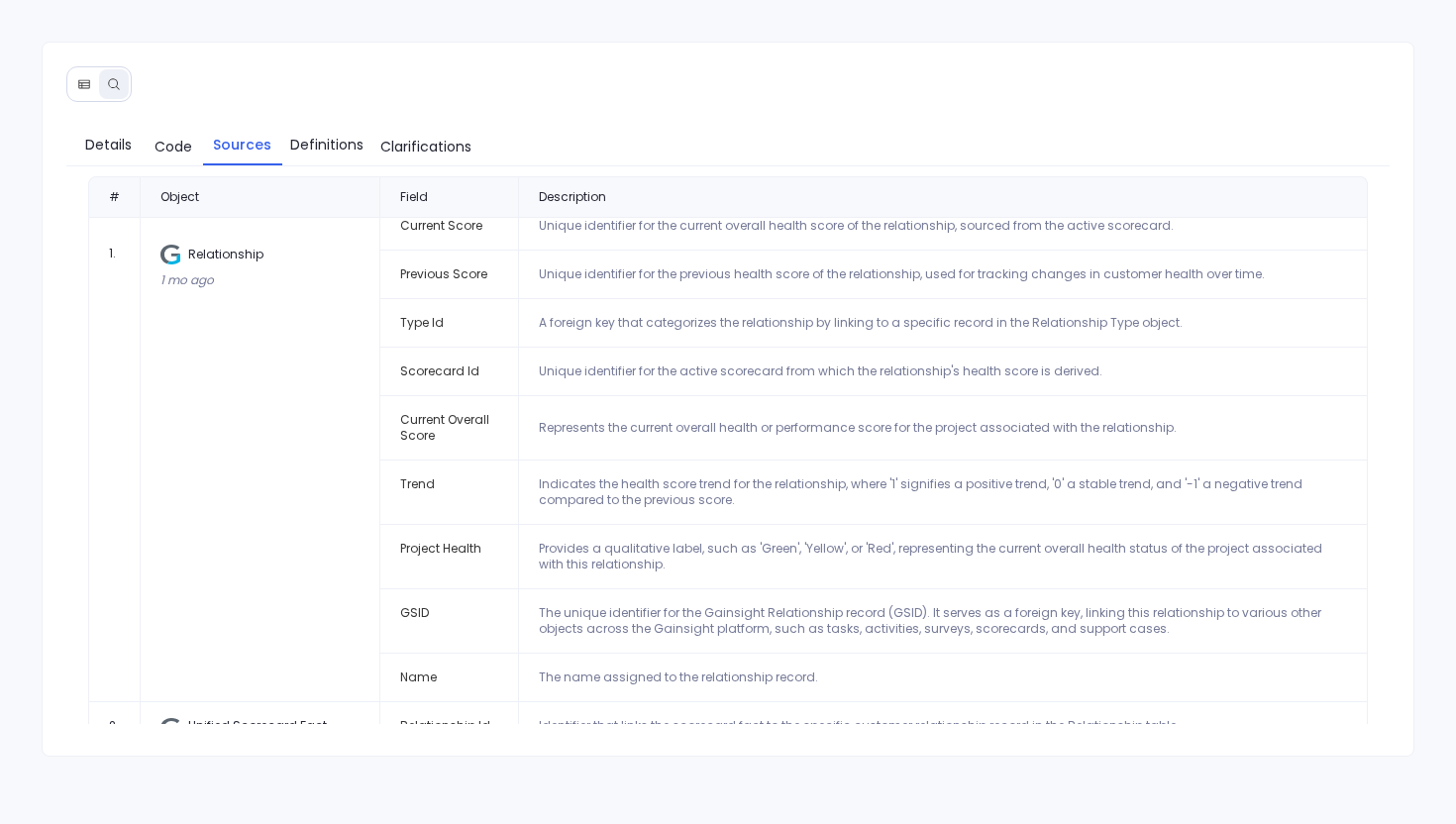 scroll, scrollTop: 0, scrollLeft: 0, axis: both 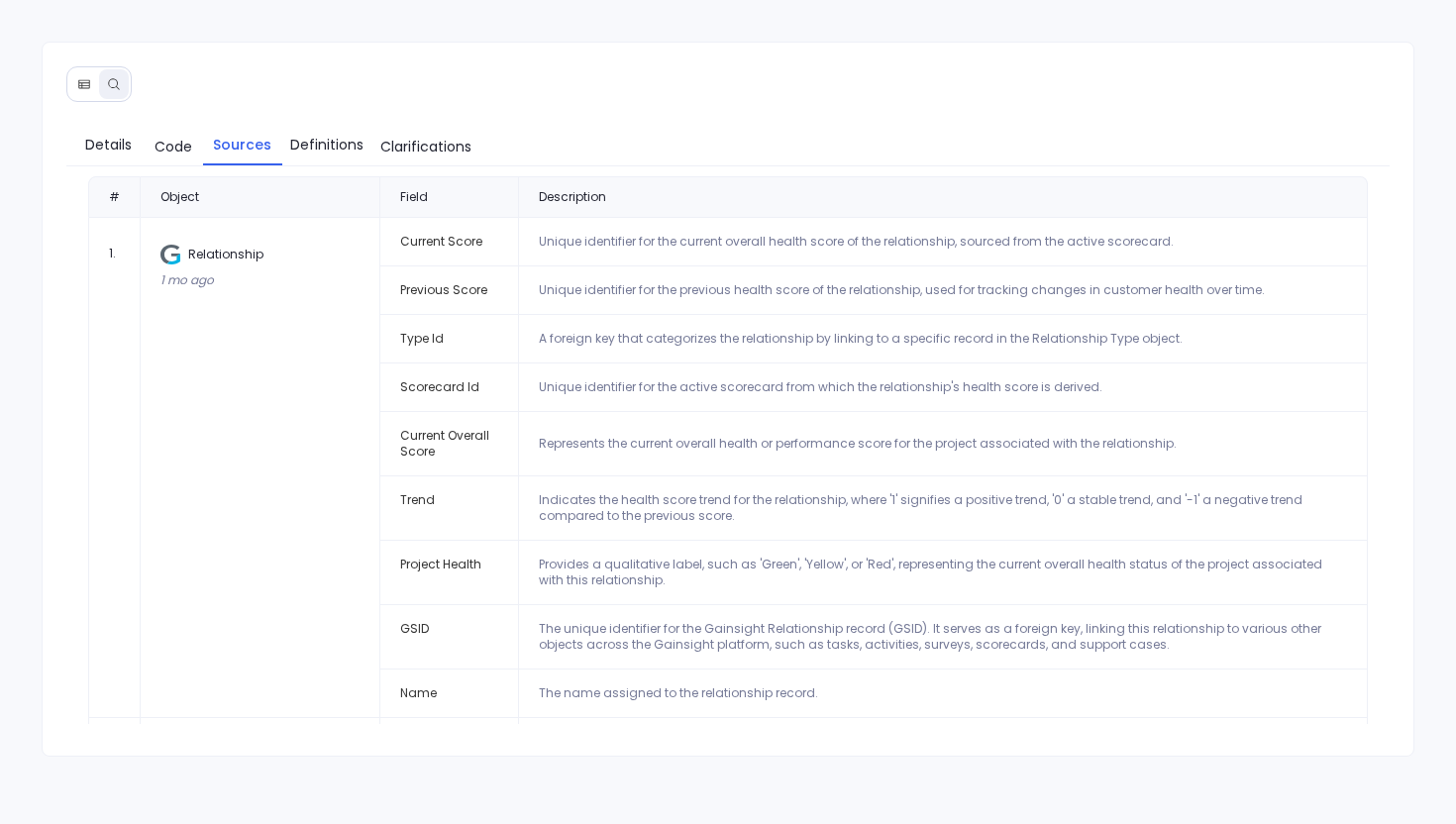 click at bounding box center [84, 84] 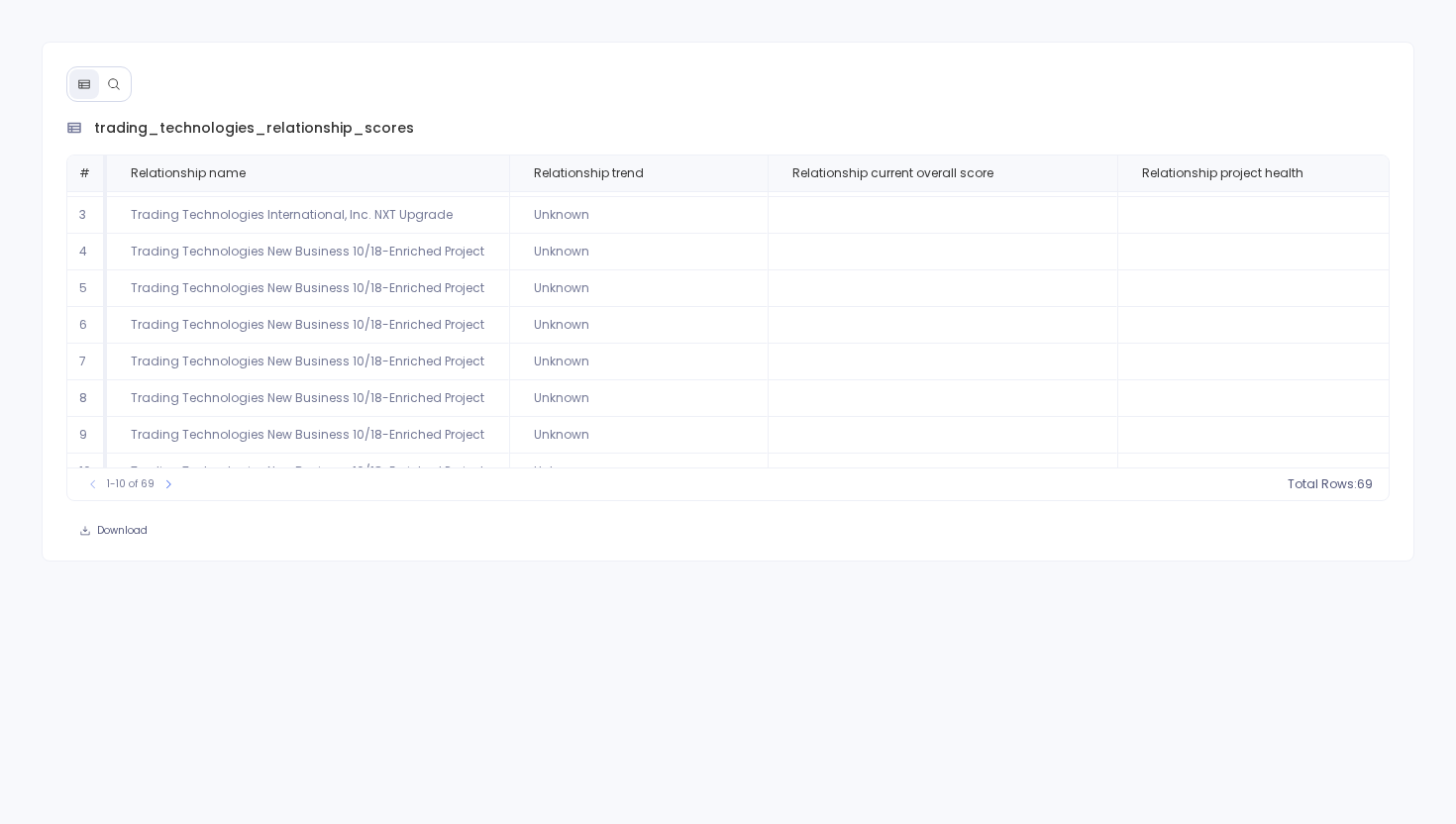 scroll, scrollTop: 95, scrollLeft: 0, axis: vertical 